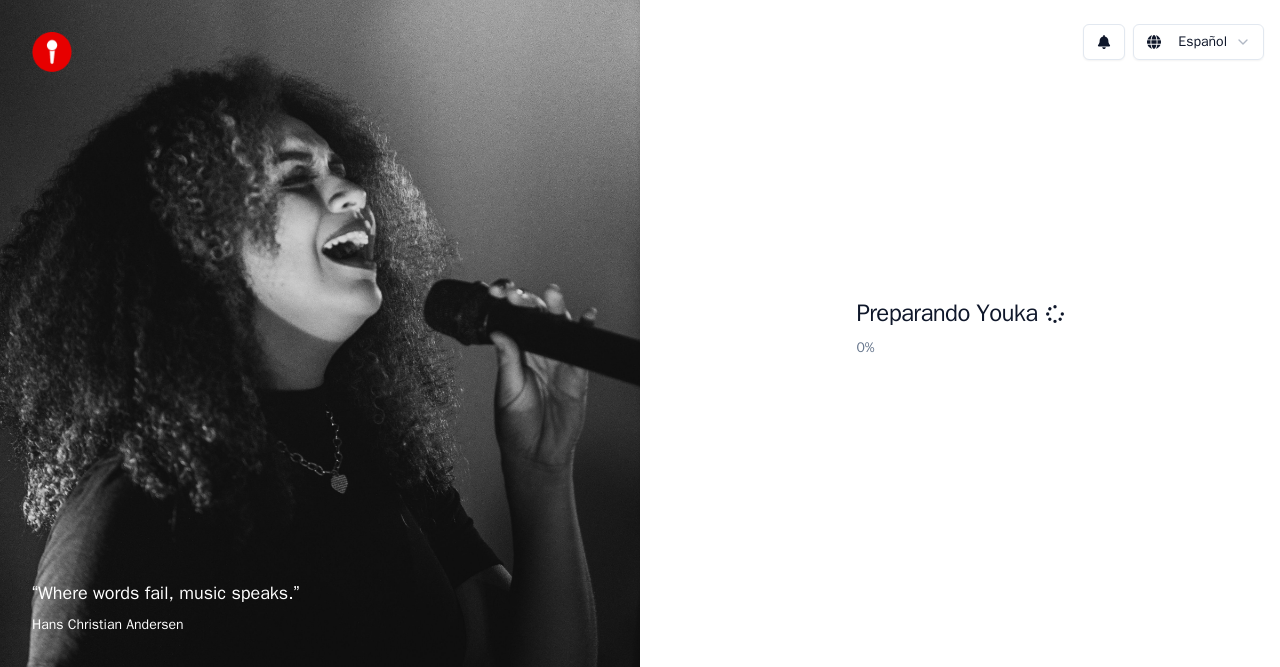 scroll, scrollTop: 0, scrollLeft: 0, axis: both 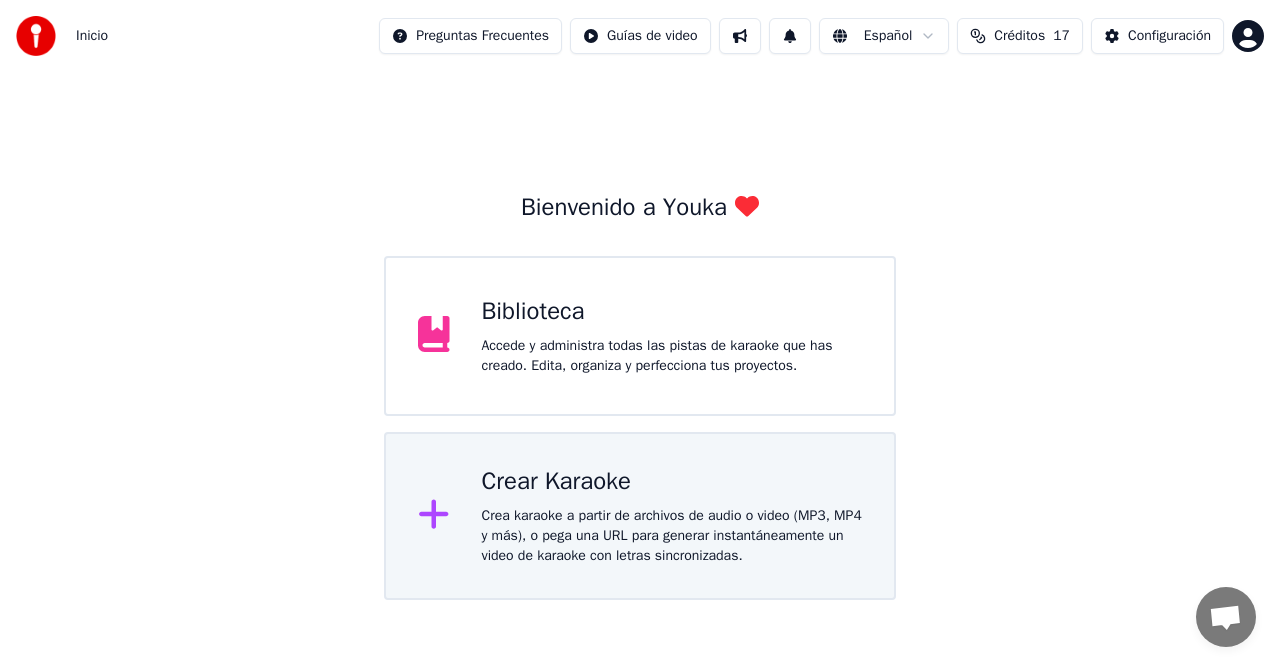 click on "Crear Karaoke Crea karaoke a partir de archivos de audio o video (MP3, MP4 y más), o pega una URL para generar instantáneamente un video de karaoke con letras sincronizadas." at bounding box center (672, 336) 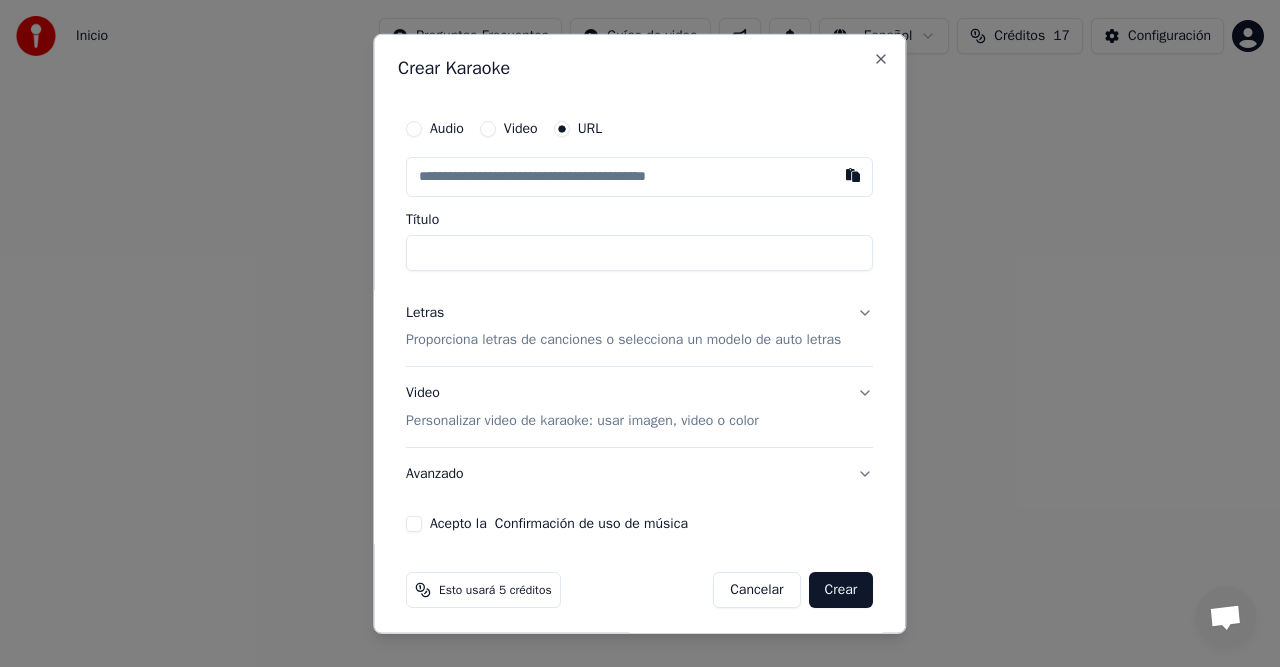 click at bounding box center (854, 174) 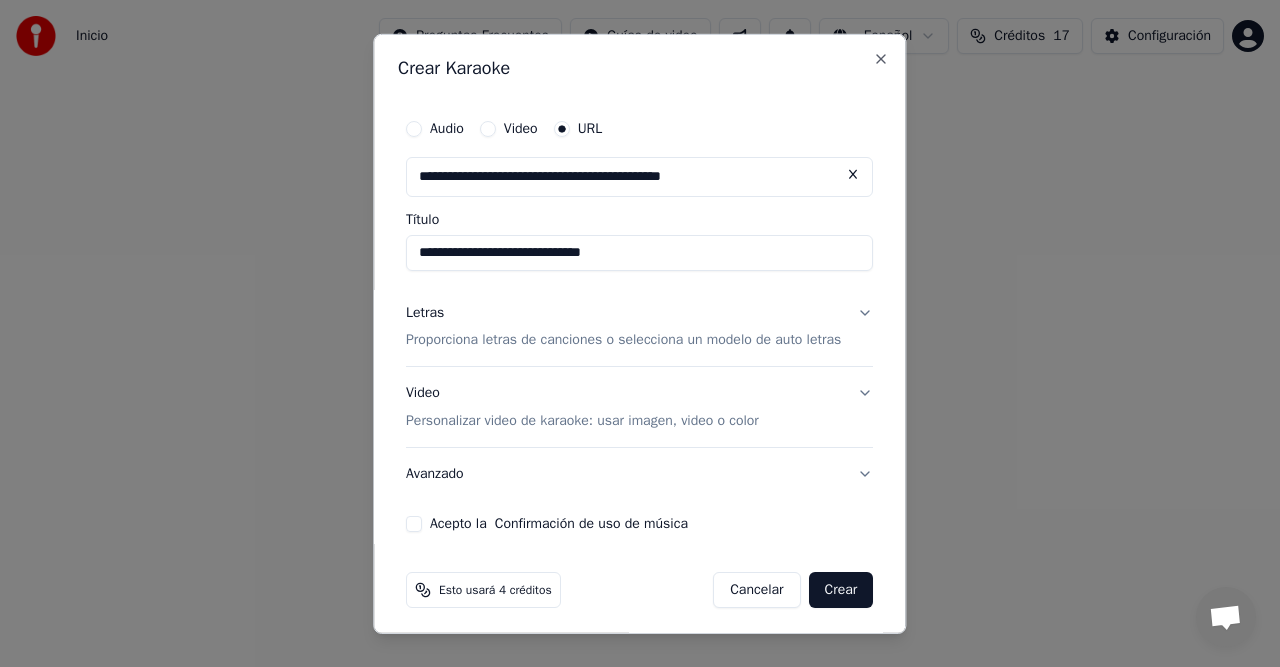 scroll, scrollTop: 6, scrollLeft: 0, axis: vertical 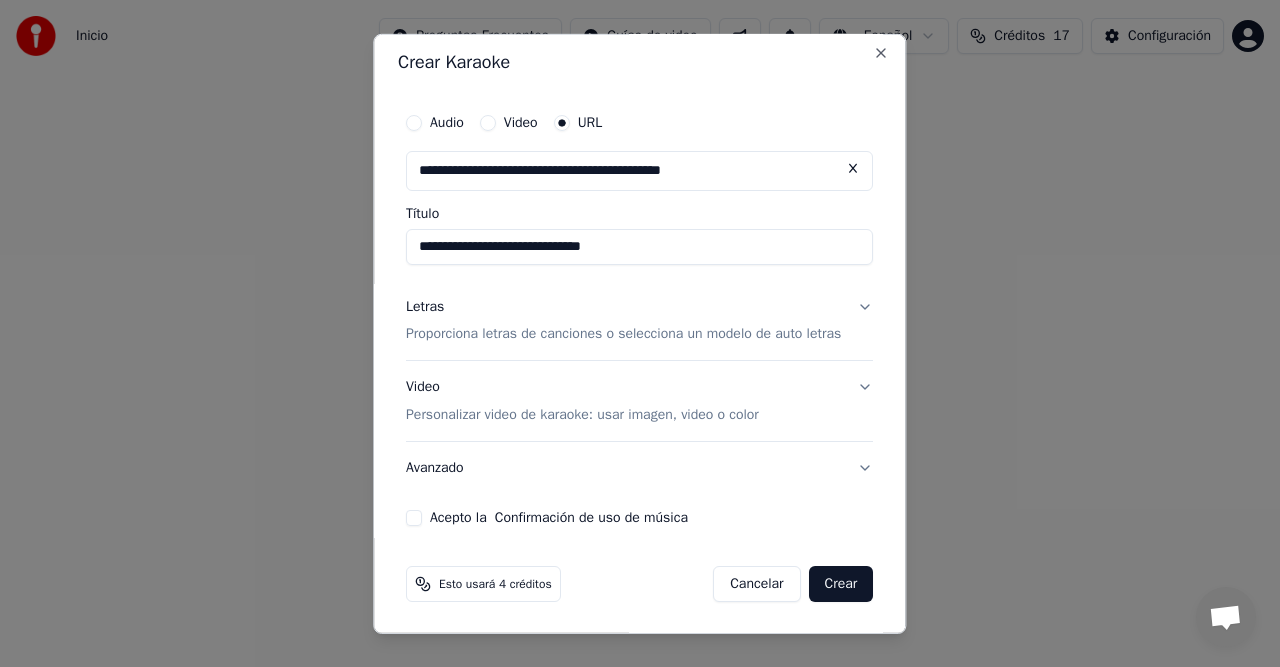 click on "Letras Proporciona letras de canciones o selecciona un modelo de auto letras" at bounding box center [639, 320] 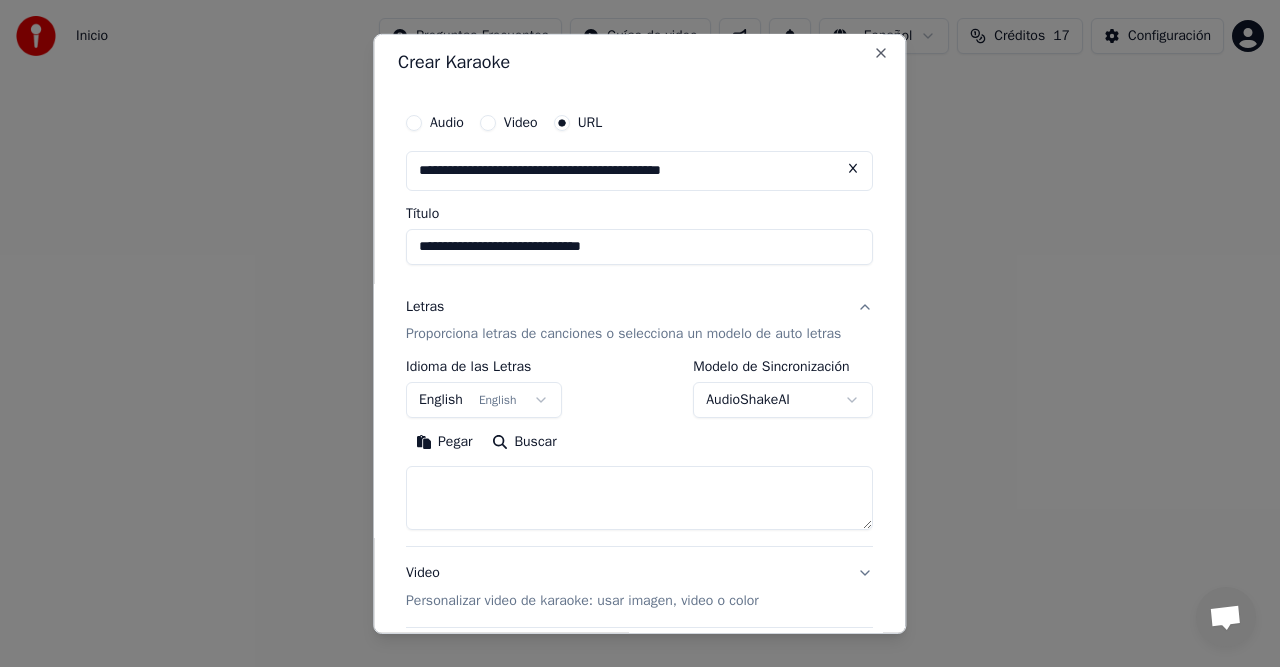 click on "AudioShakeAI" at bounding box center (784, 400) 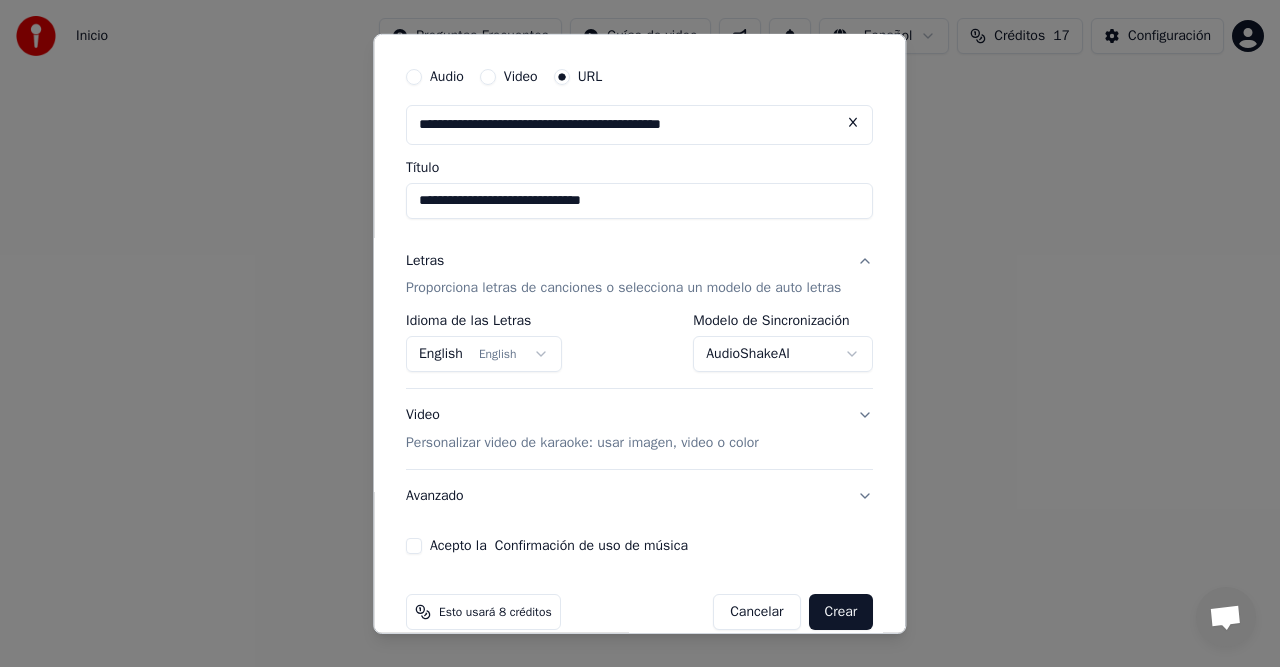 scroll, scrollTop: 80, scrollLeft: 0, axis: vertical 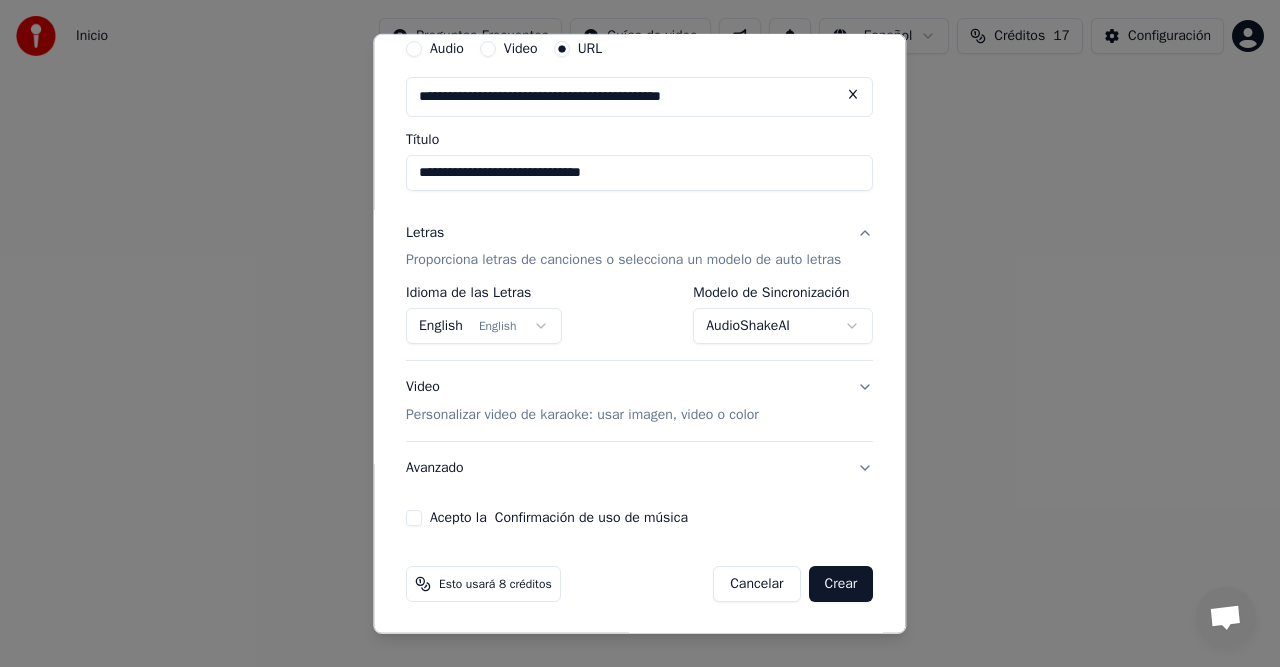 click on "Acepto la   Confirmación de uso de música" at bounding box center [414, 518] 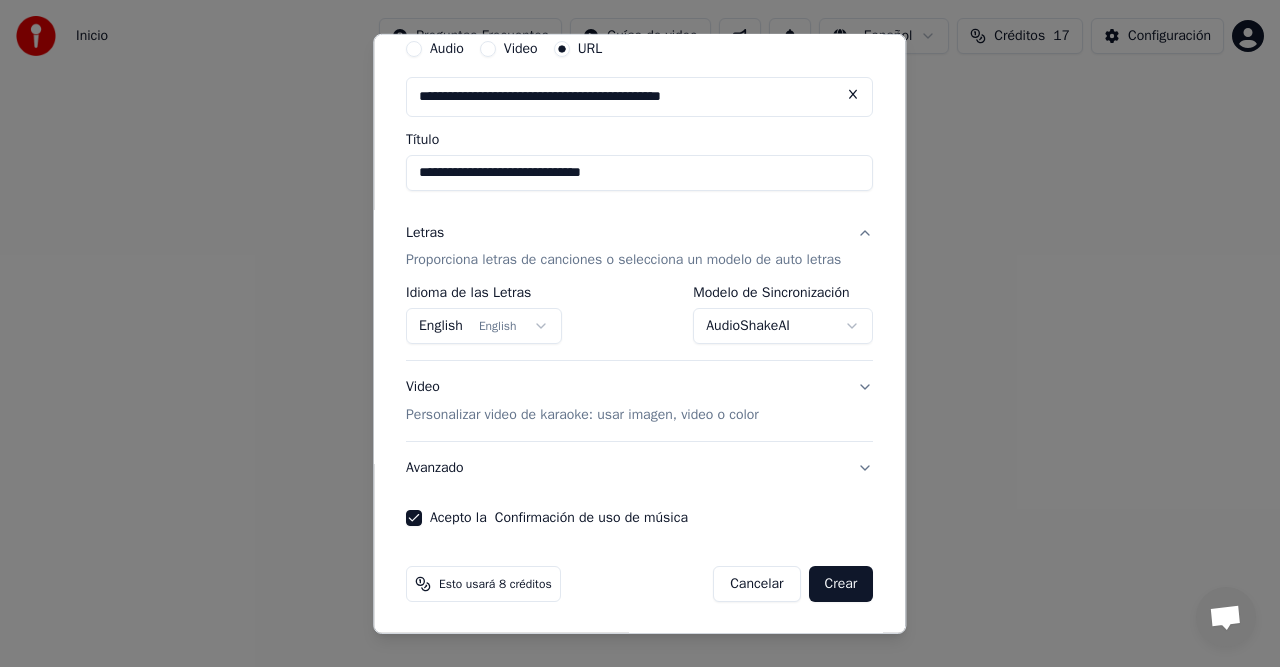 click on "Crear" at bounding box center [841, 584] 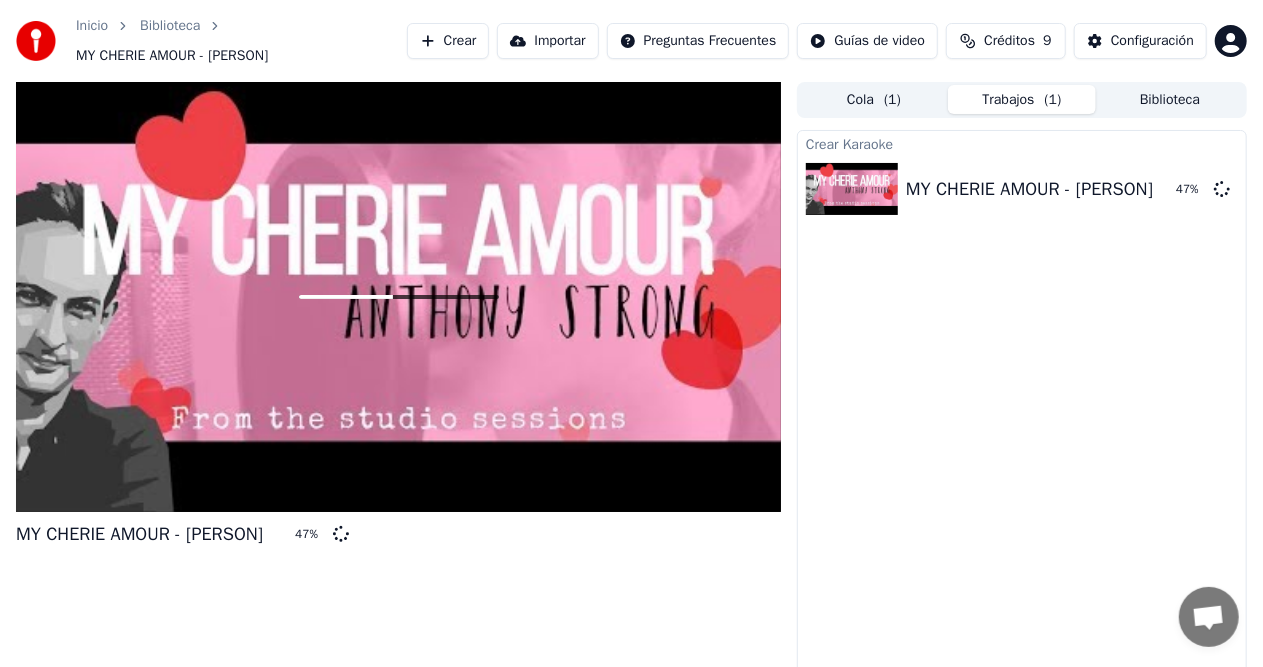 click on "Crear" at bounding box center (448, 41) 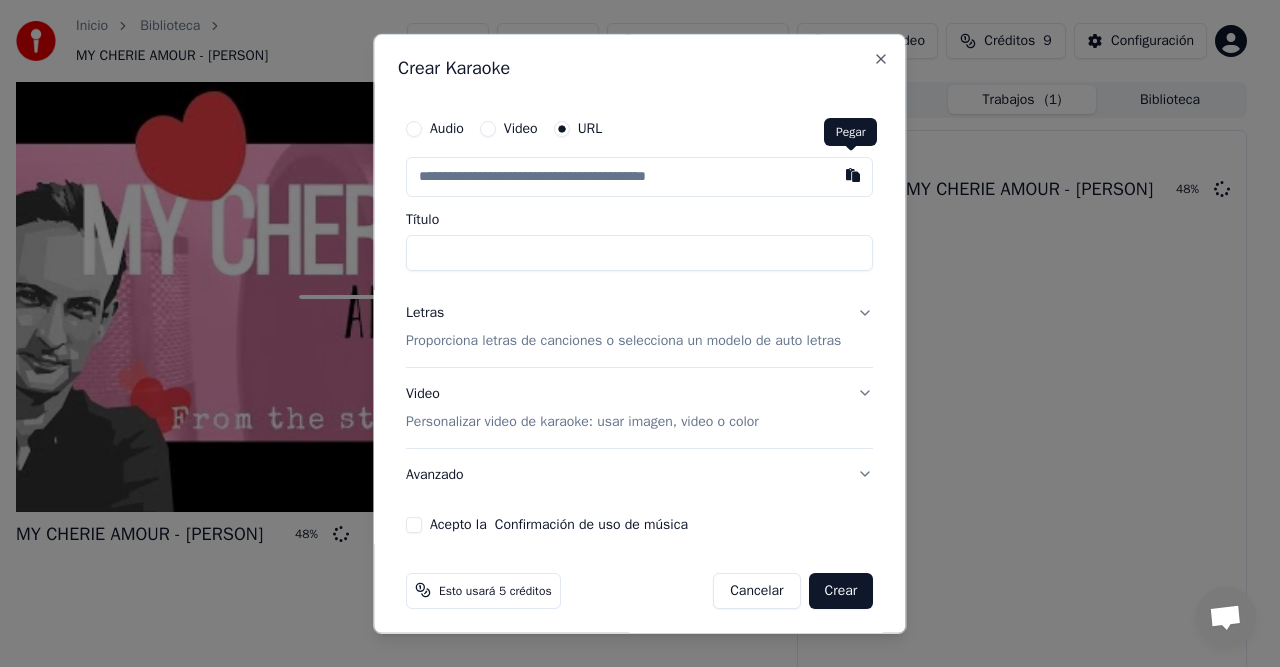 drag, startPoint x: 849, startPoint y: 177, endPoint x: 882, endPoint y: 250, distance: 80.11242 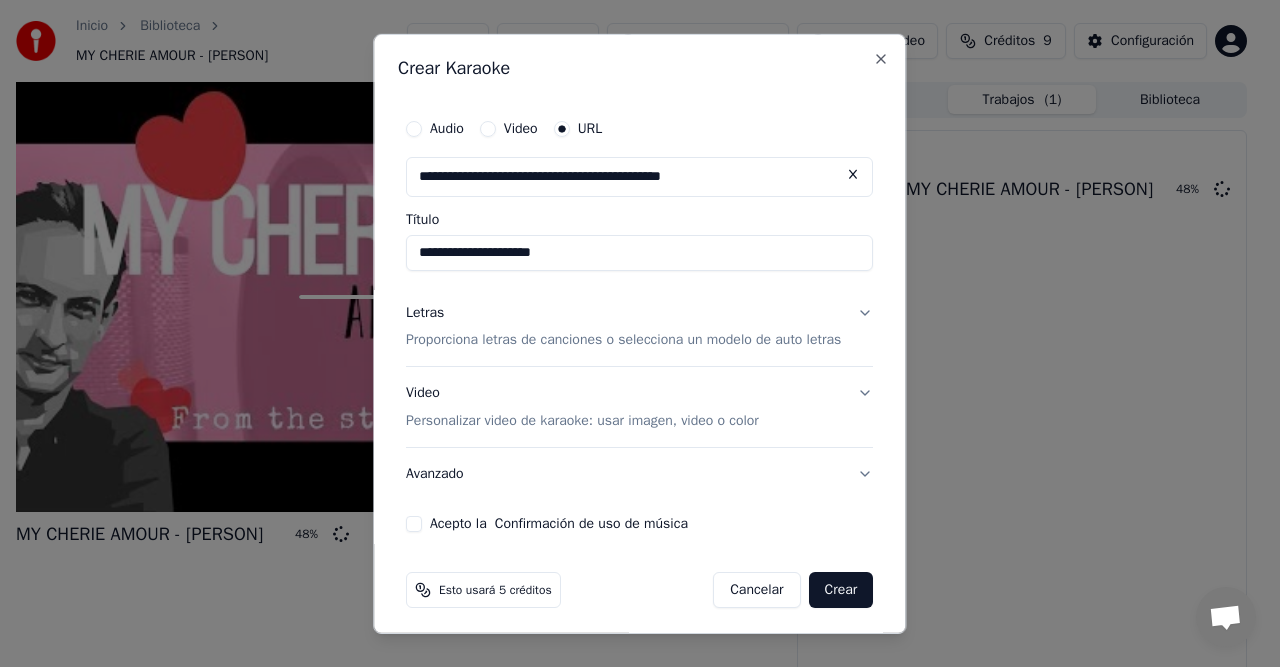 scroll, scrollTop: 6, scrollLeft: 0, axis: vertical 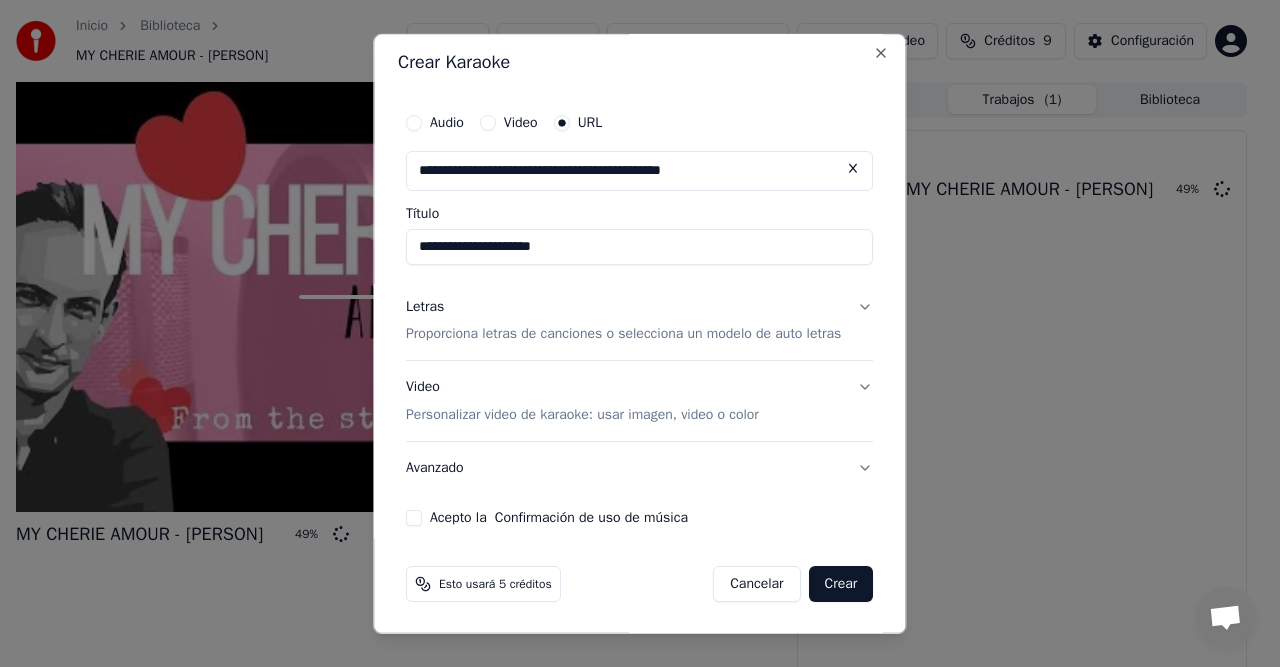 click on "Letras Proporciona letras de canciones o selecciona un modelo de auto letras" at bounding box center (639, 320) 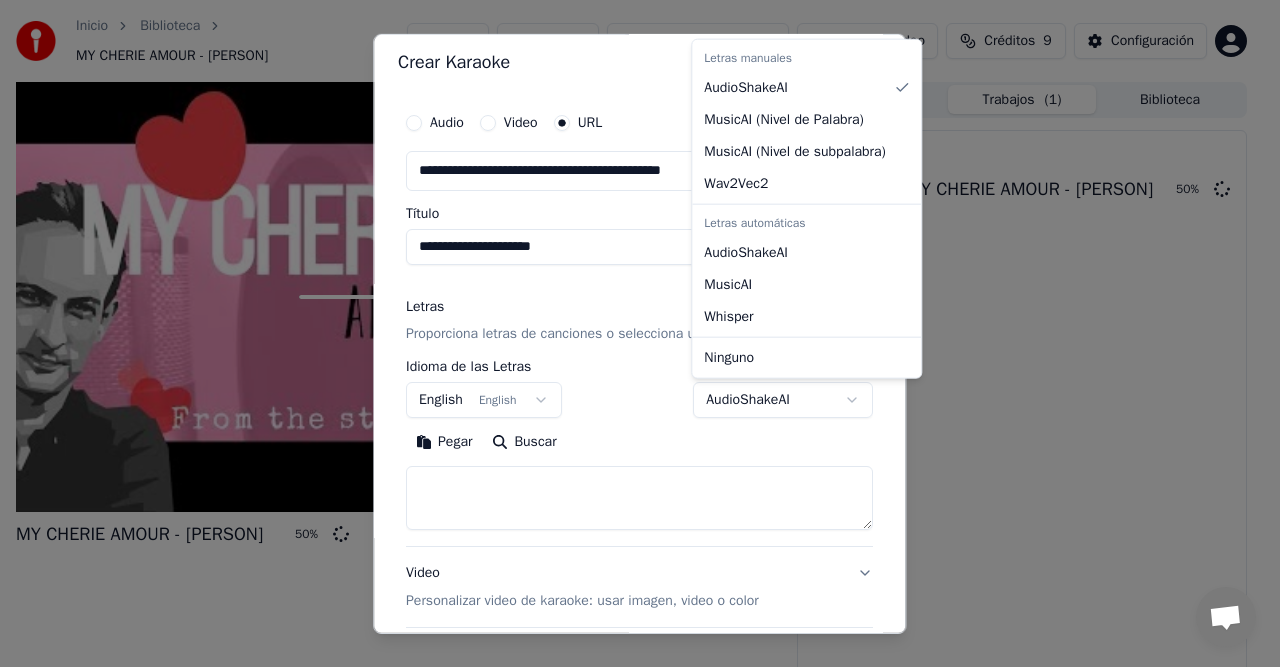 click on "**********" at bounding box center [631, 333] 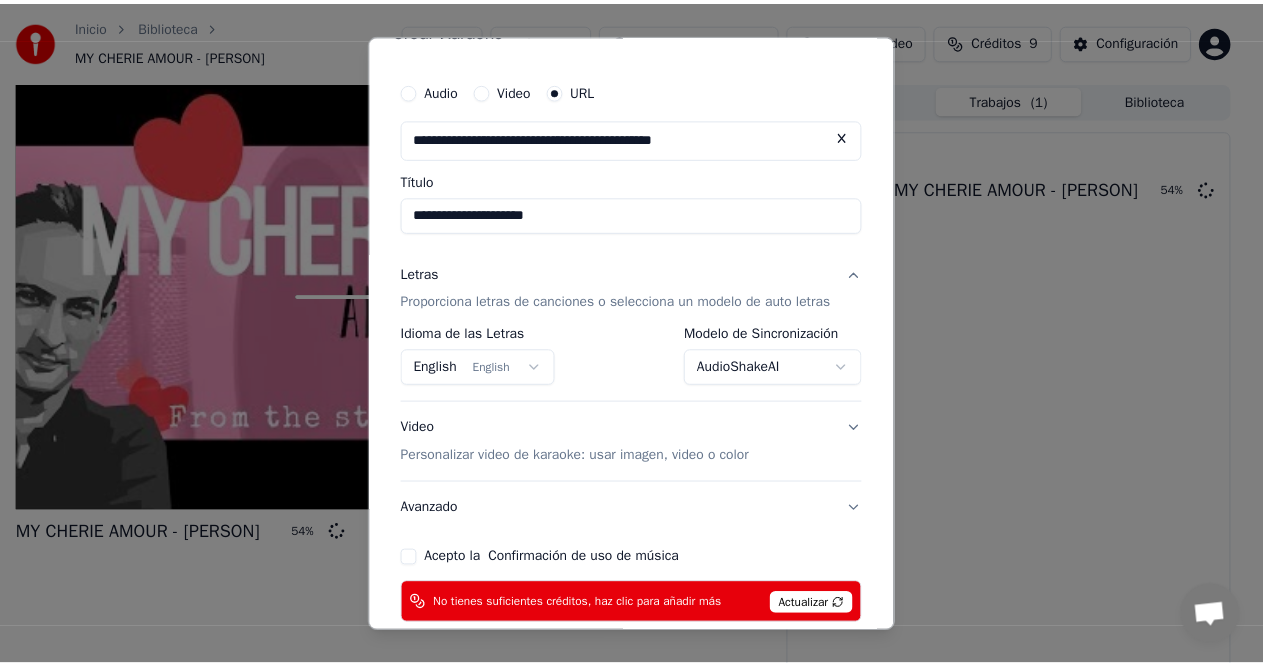 scroll, scrollTop: 0, scrollLeft: 0, axis: both 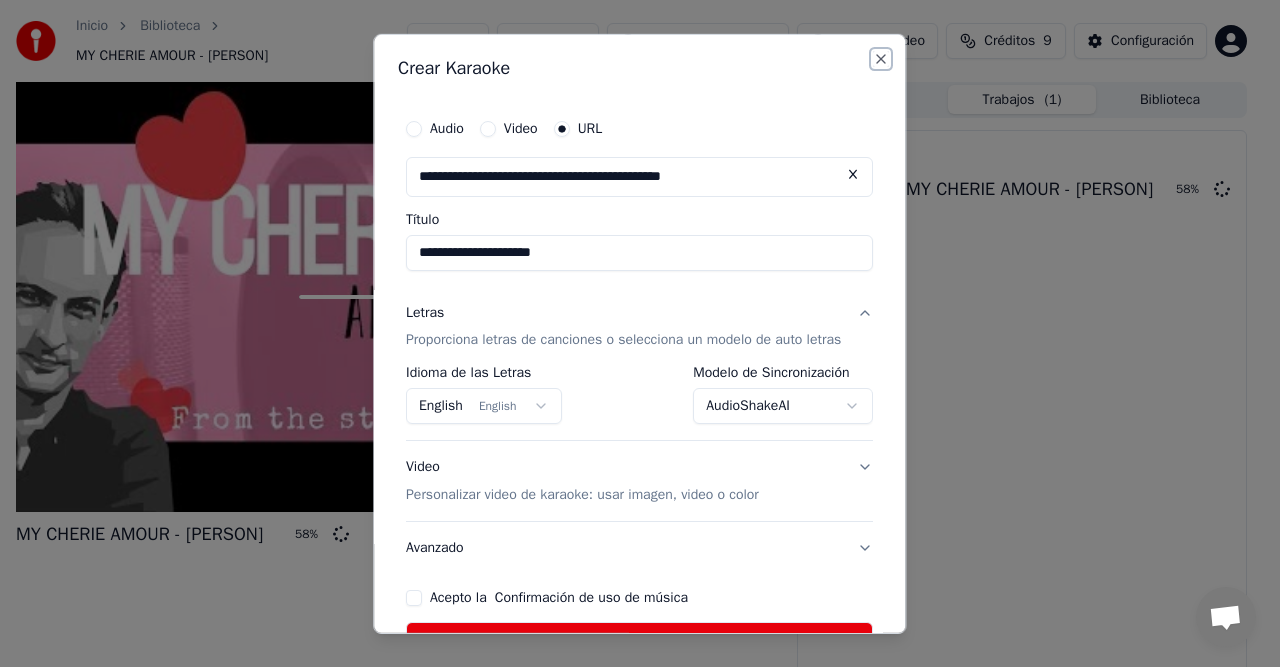 click on "Close" at bounding box center (882, 58) 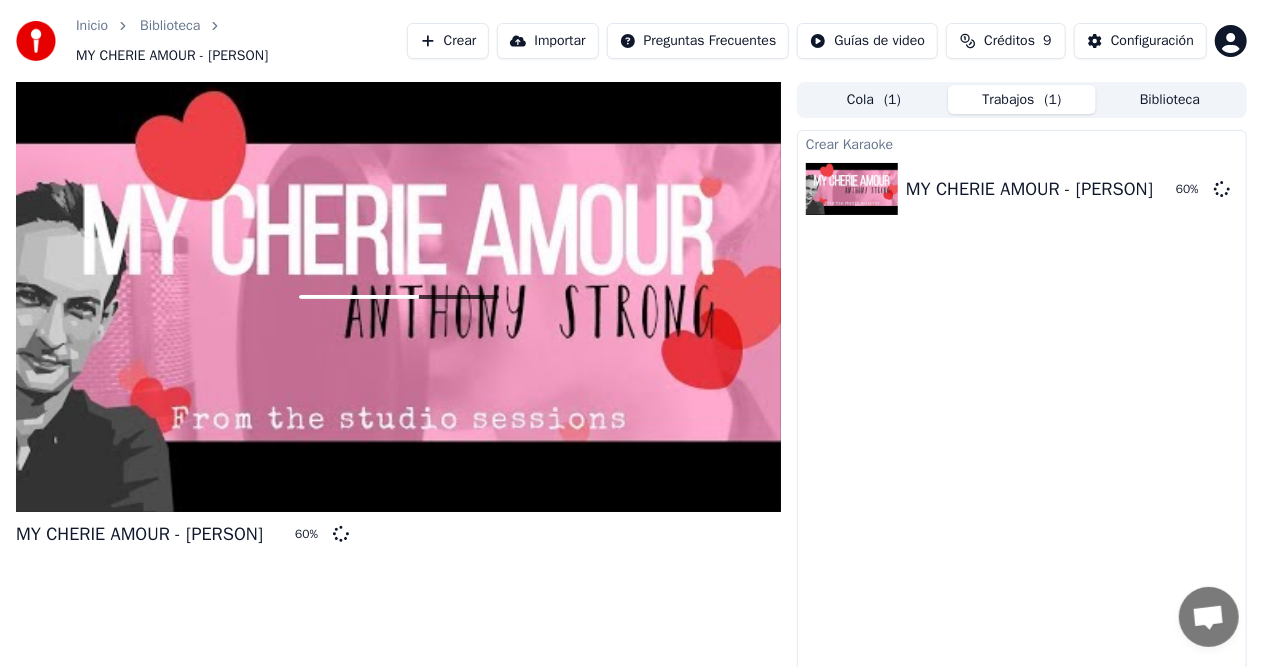 click on "Trabajos ( 1 )" at bounding box center [1022, 99] 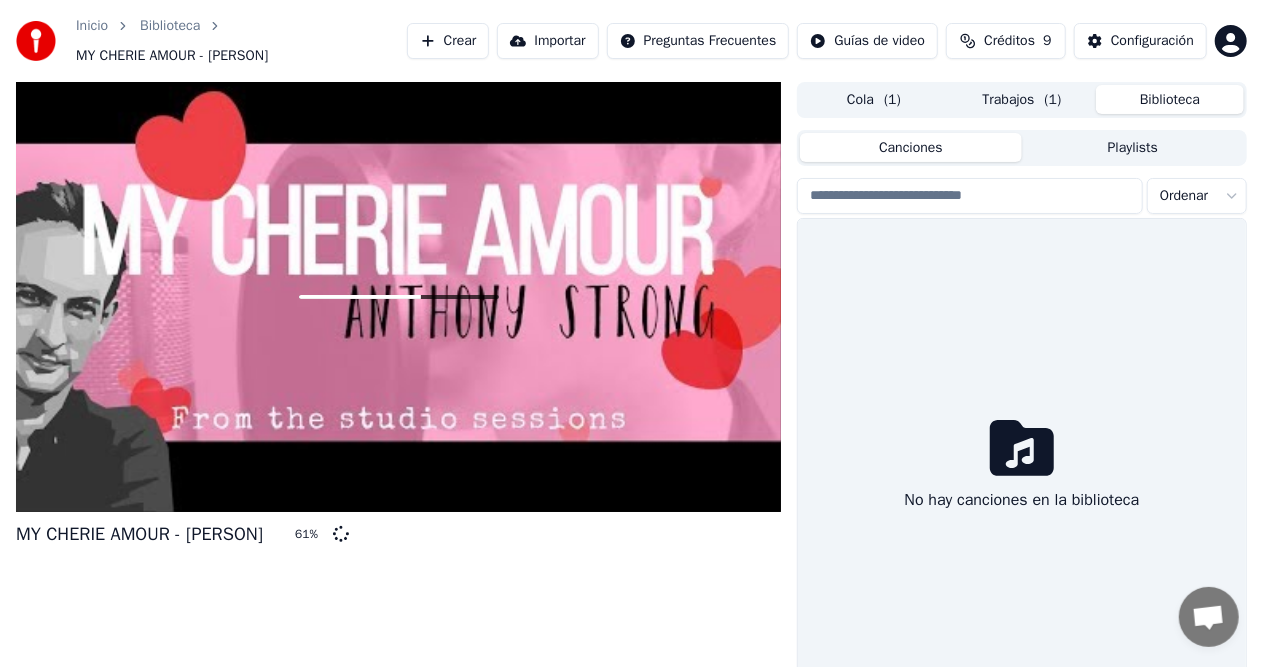 click on "Biblioteca" at bounding box center (1170, 99) 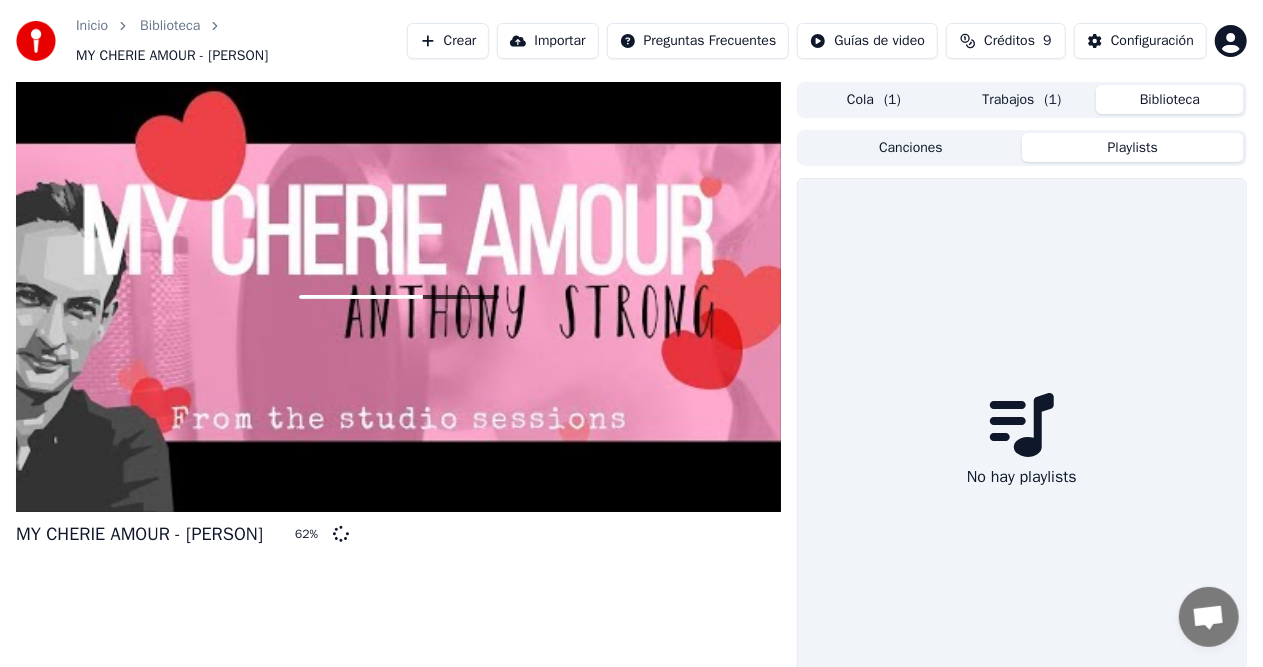 click on "Canciones" at bounding box center (911, 147) 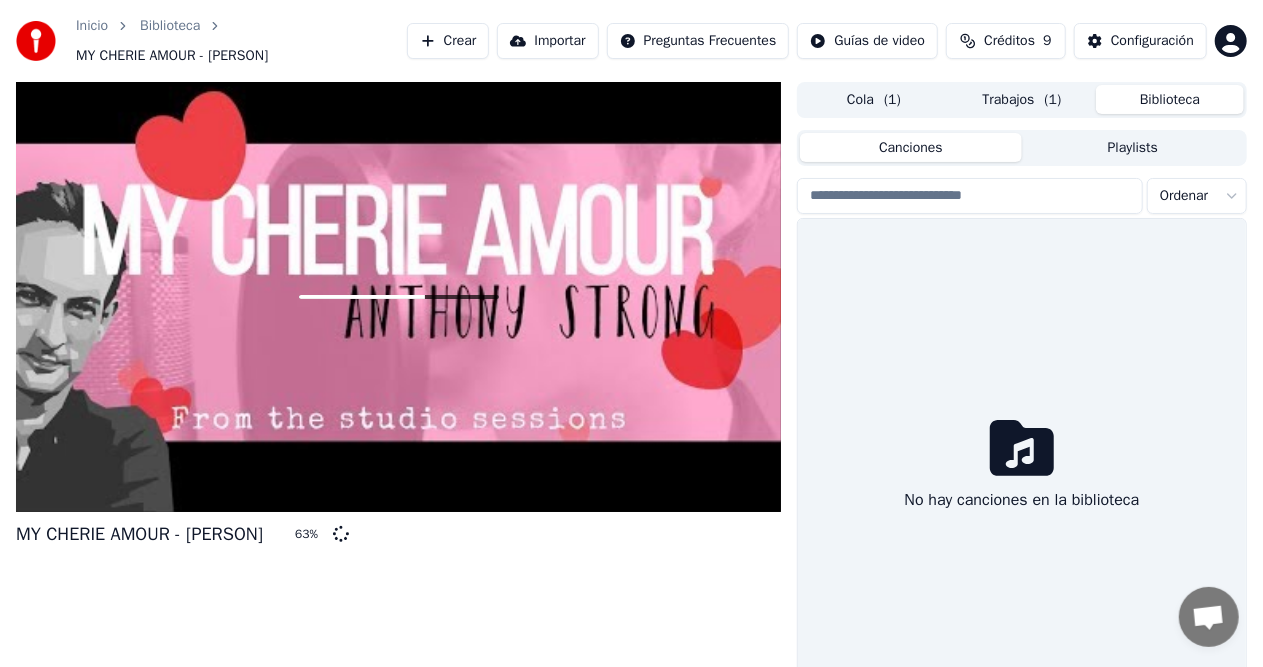 click on "Canciones" at bounding box center [911, 147] 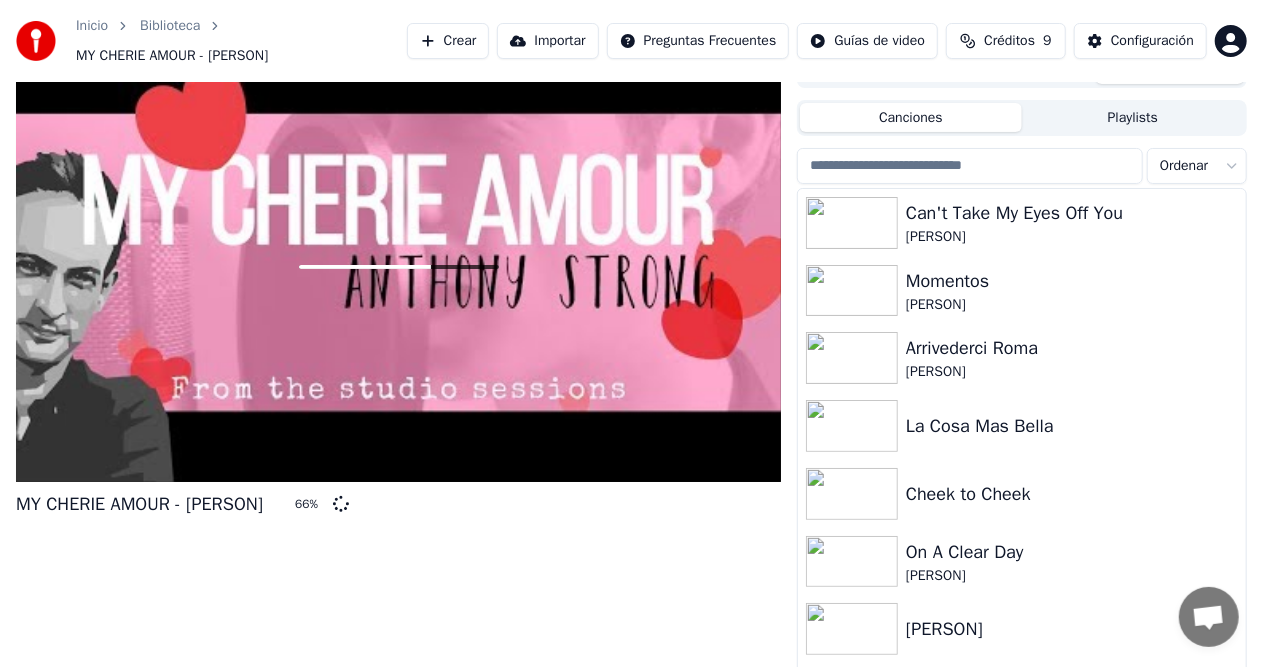scroll, scrollTop: 0, scrollLeft: 0, axis: both 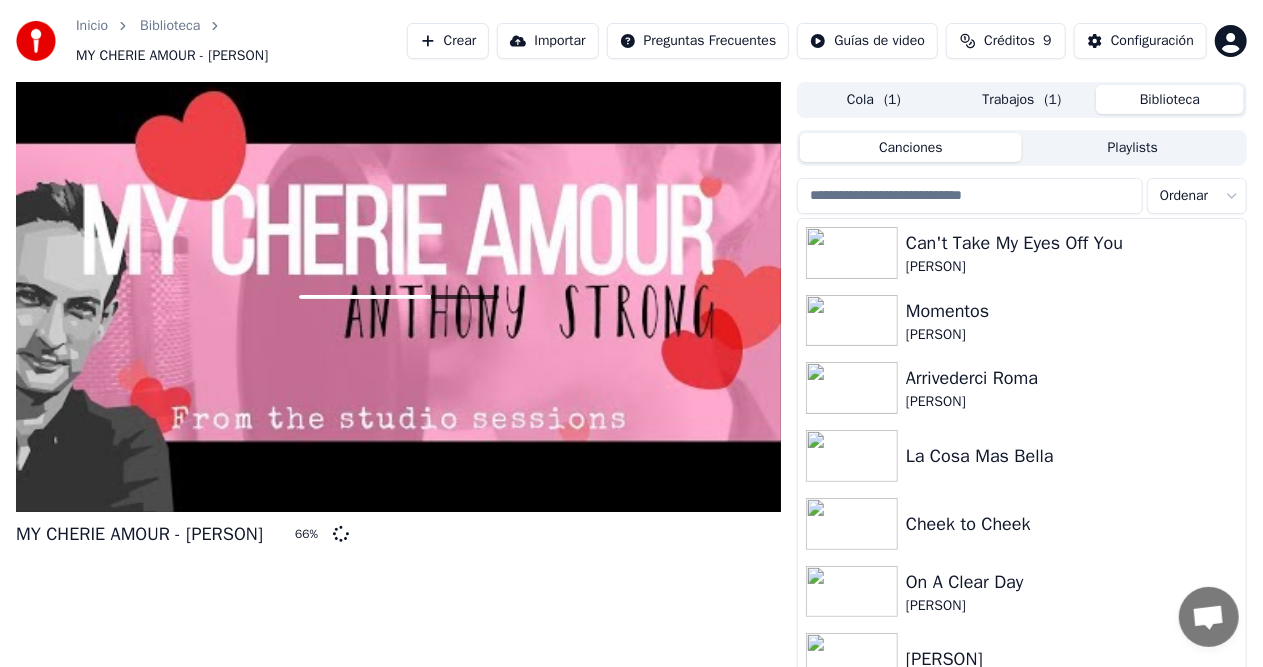 click on "Trabajos ( 1 )" at bounding box center (1022, 99) 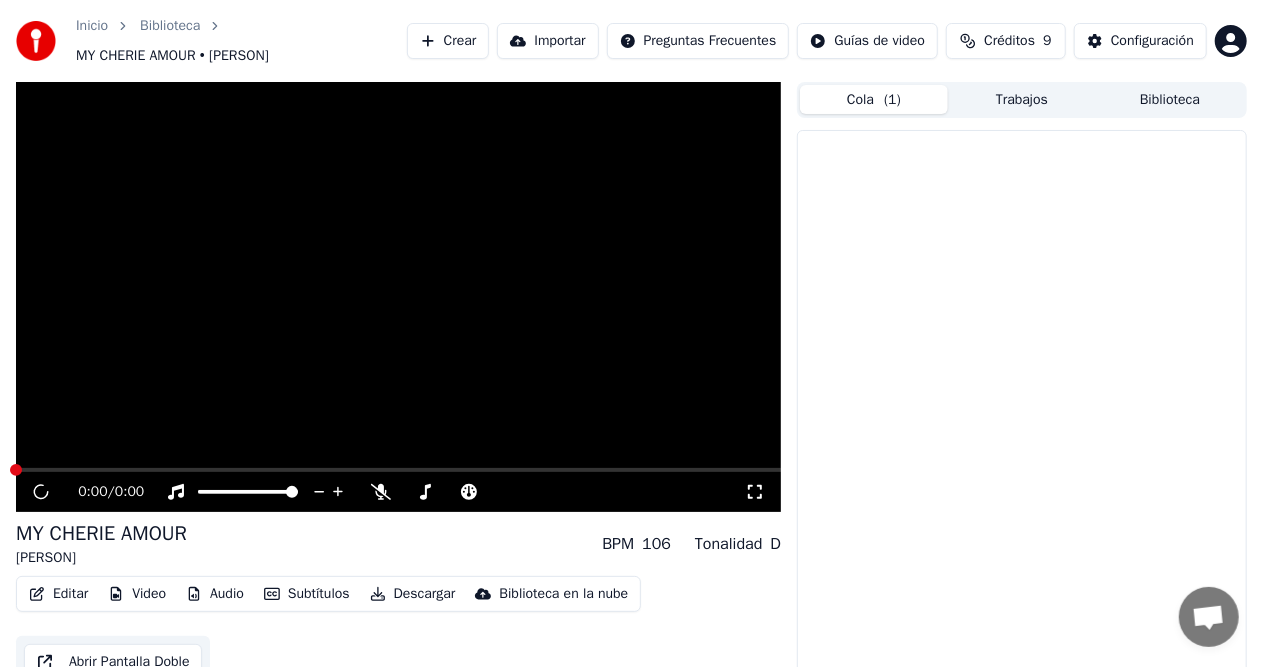 click on "Cola ( 1 )" at bounding box center (874, 99) 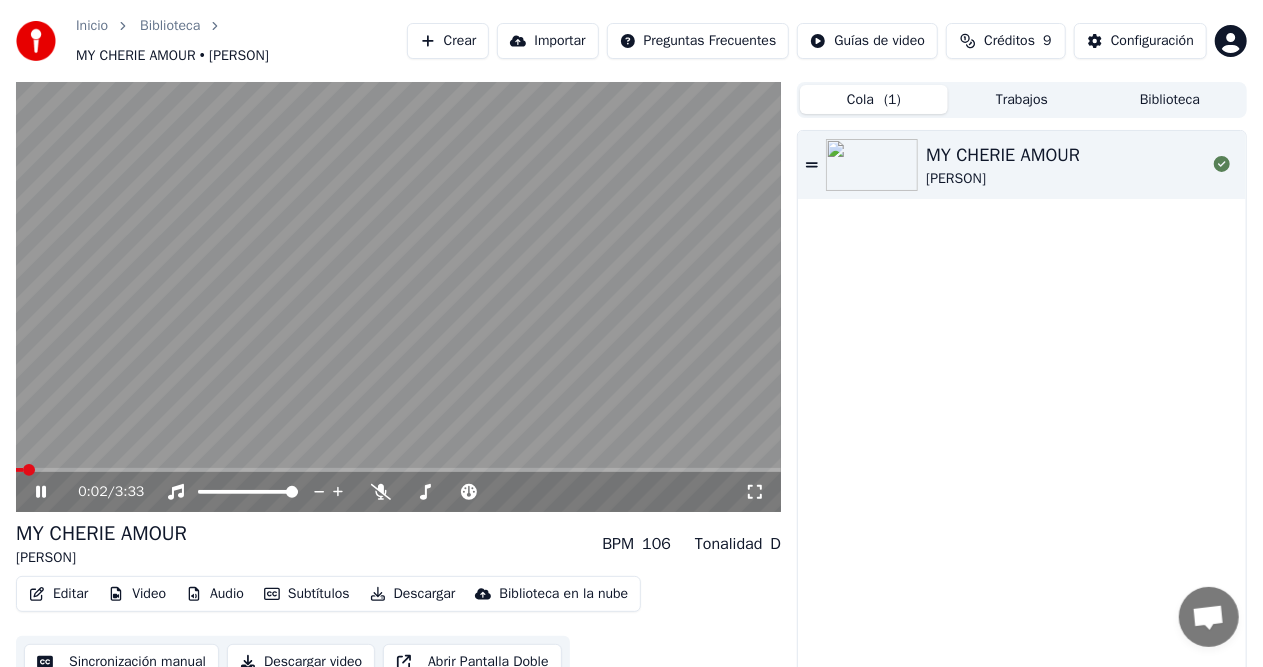 click at bounding box center [19, 470] 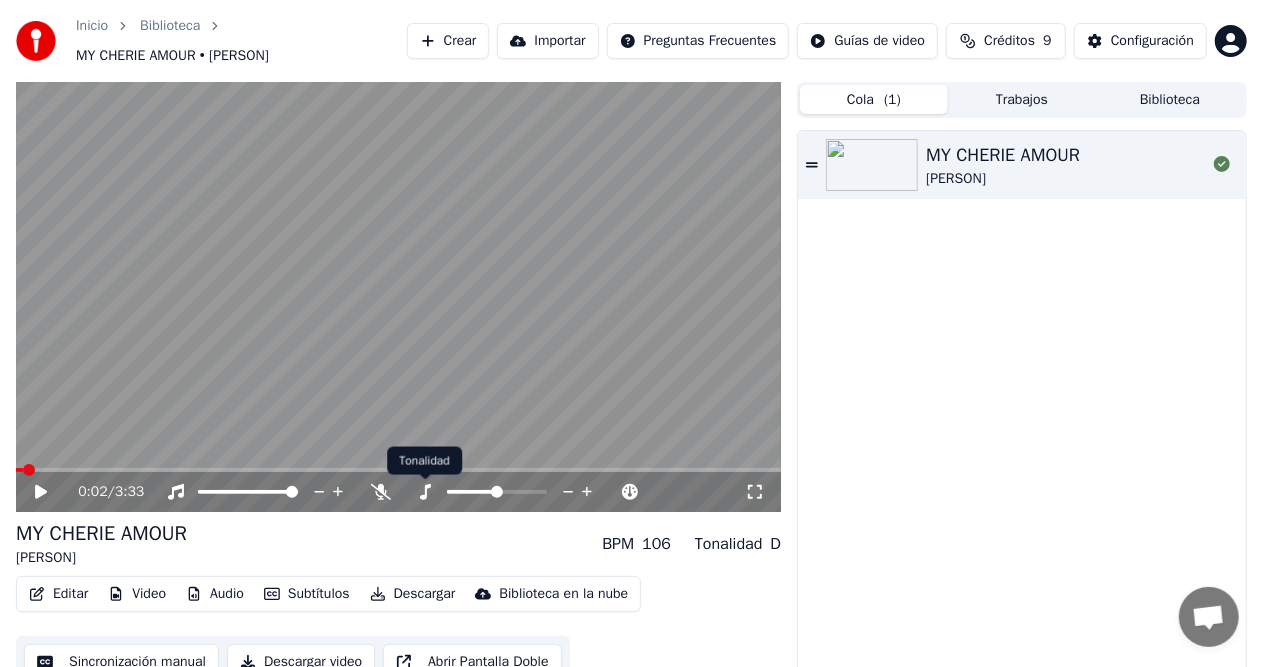 click at bounding box center [425, 492] 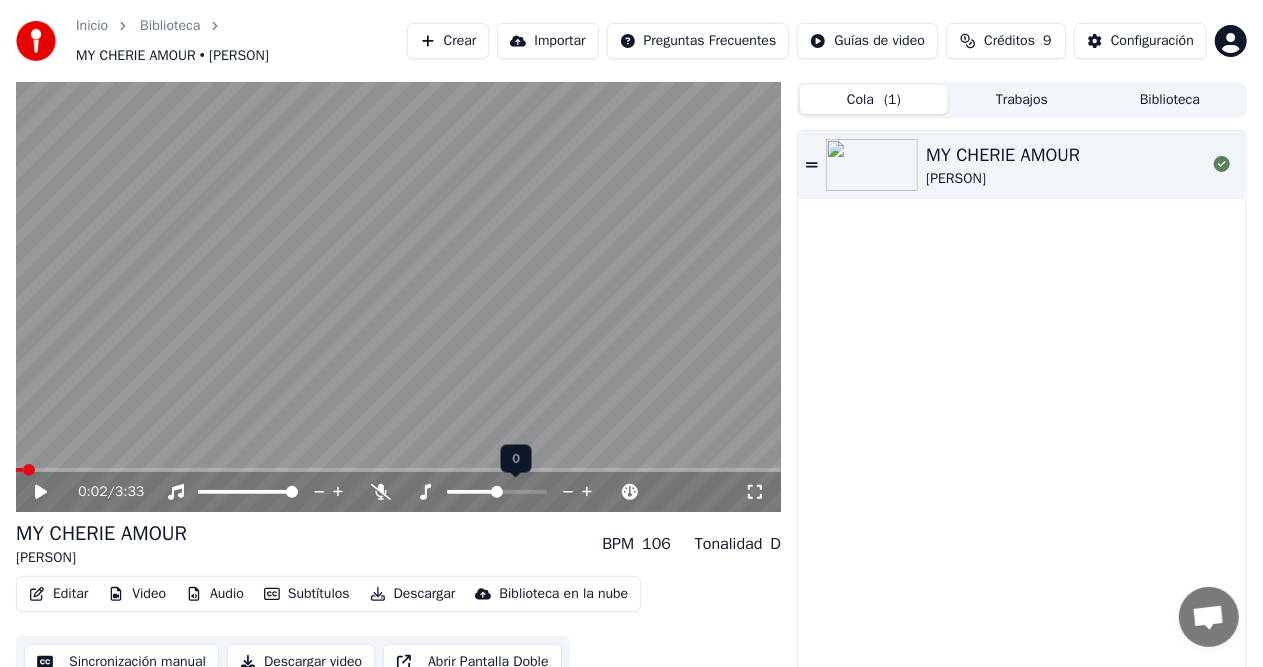 click at bounding box center [425, 492] 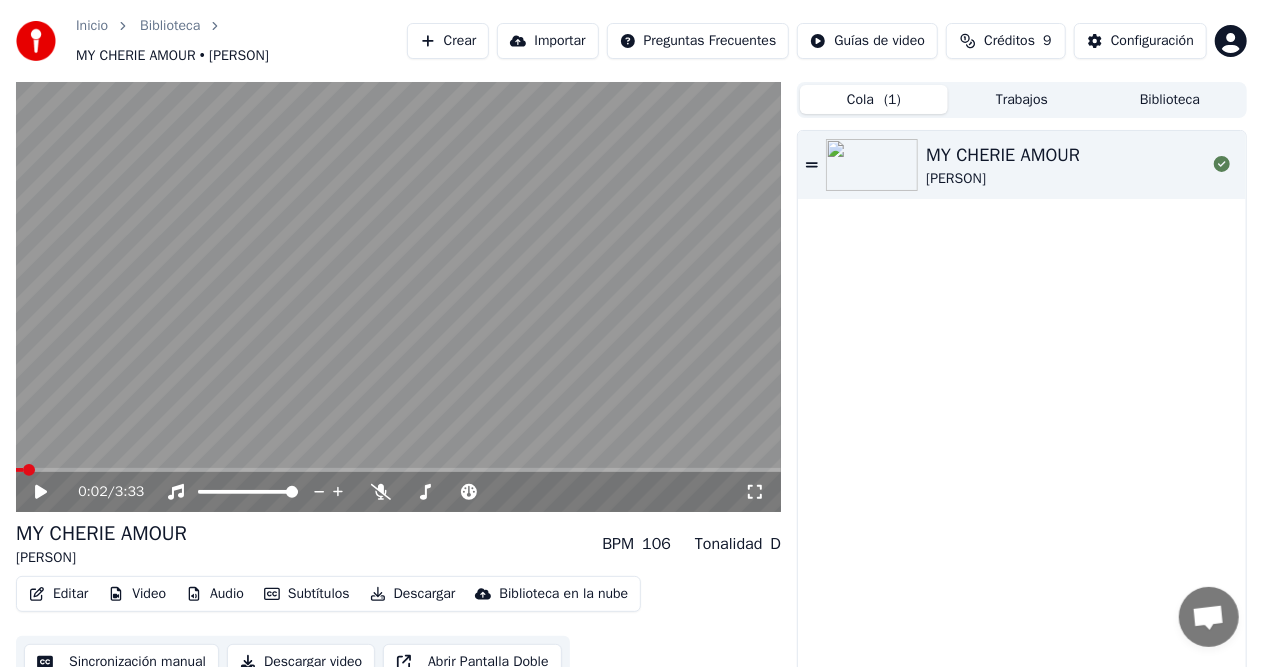 click on "0:02  /  3:33" at bounding box center (411, 492) 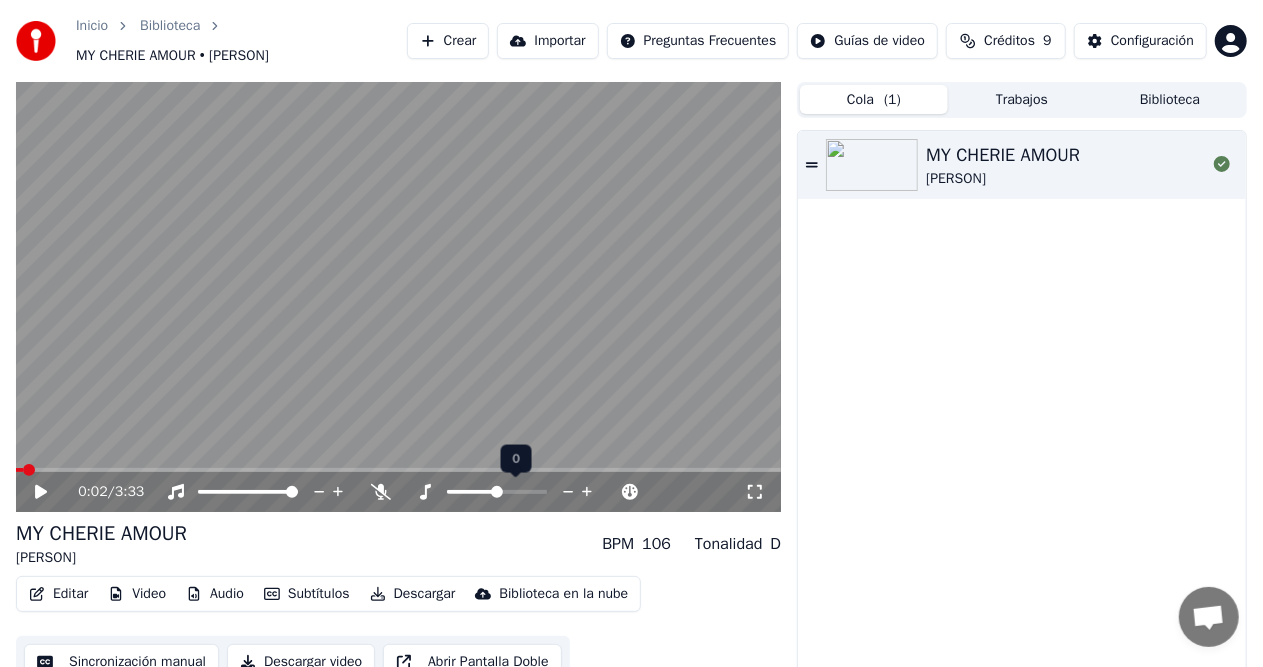click at bounding box center (425, 492) 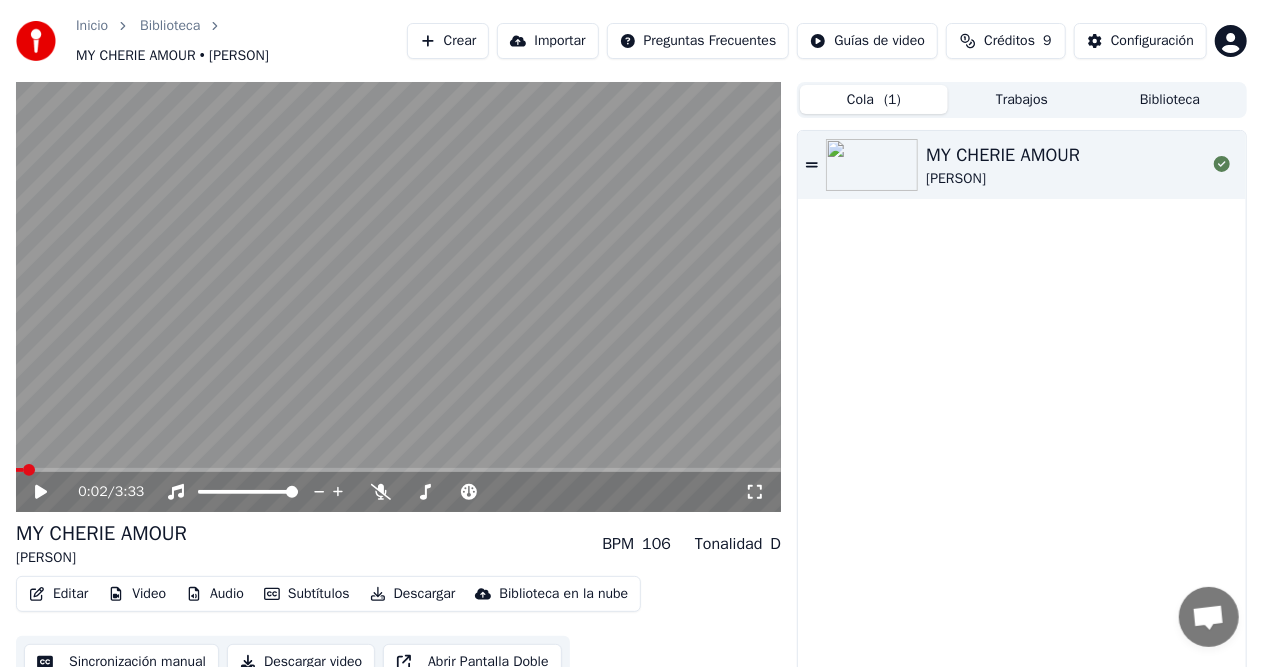 click on "0:02  /  3:33" at bounding box center [411, 492] 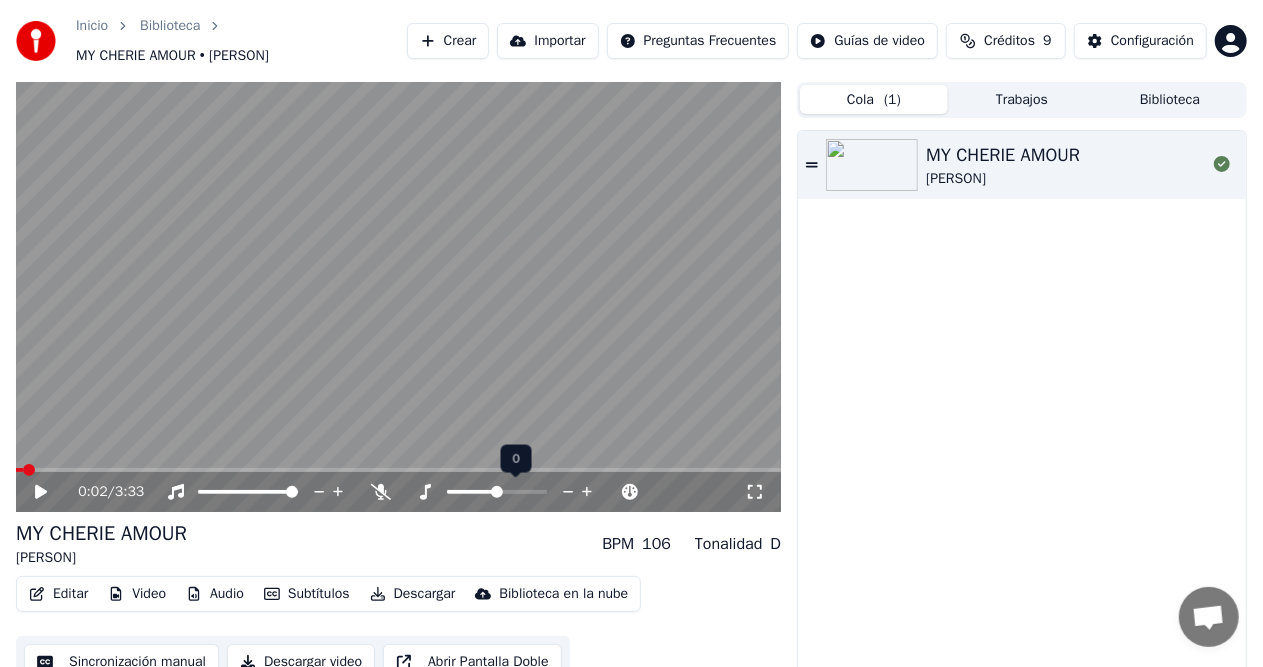 drag, startPoint x: 431, startPoint y: 486, endPoint x: 568, endPoint y: 493, distance: 137.17871 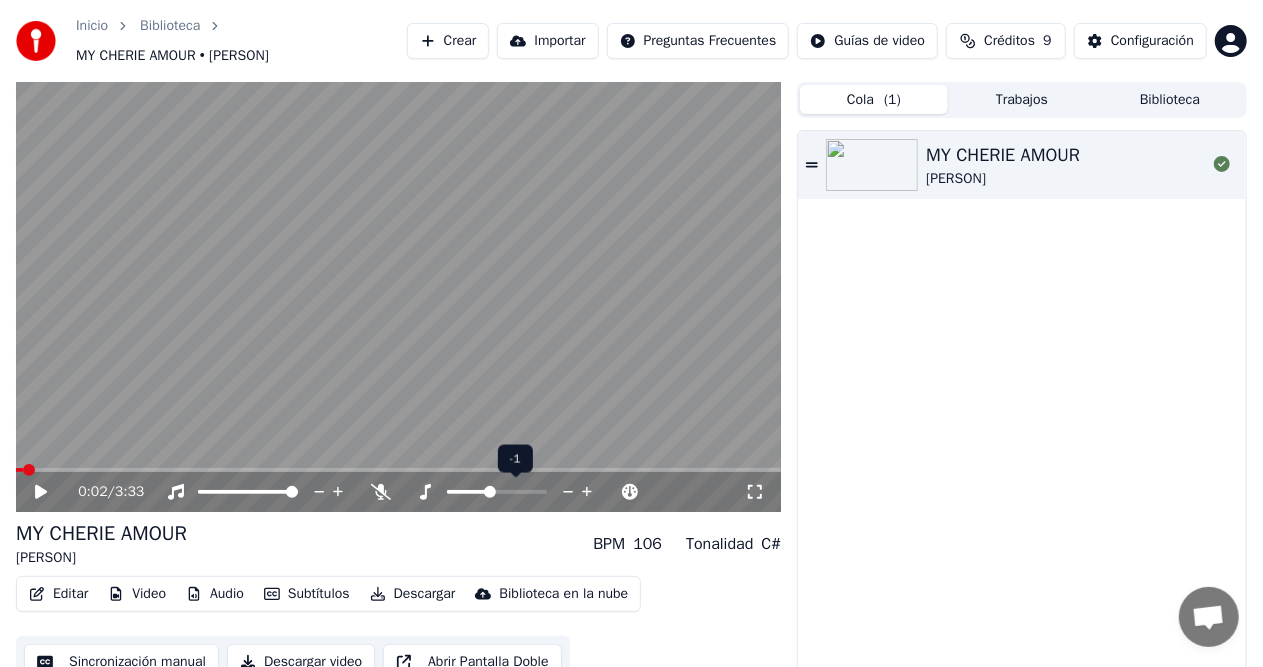 click at bounding box center [568, 492] 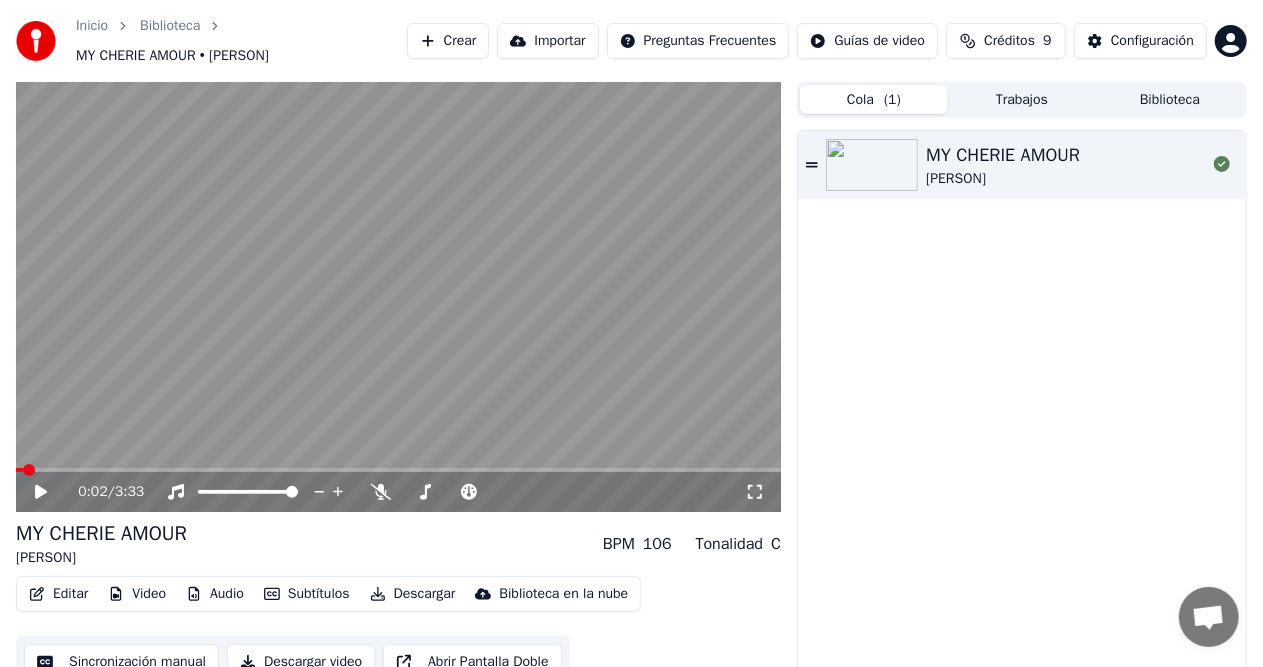click at bounding box center (41, 492) 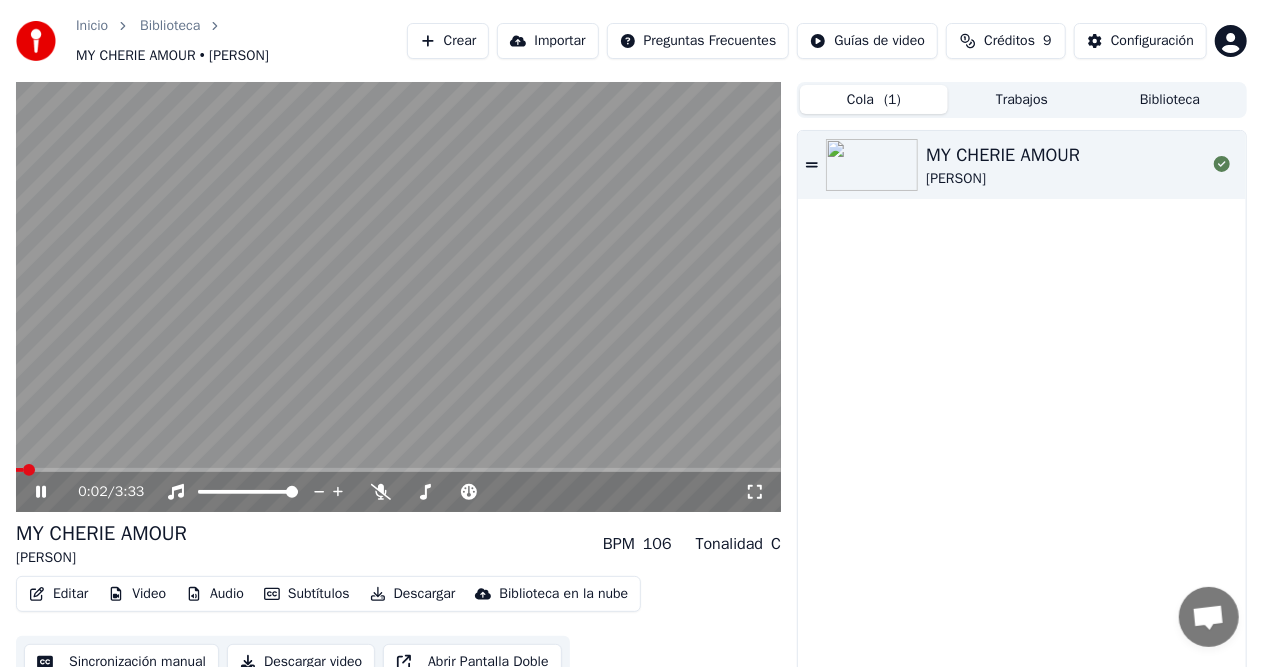 click at bounding box center (19, 470) 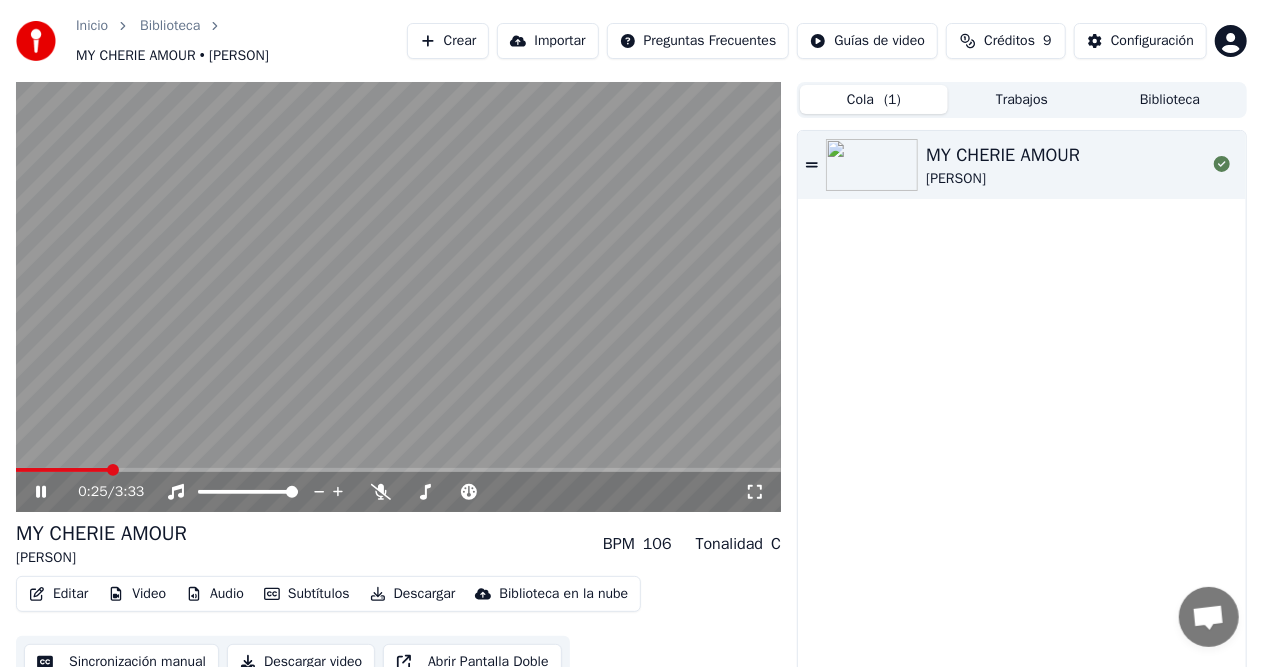 click at bounding box center (55, 492) 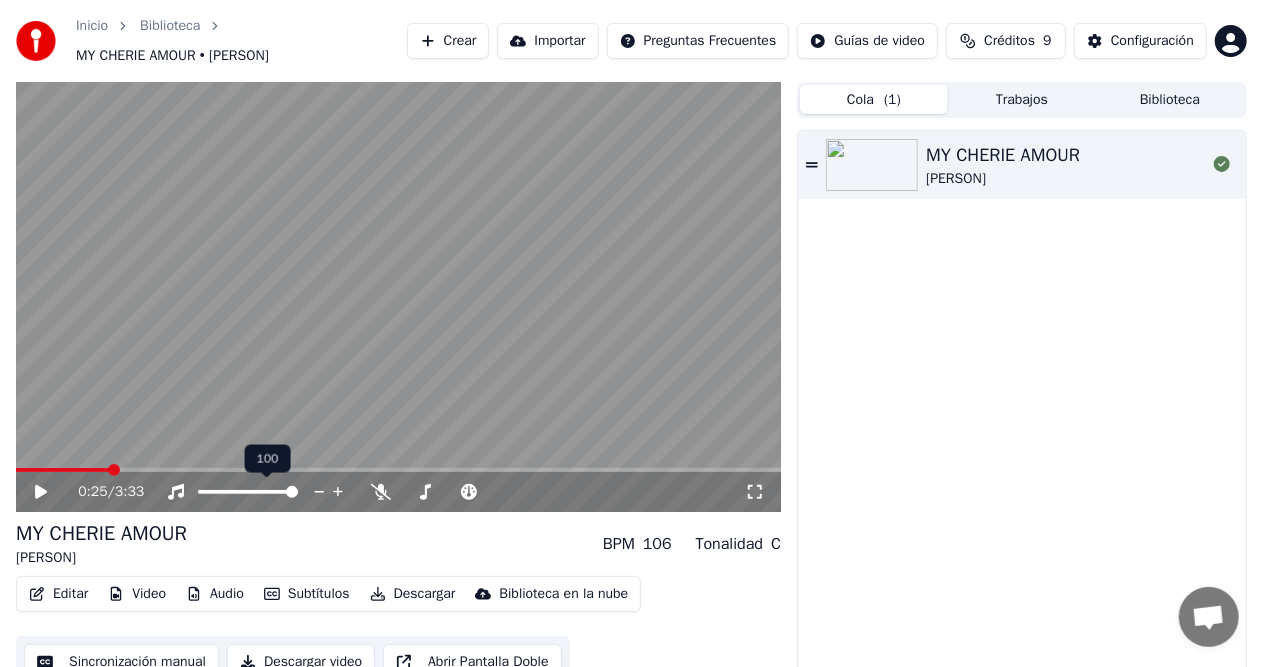 click at bounding box center (319, 492) 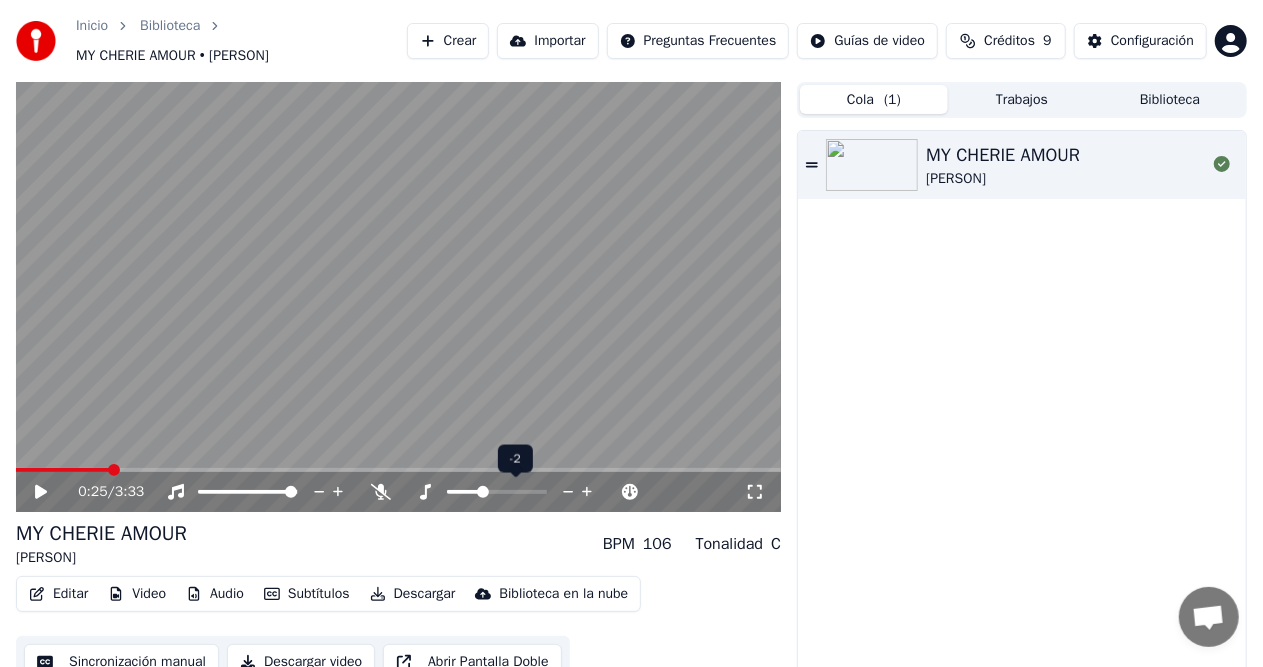 click at bounding box center (568, 492) 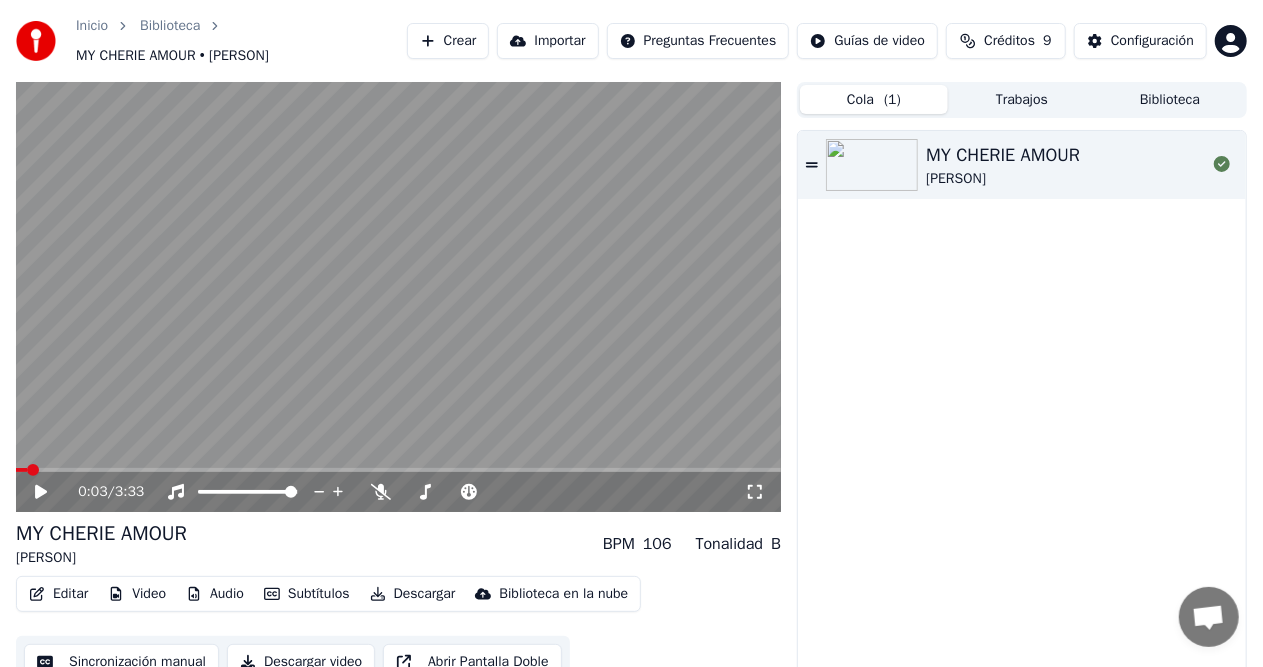 click at bounding box center (21, 470) 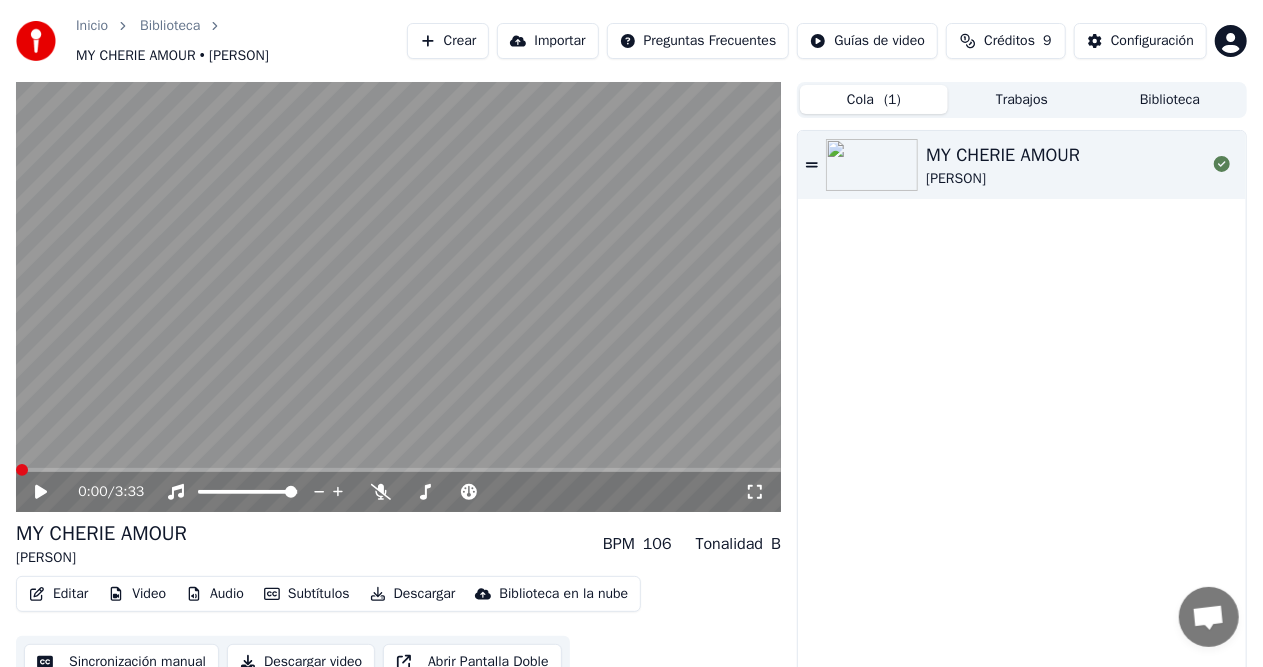 click at bounding box center [22, 470] 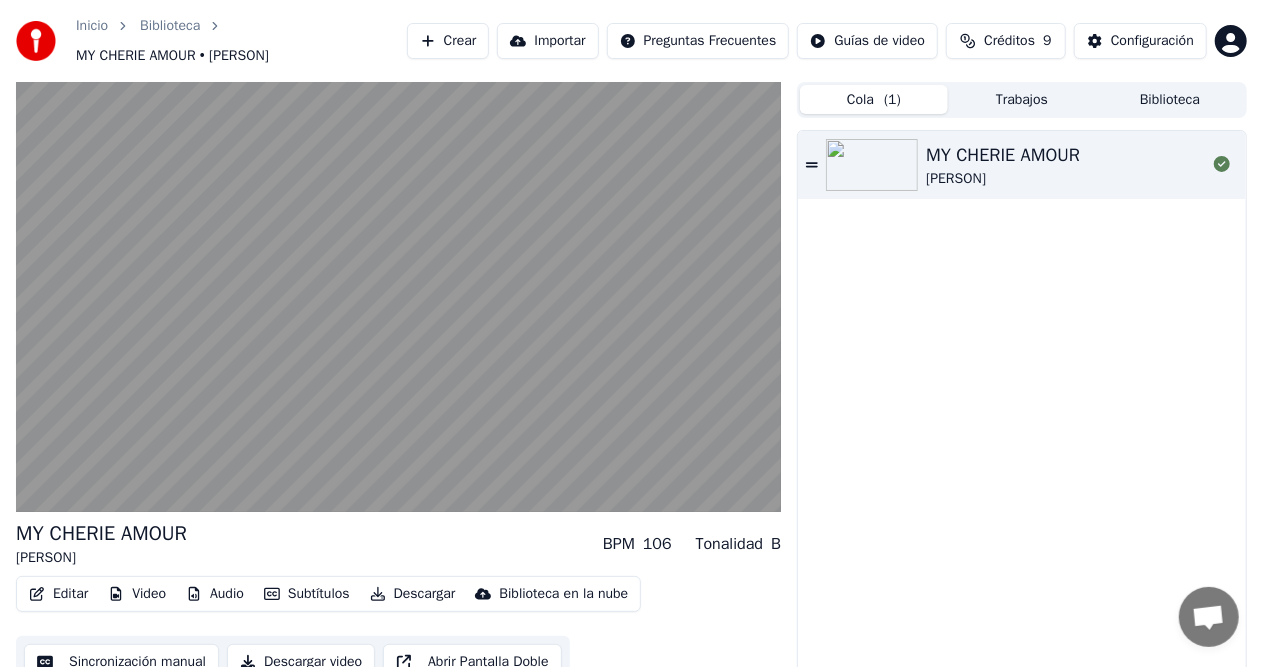 scroll, scrollTop: 30, scrollLeft: 0, axis: vertical 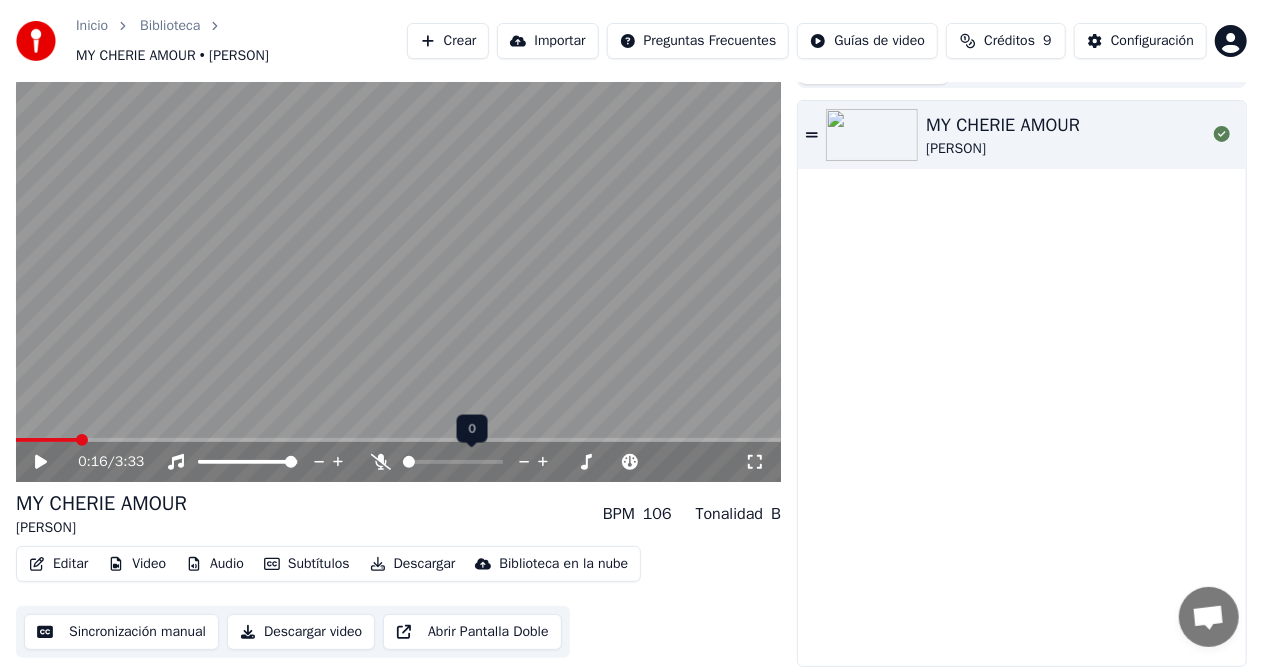 click at bounding box center [524, 462] 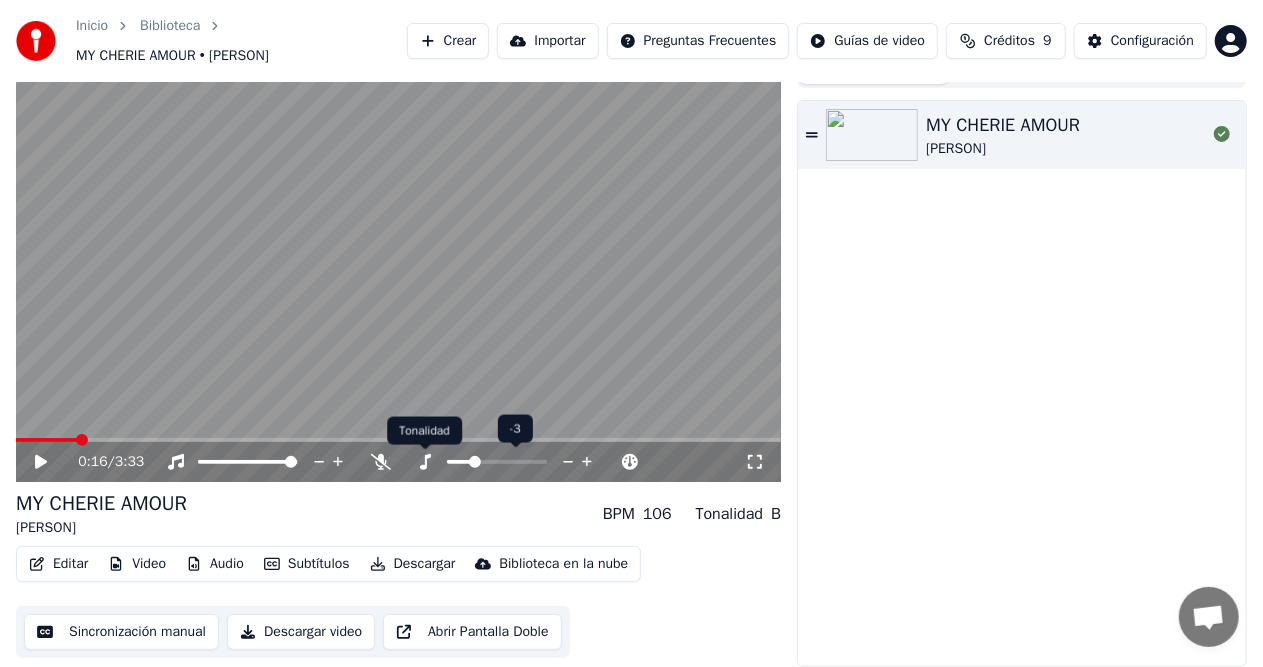 click at bounding box center (425, 462) 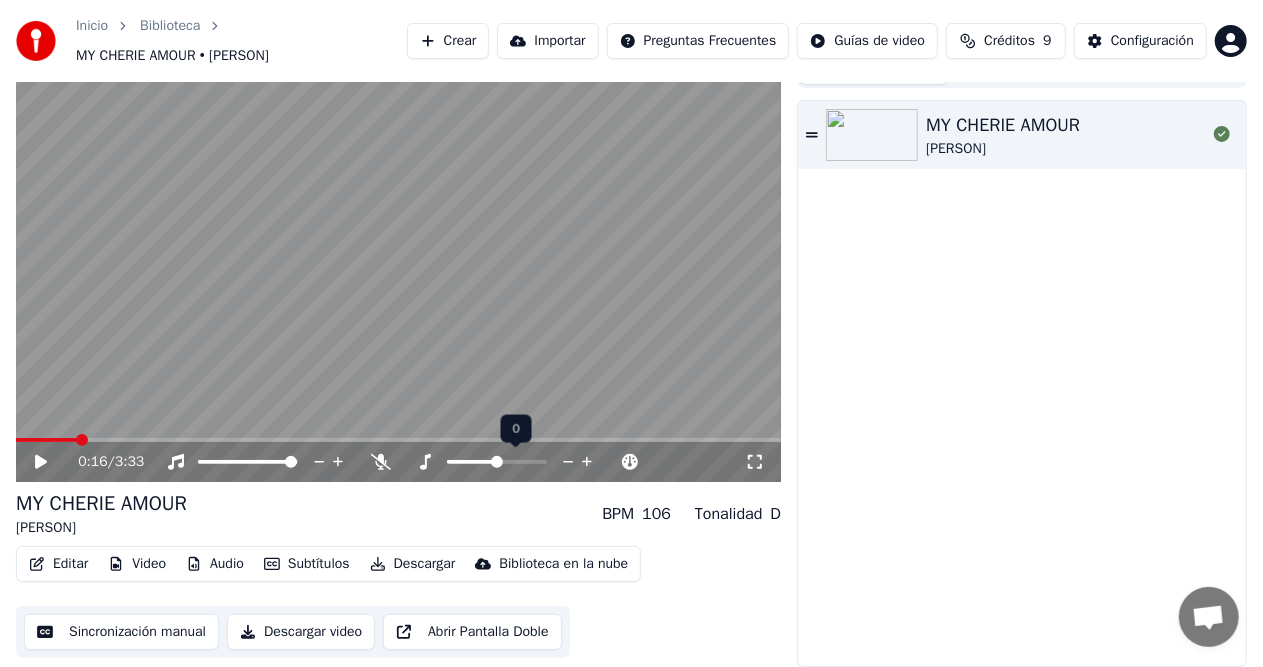 click at bounding box center [568, 462] 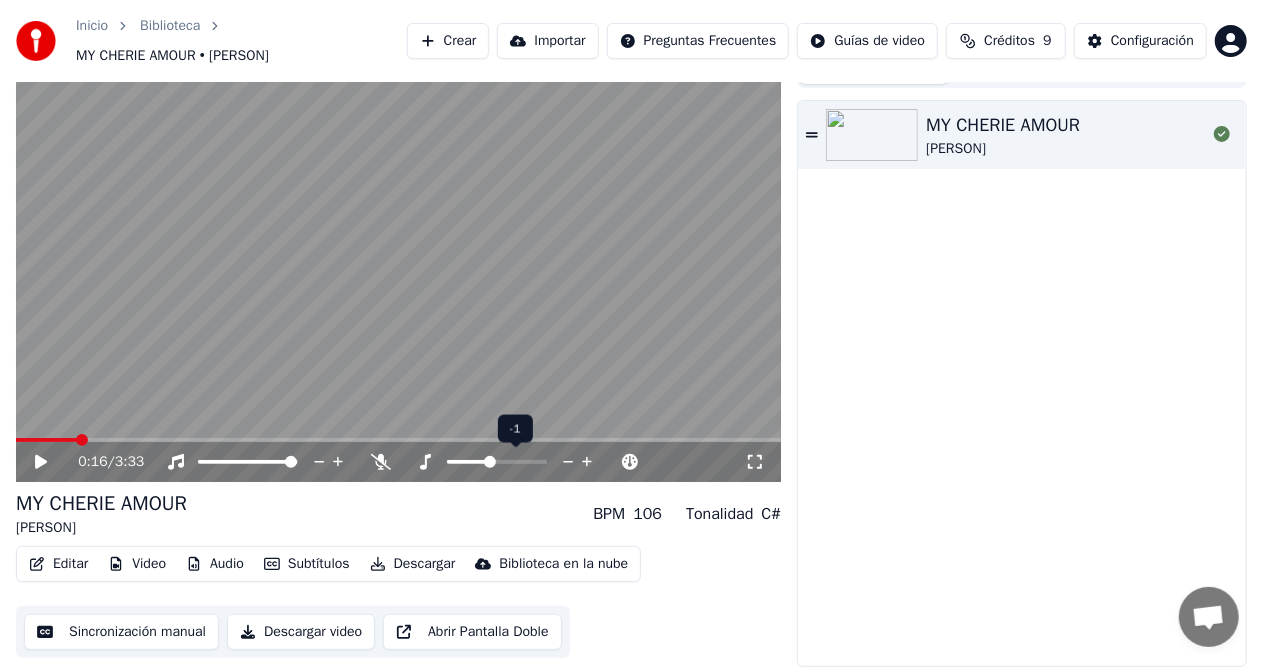 click at bounding box center [568, 462] 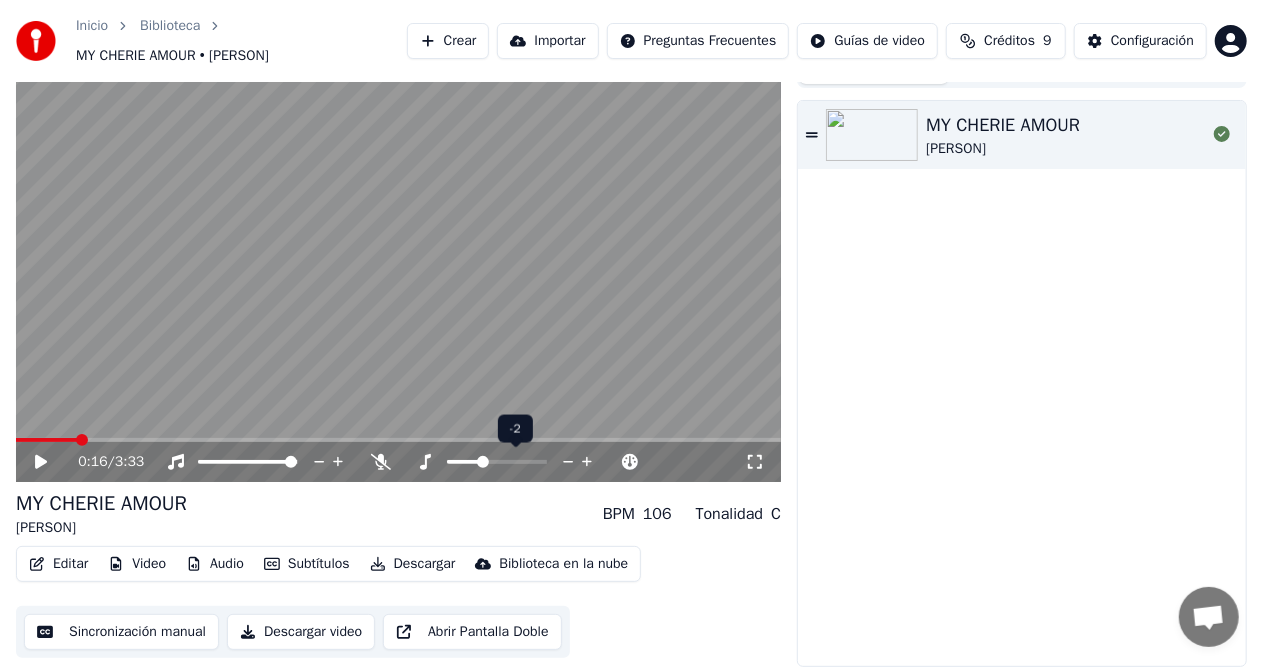 click at bounding box center (568, 462) 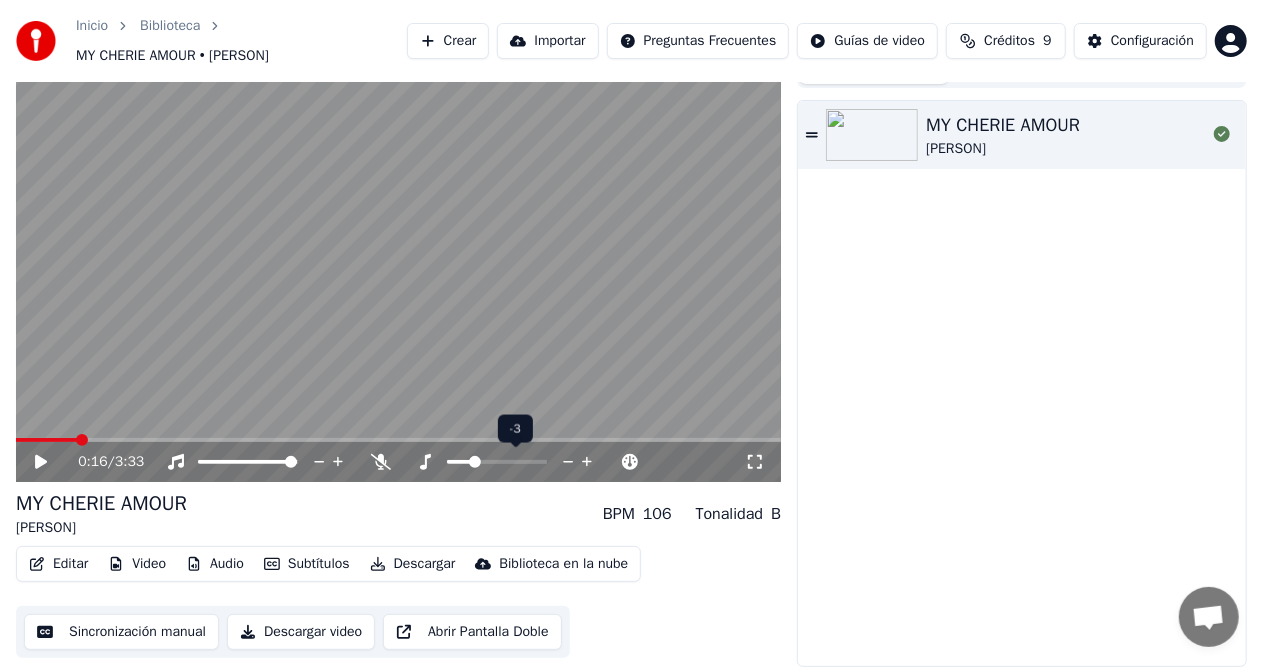 click at bounding box center (568, 462) 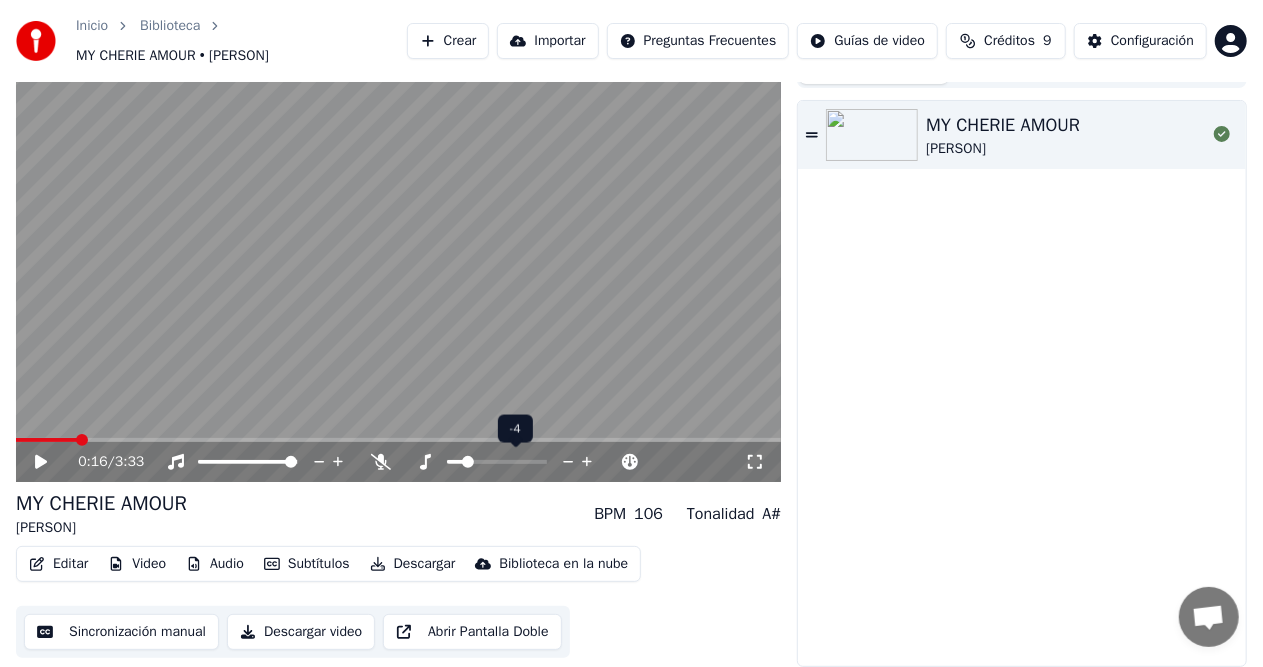 click at bounding box center [587, 462] 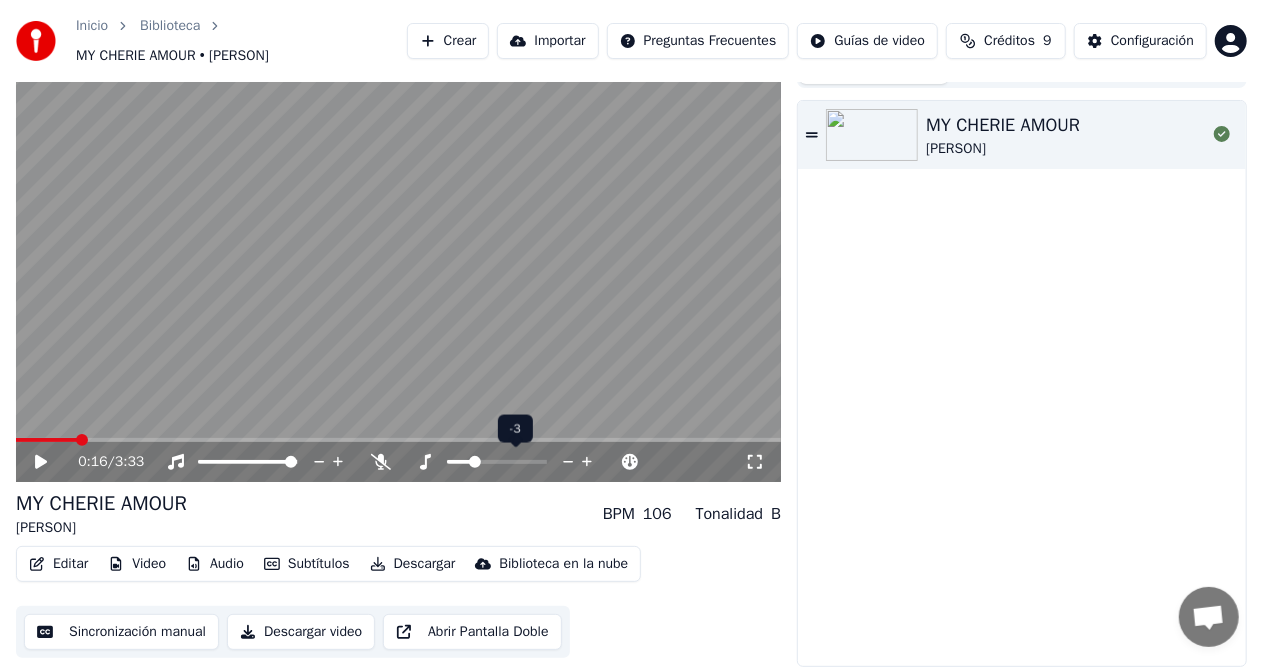 click at bounding box center [569, 463] 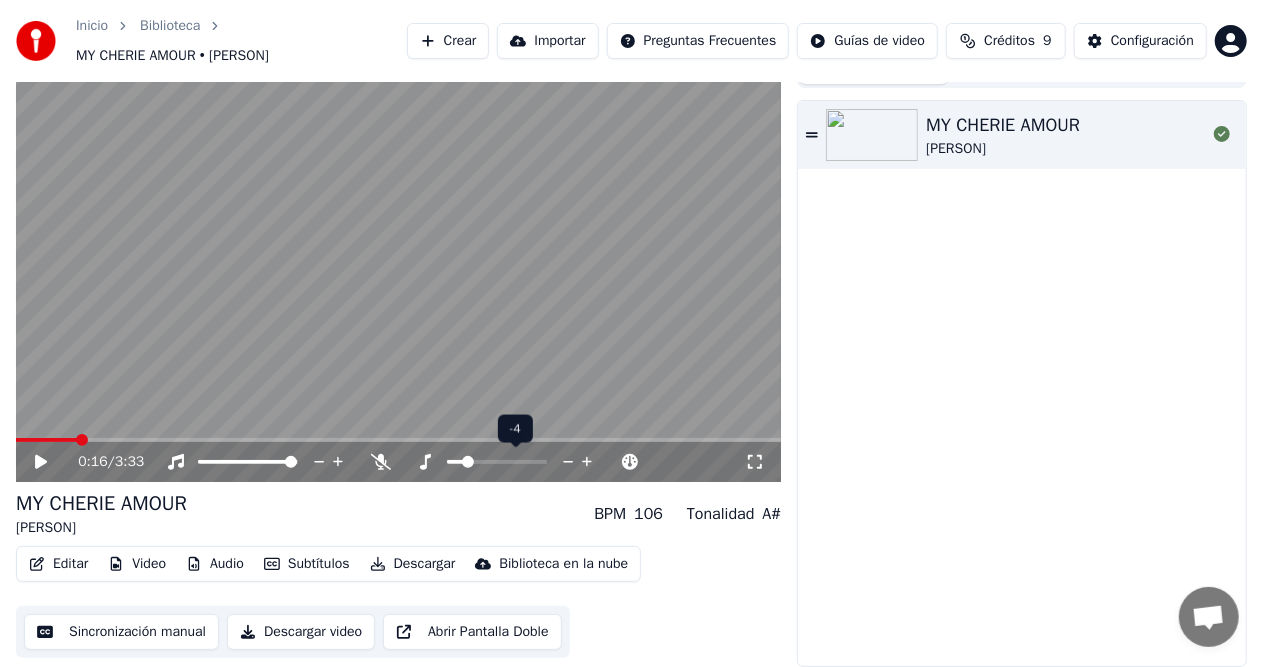 click at bounding box center [568, 462] 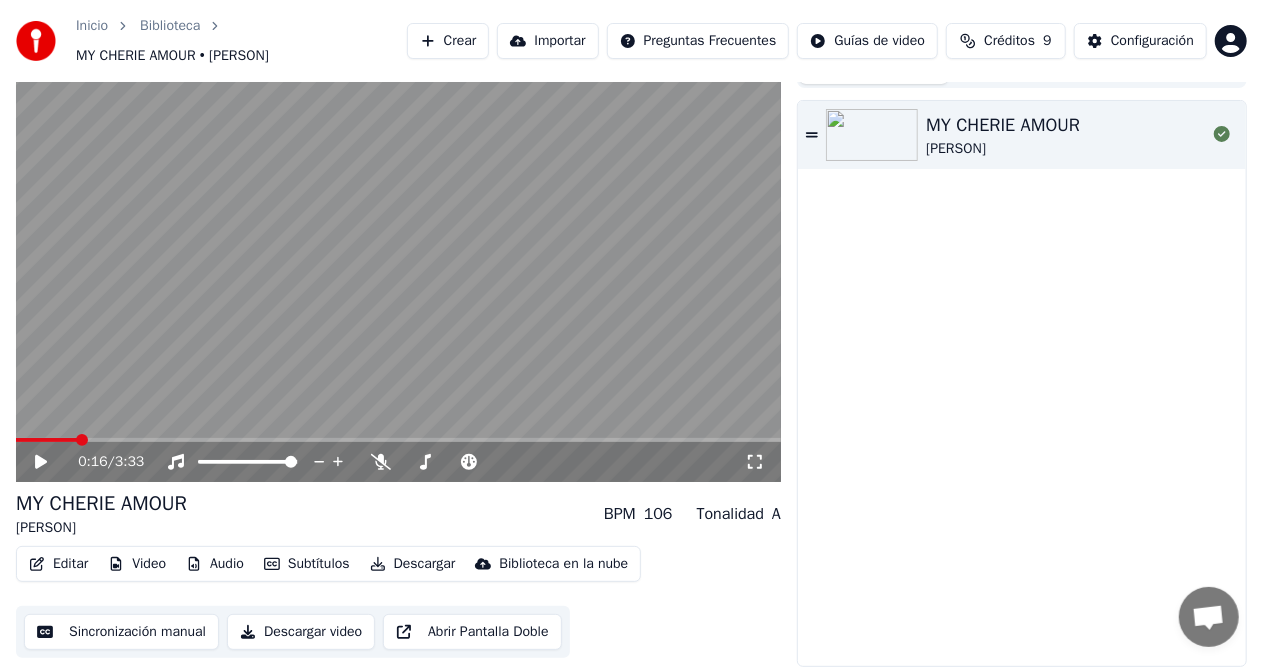 click at bounding box center [41, 462] 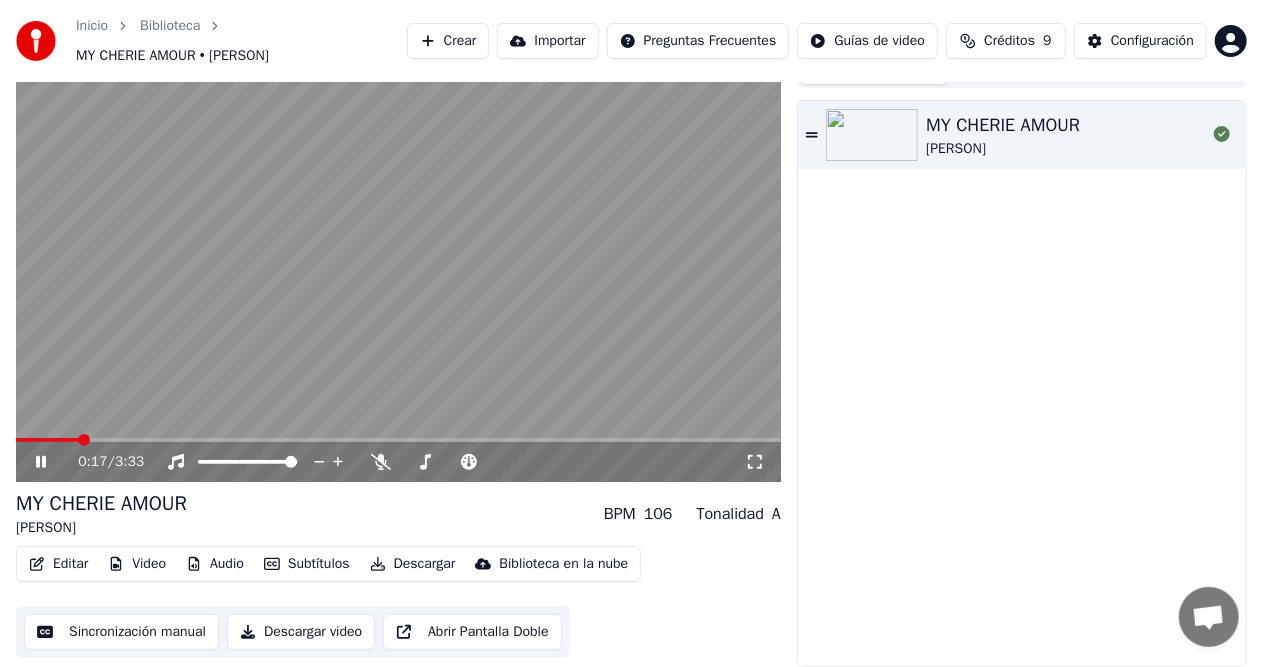 click at bounding box center (47, 440) 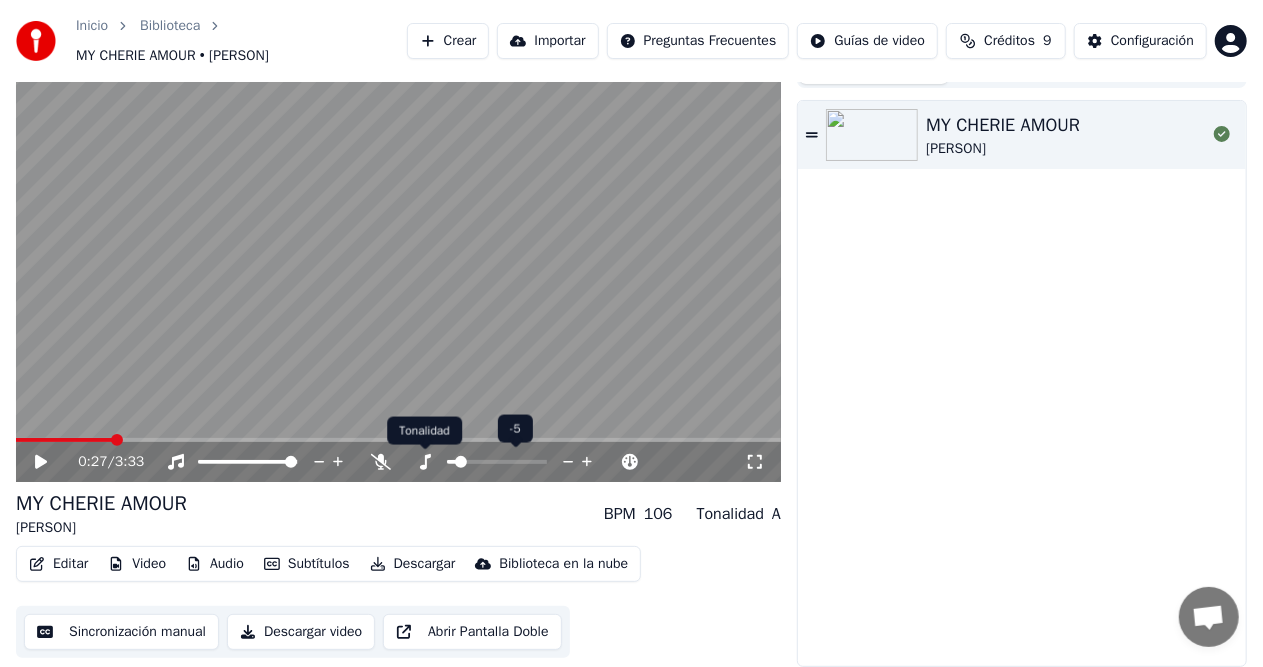 click at bounding box center [425, 462] 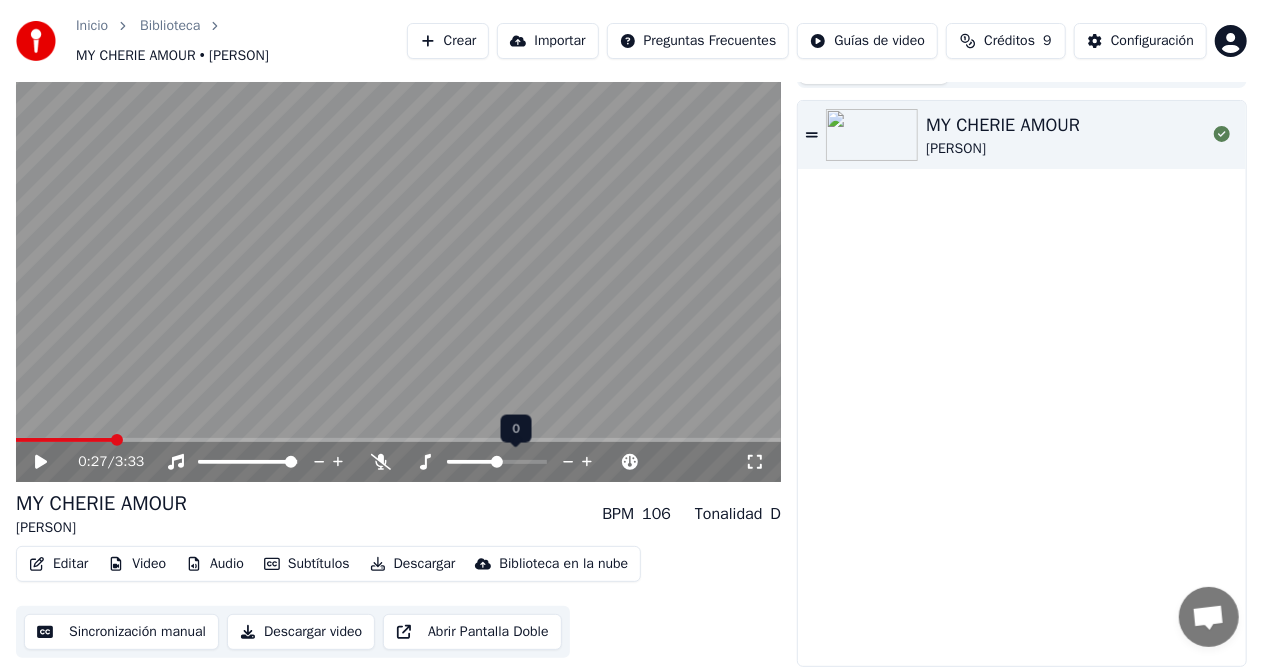 click at bounding box center (587, 462) 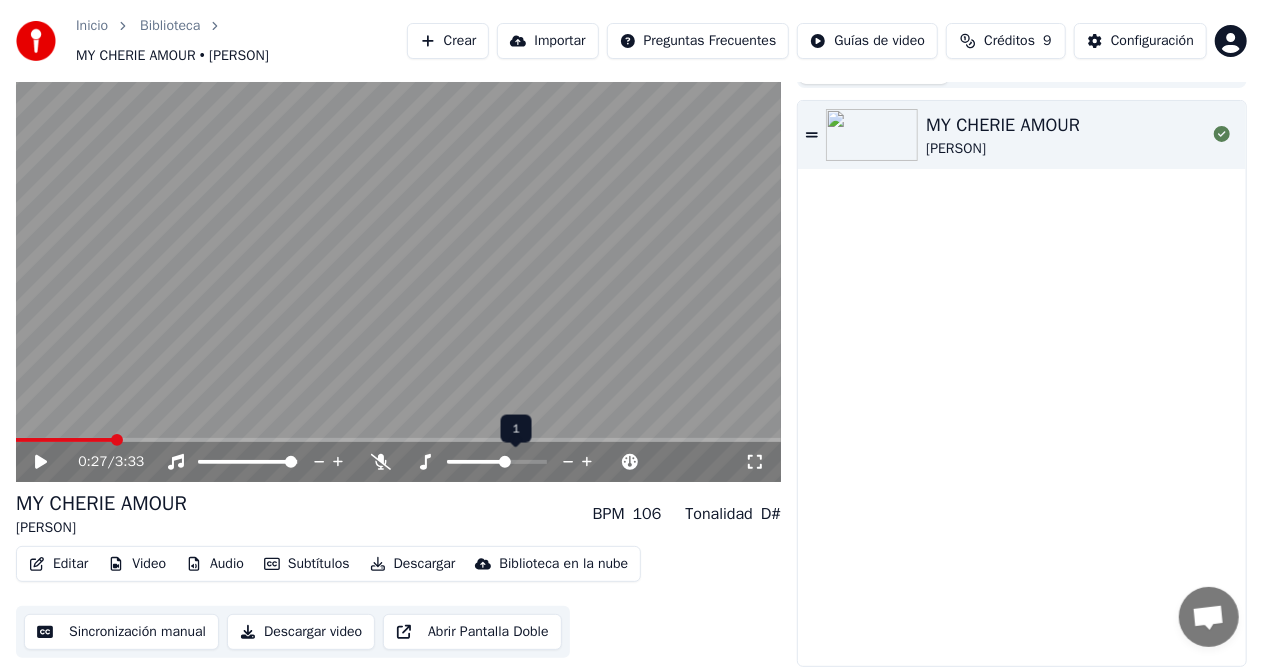 click at bounding box center (587, 462) 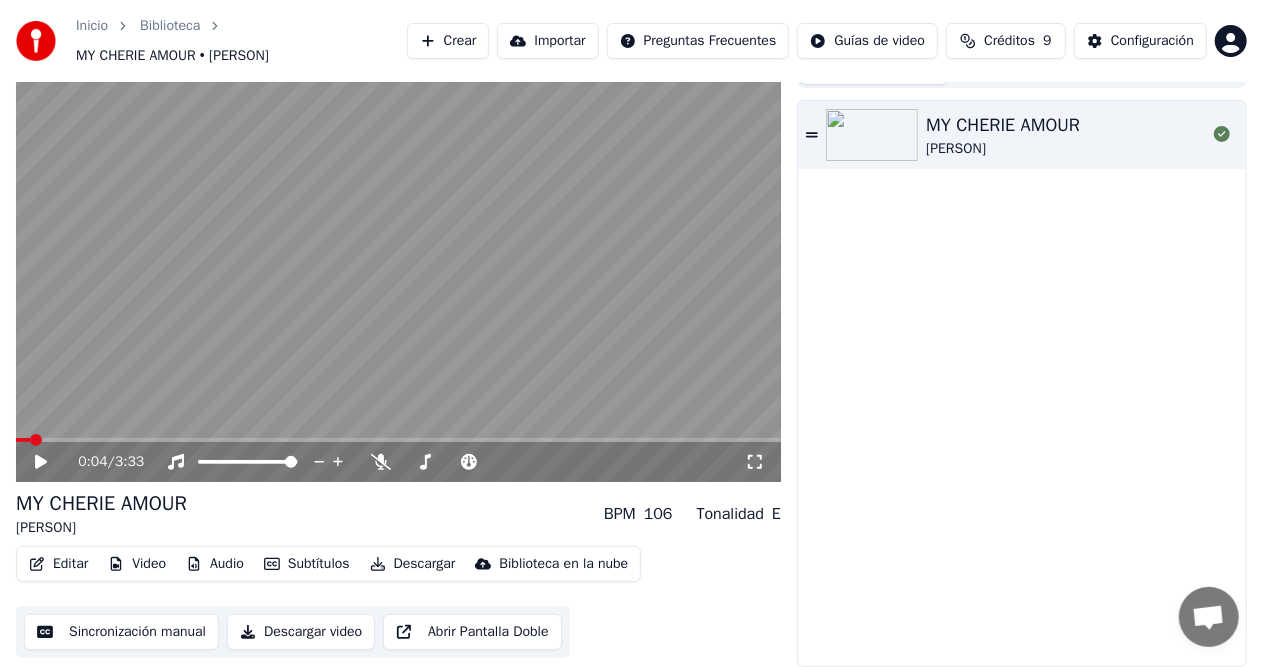click at bounding box center [23, 440] 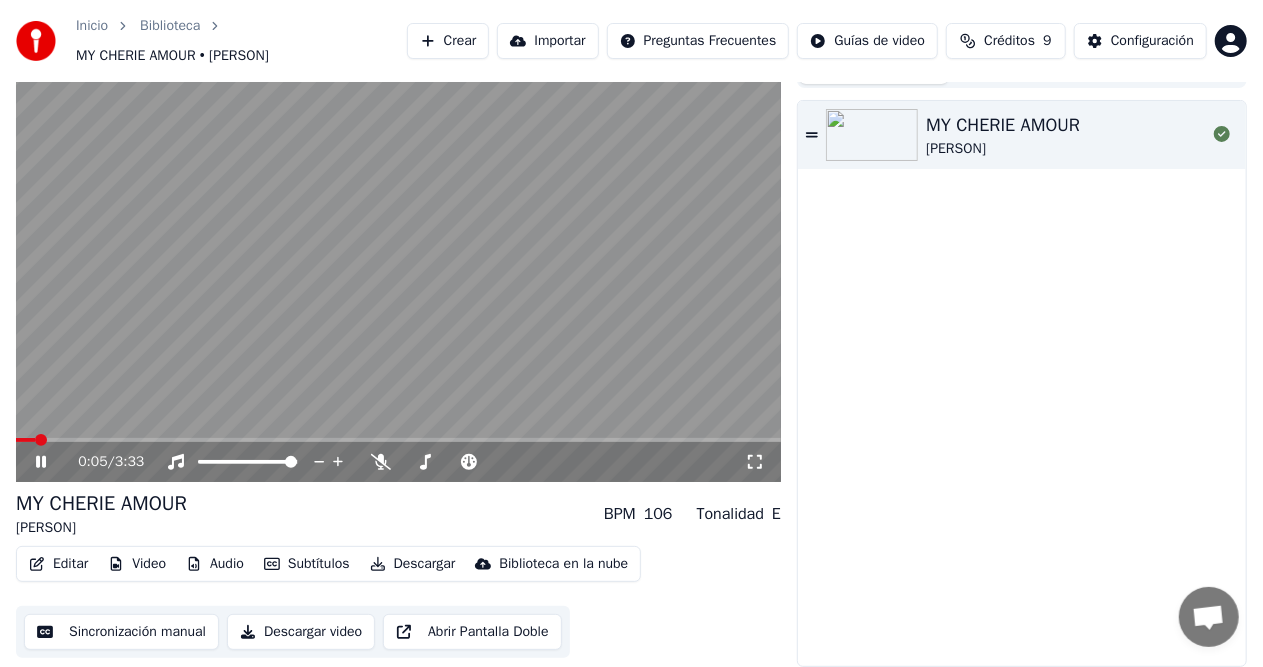 drag, startPoint x: 33, startPoint y: 433, endPoint x: 0, endPoint y: 438, distance: 33.37664 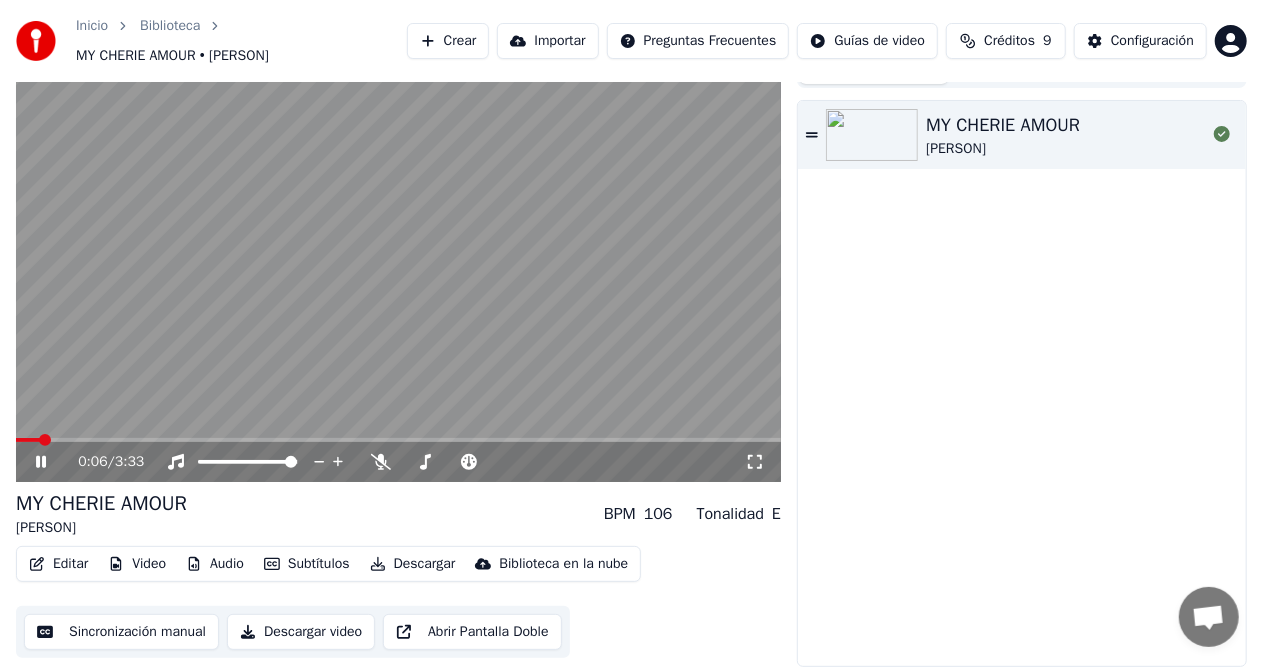 click at bounding box center (41, 462) 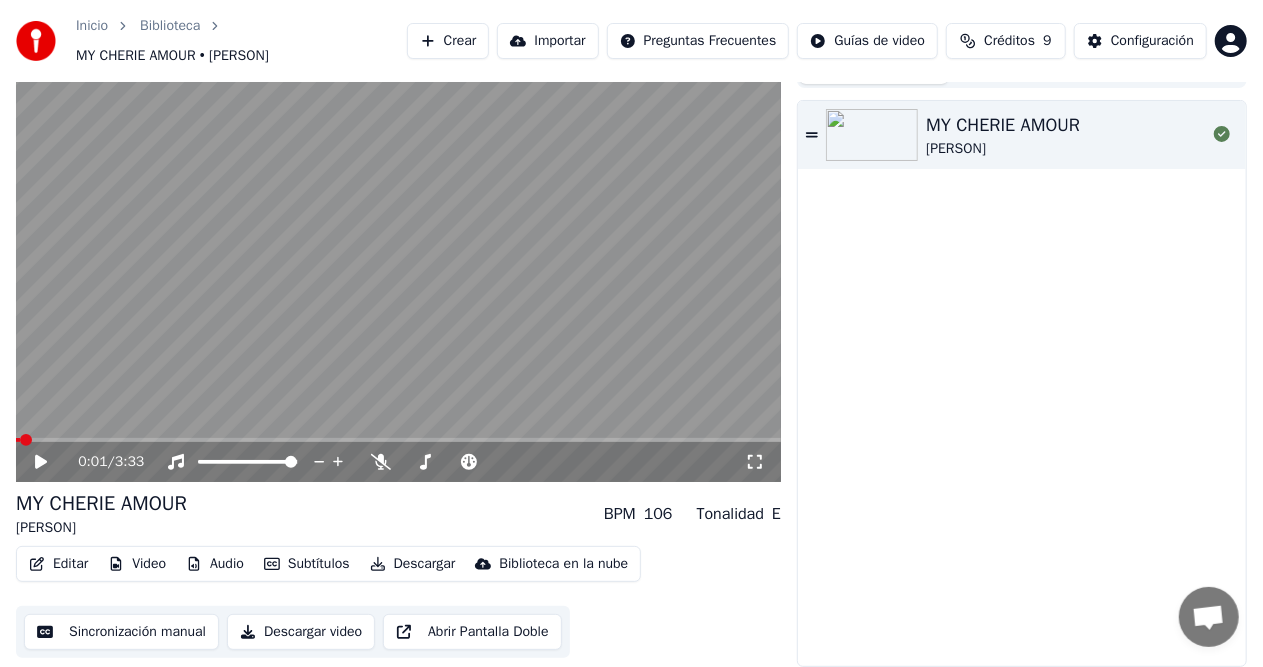 click at bounding box center (18, 440) 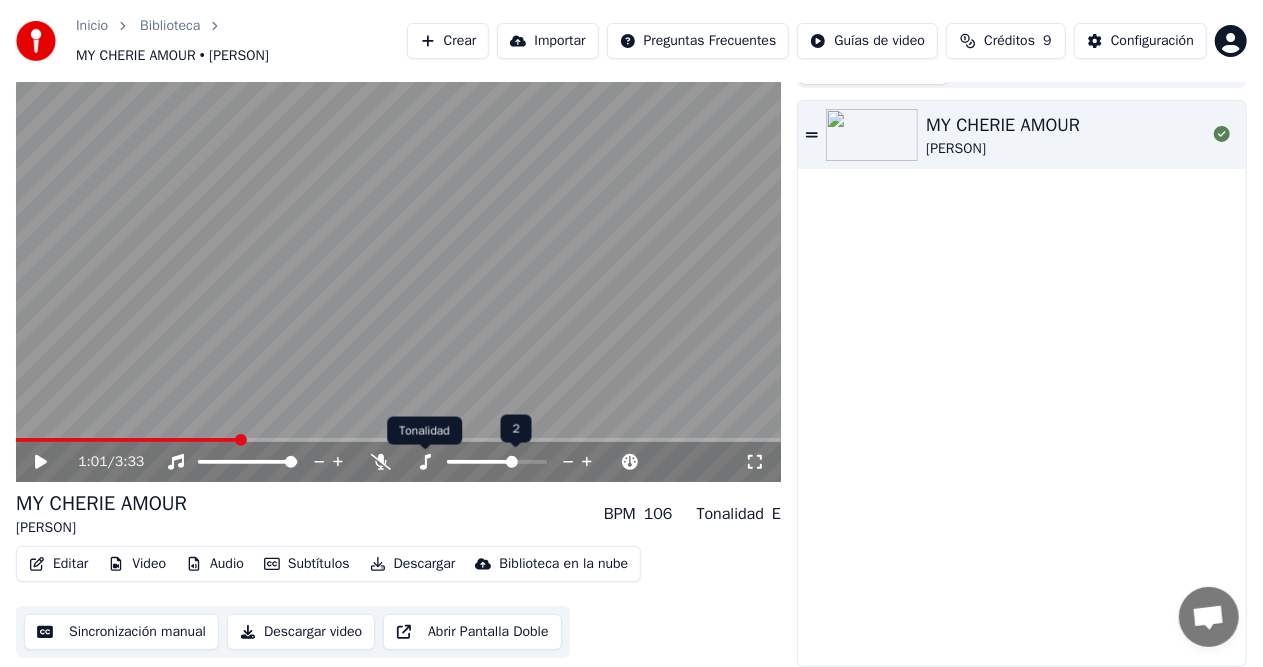 click at bounding box center (425, 462) 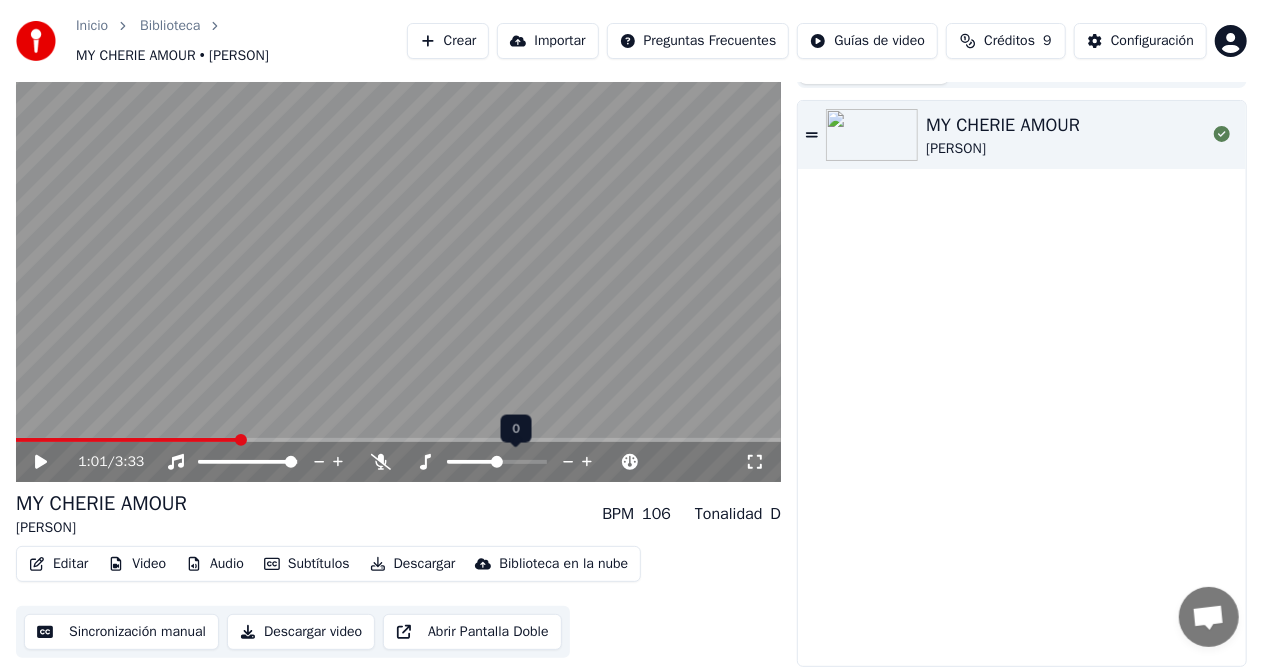click at bounding box center (587, 462) 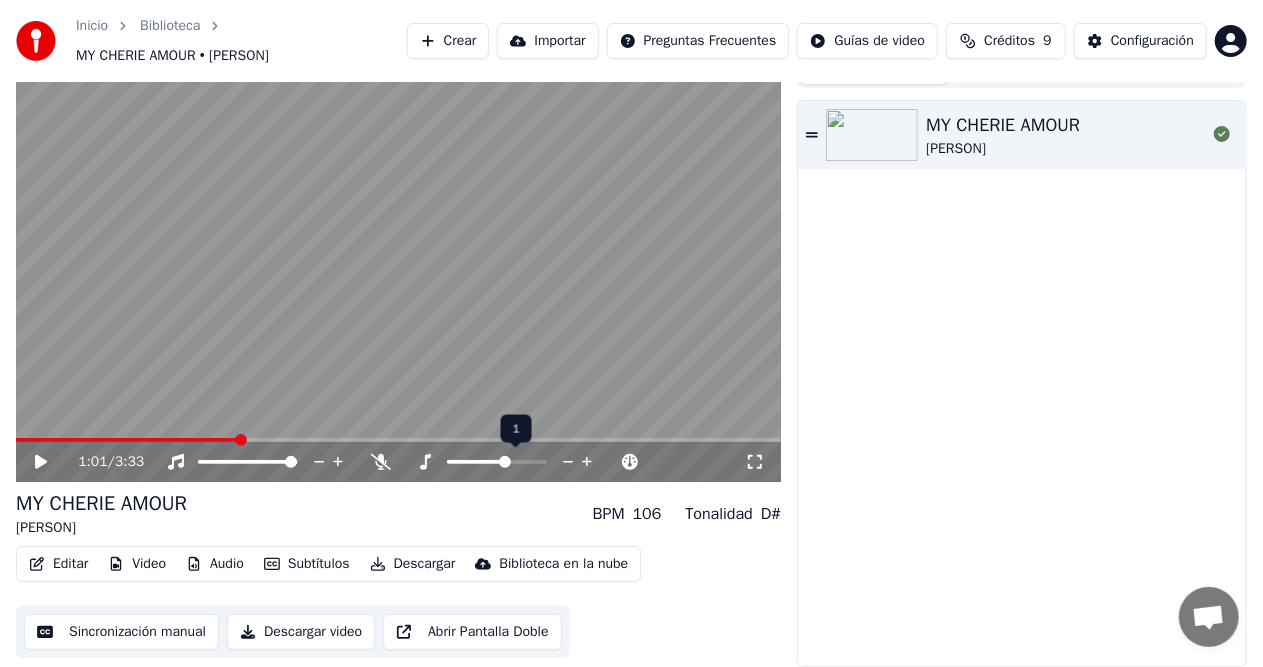 click at bounding box center [587, 462] 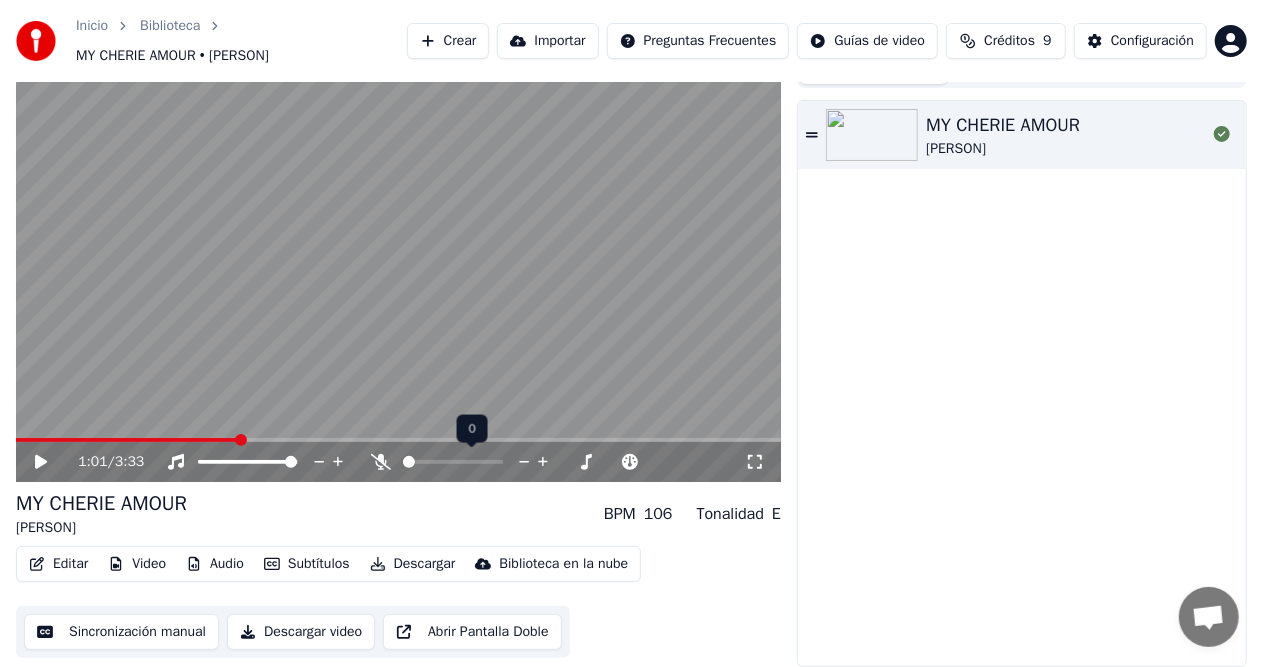 click at bounding box center (525, 463) 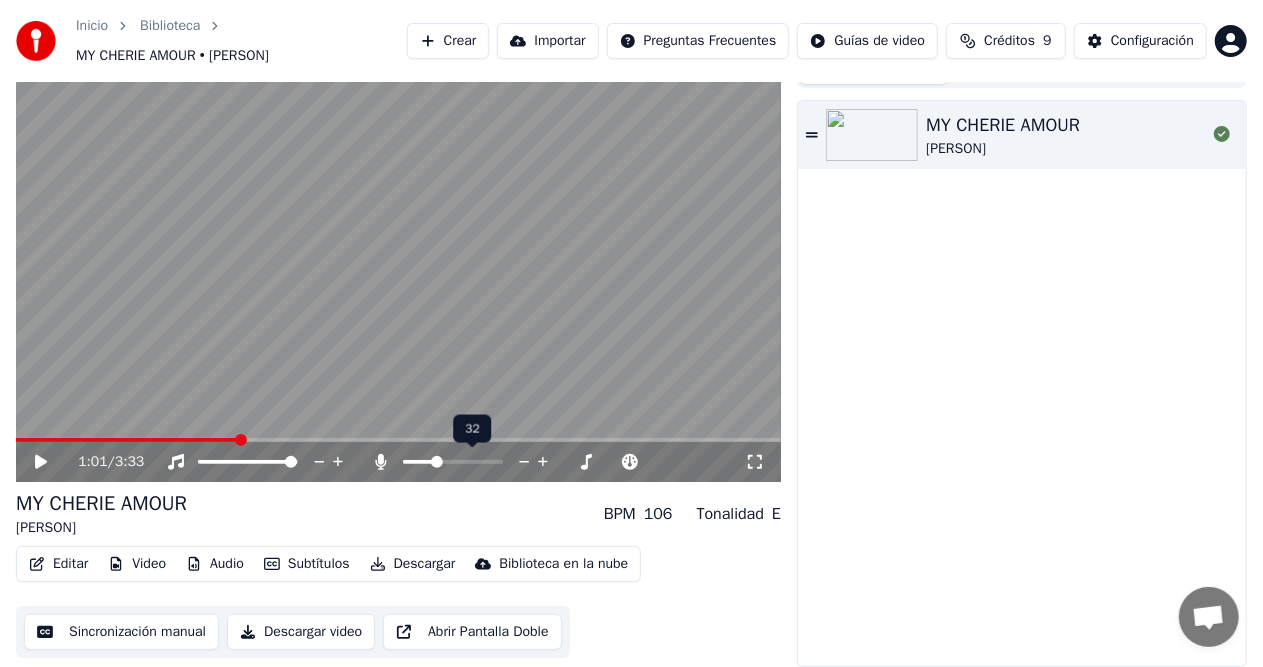 click at bounding box center (453, 462) 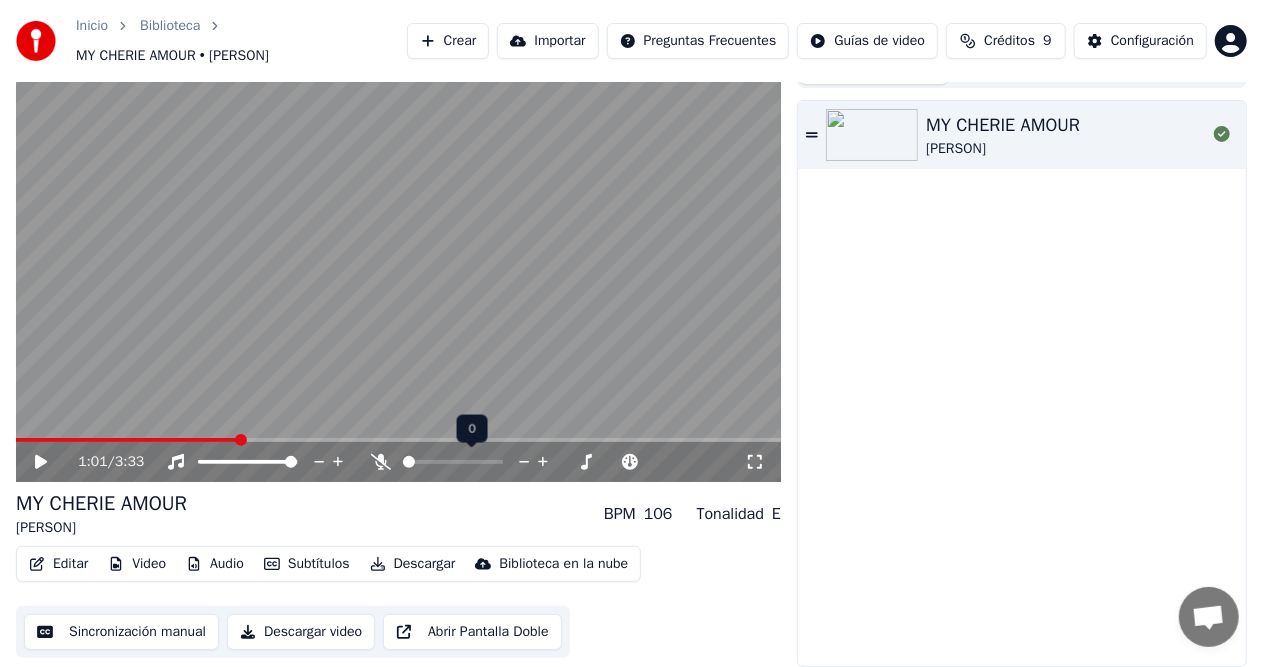 click at bounding box center (409, 462) 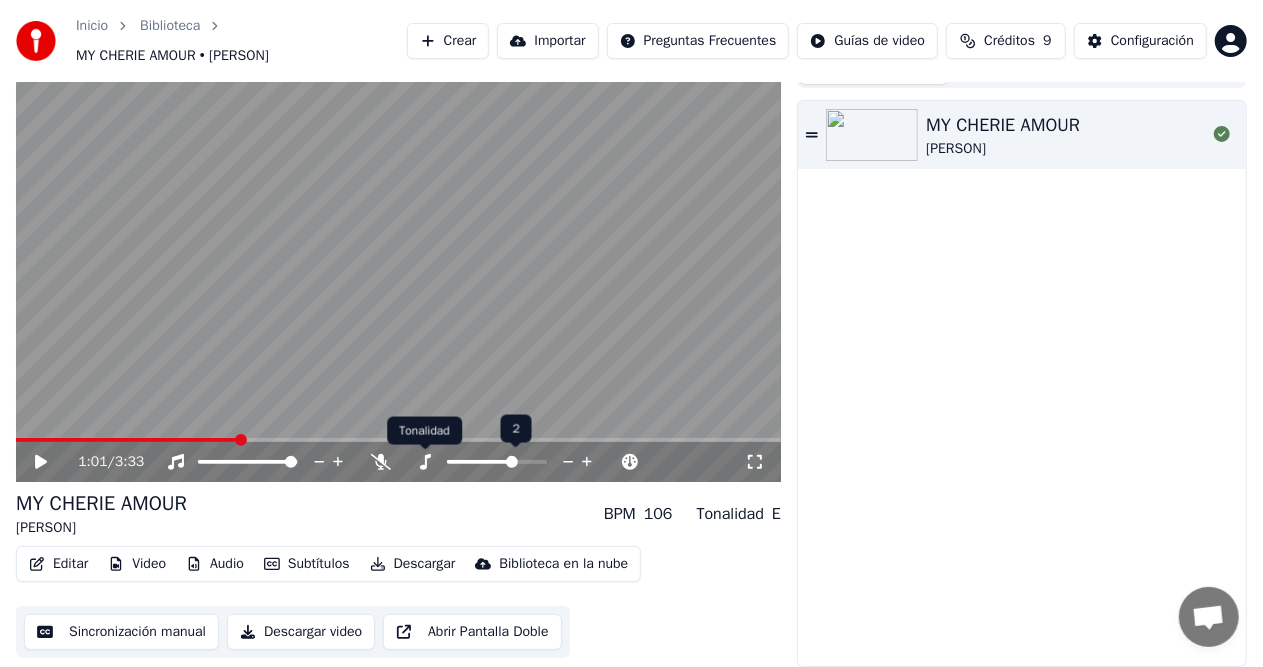click at bounding box center (425, 462) 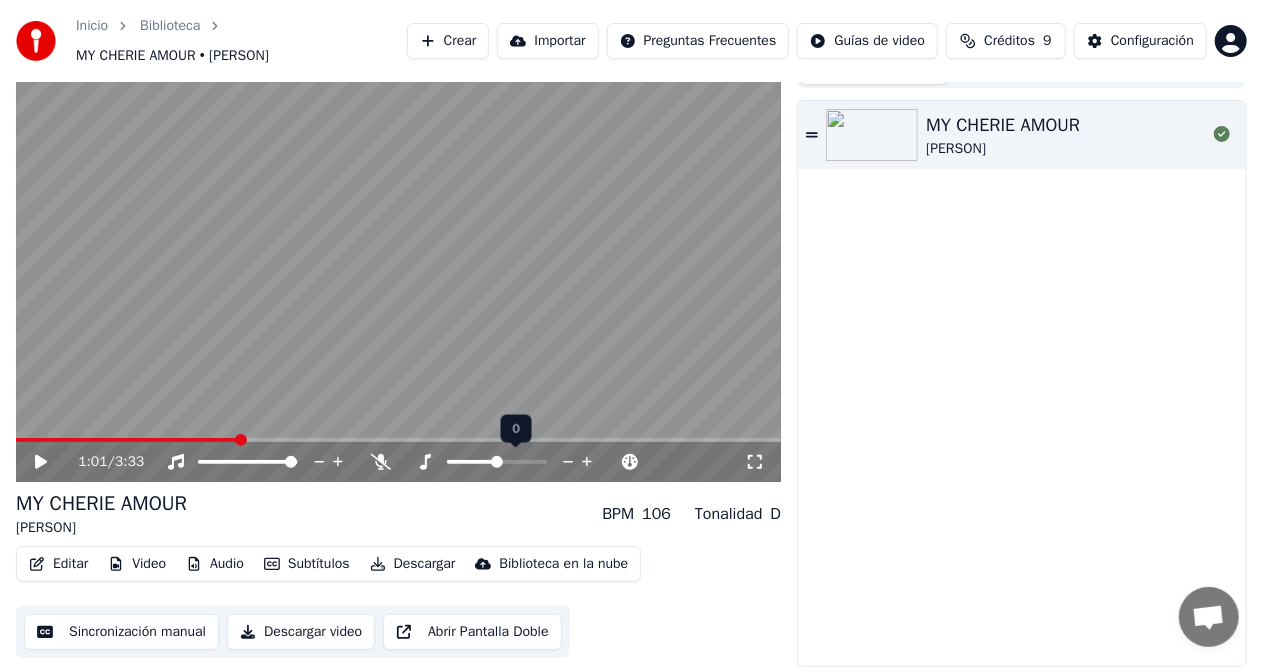 click at bounding box center (587, 462) 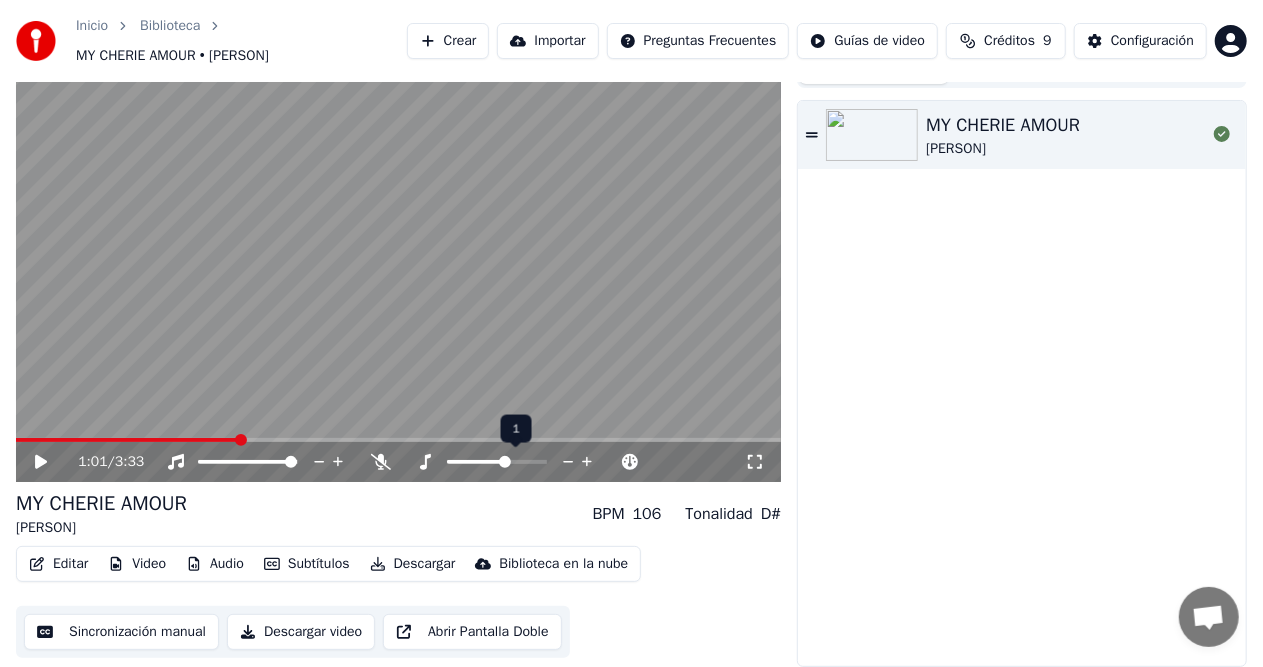 click at bounding box center [587, 462] 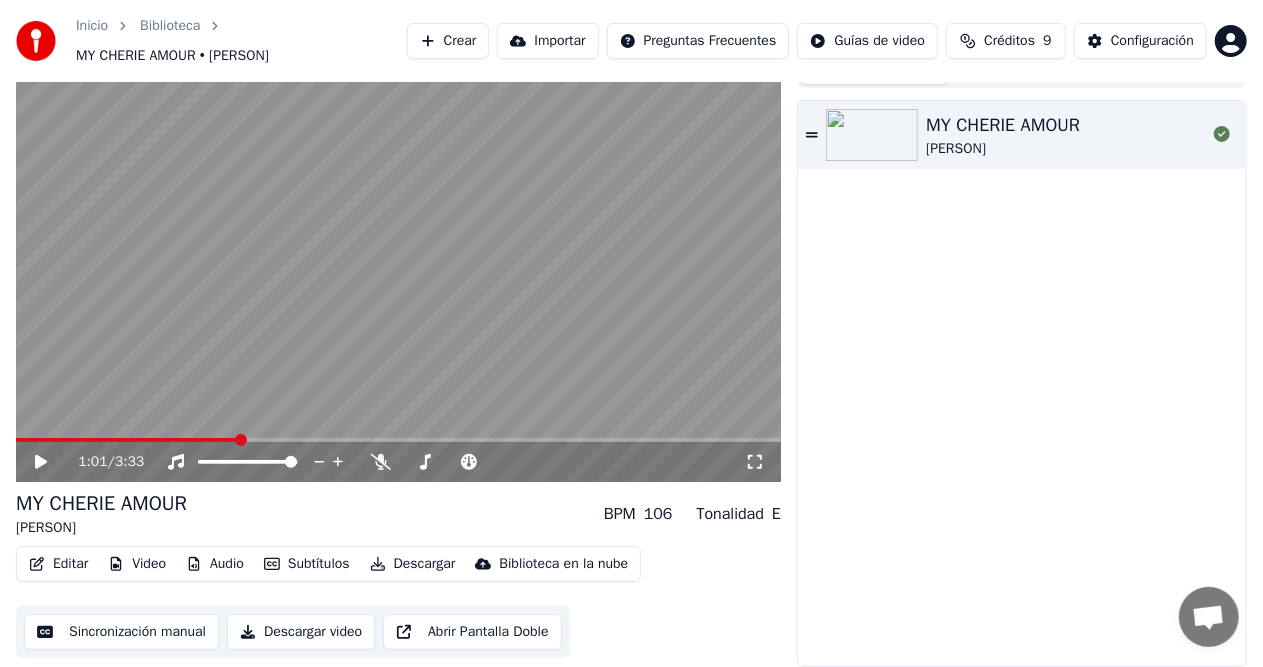 click at bounding box center (41, 462) 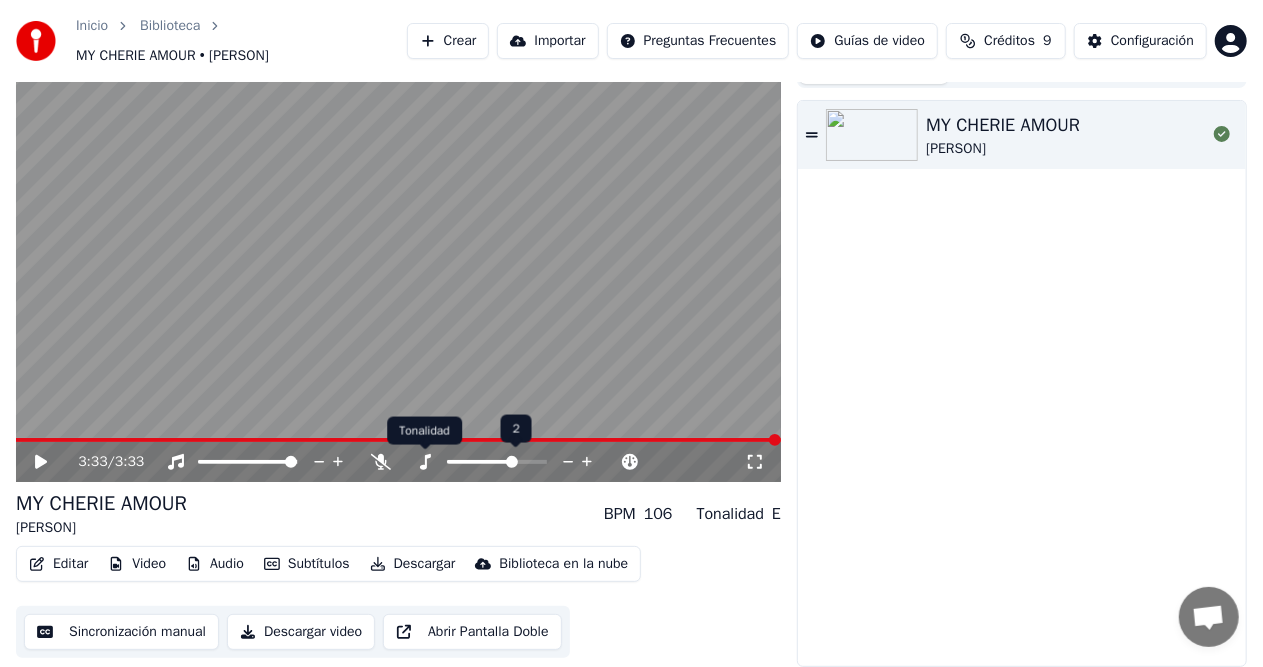 click at bounding box center [425, 462] 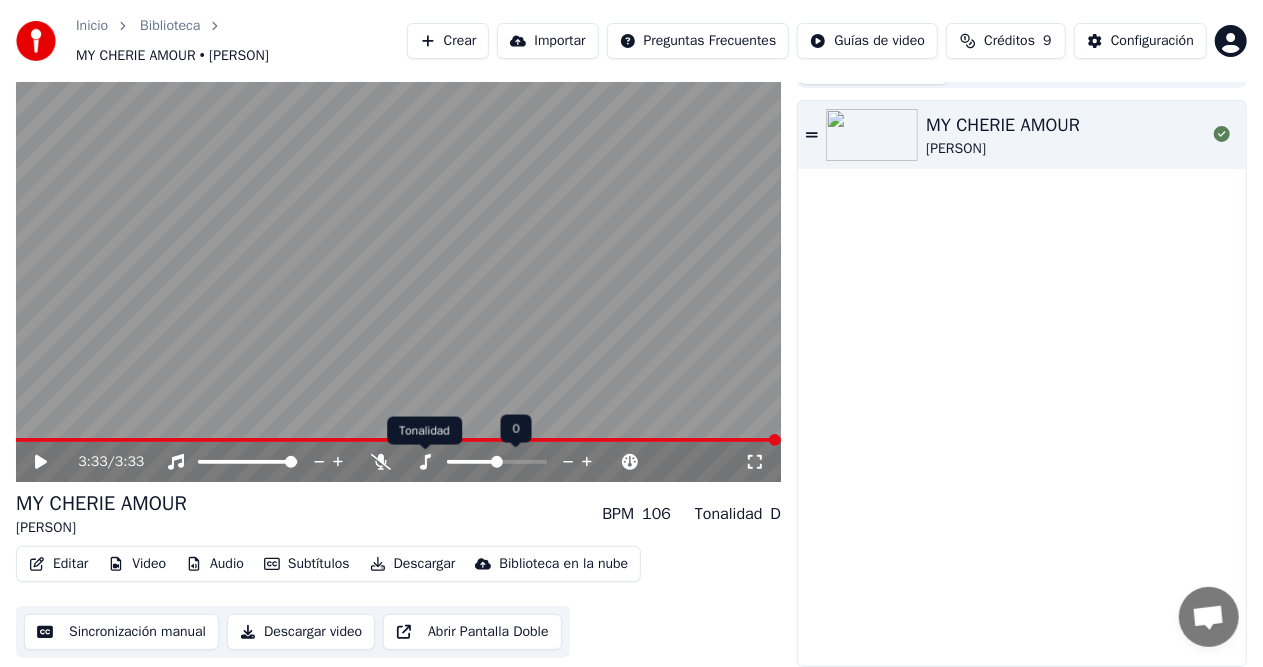 click at bounding box center (425, 462) 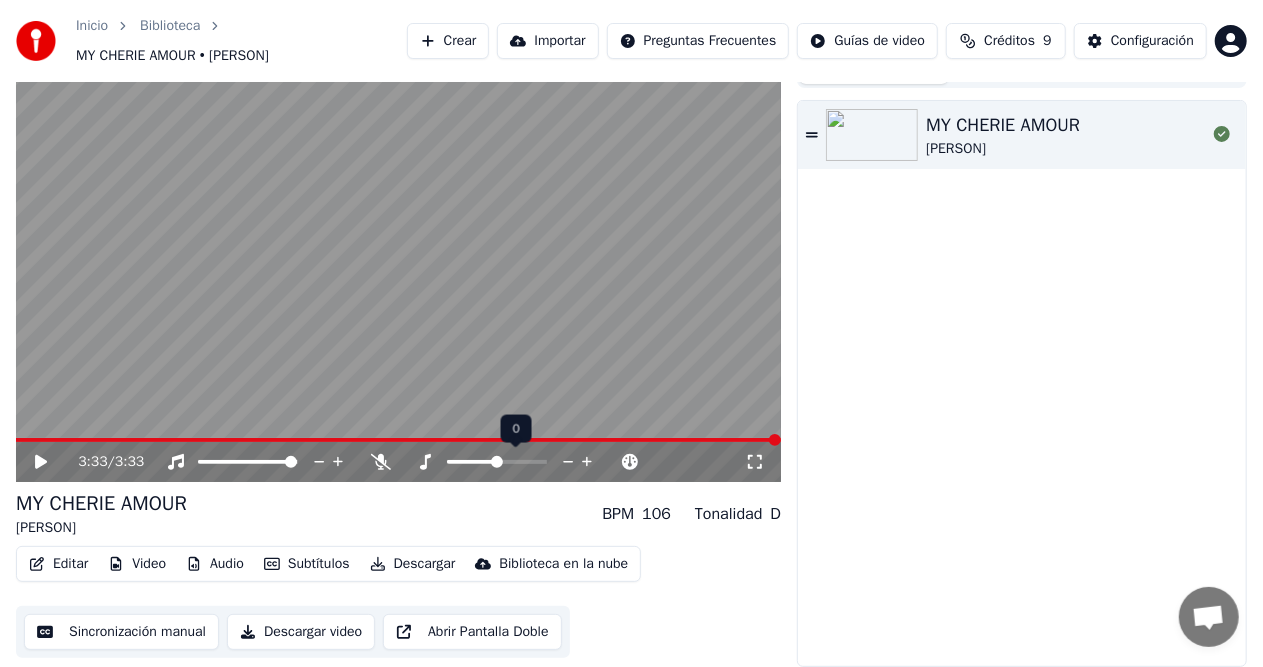 click at bounding box center (515, 462) 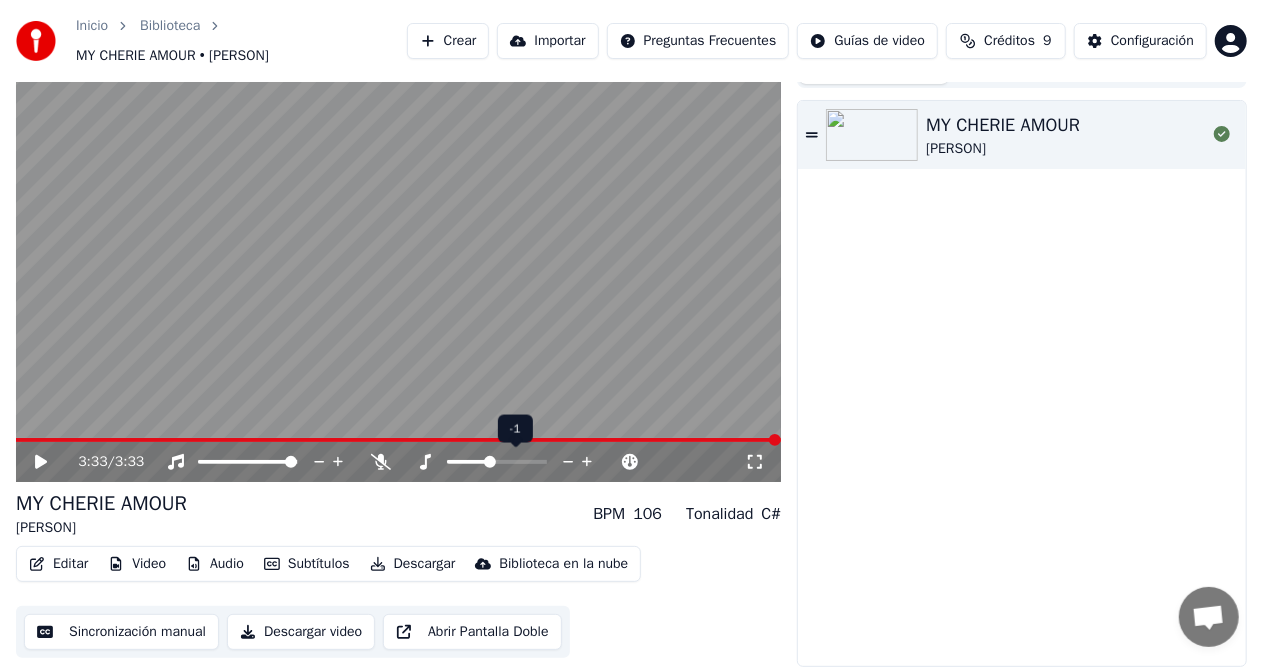 click at bounding box center (569, 463) 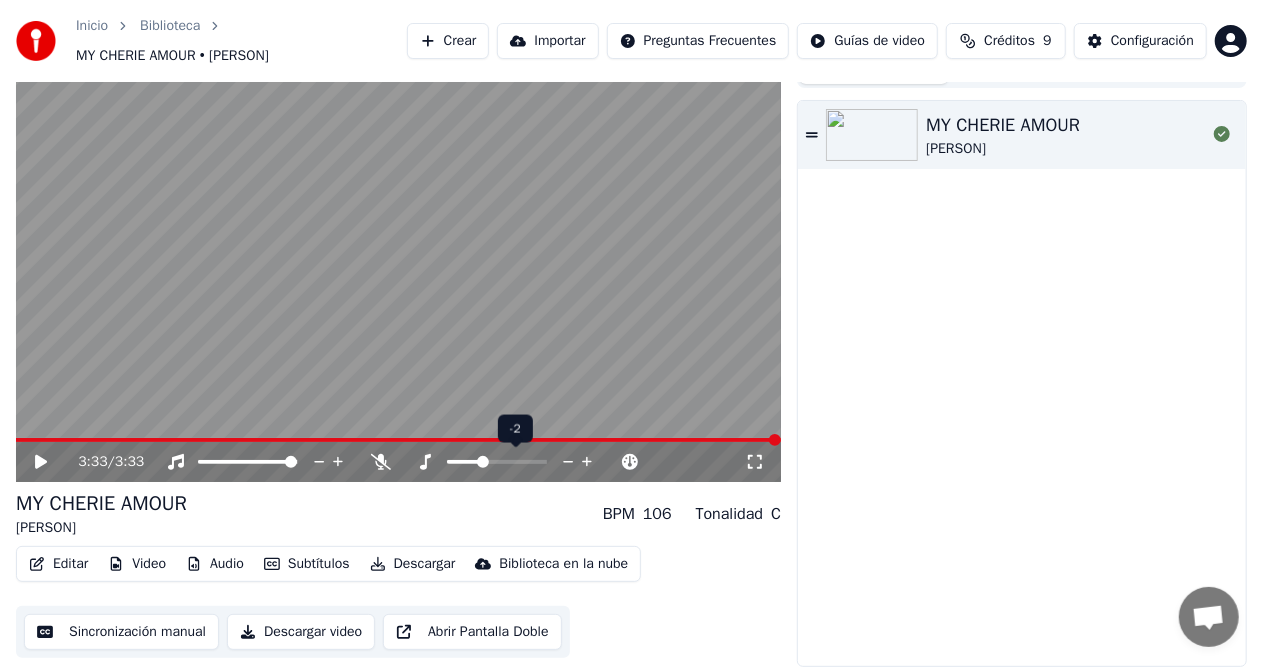click at bounding box center [569, 463] 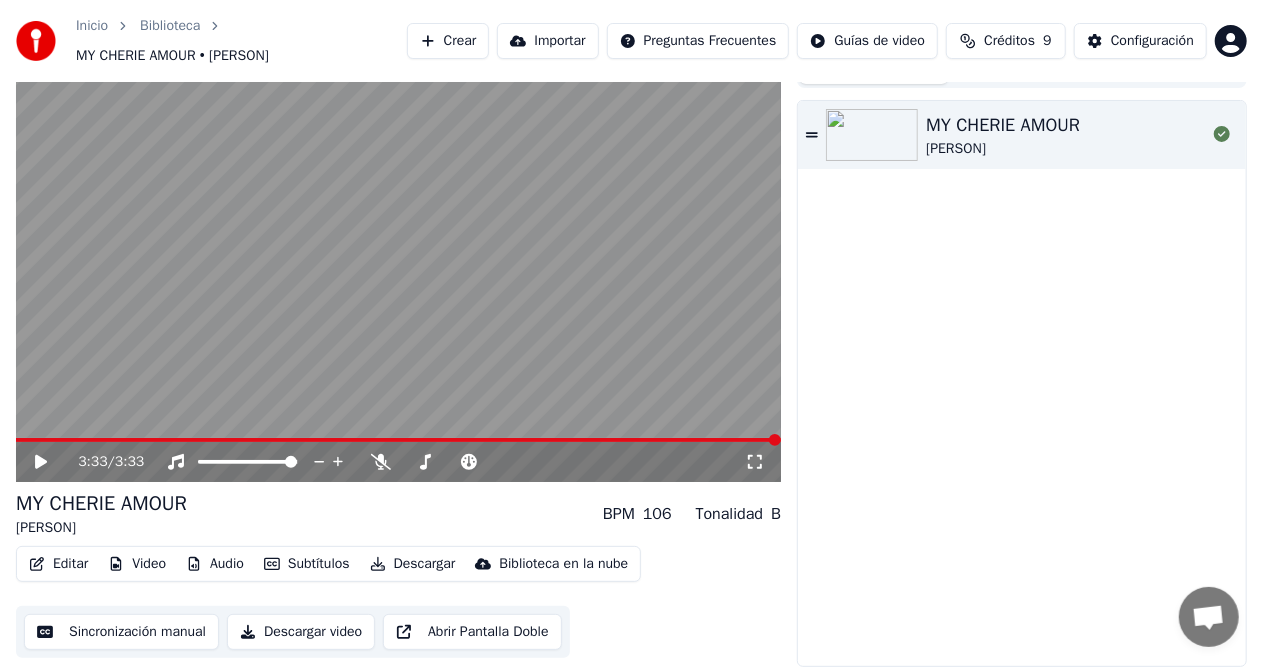 click at bounding box center [55, 462] 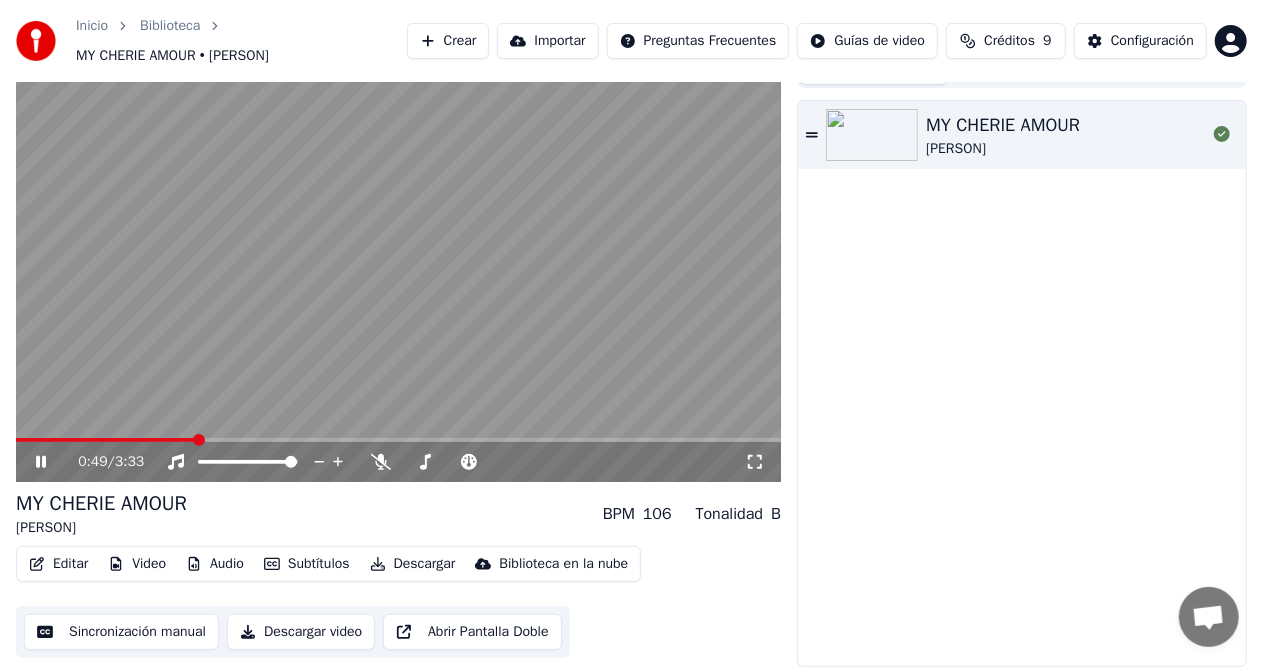click at bounding box center [41, 462] 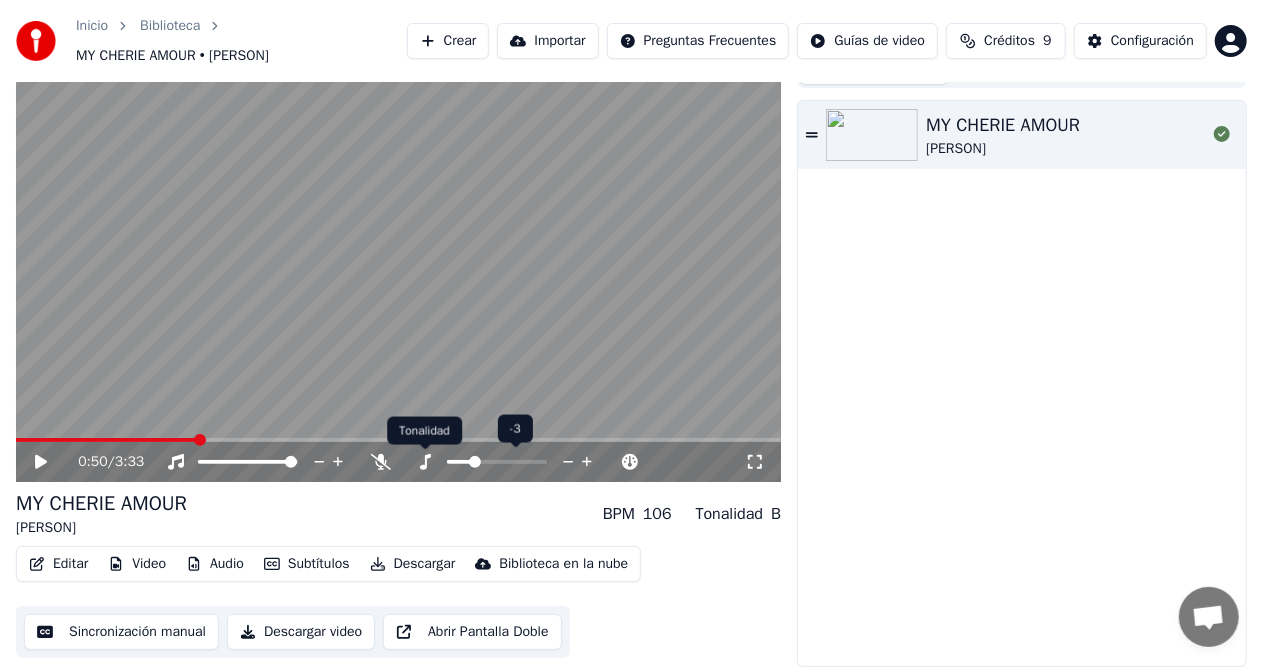 click at bounding box center (425, 462) 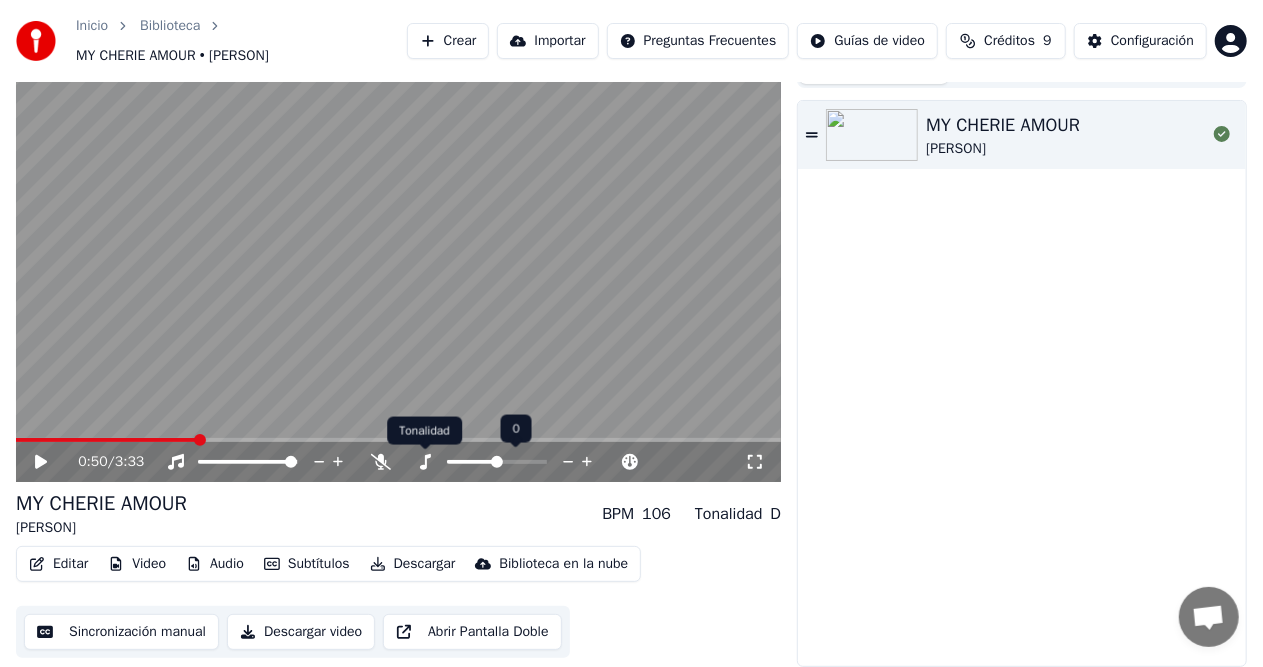 click at bounding box center [425, 462] 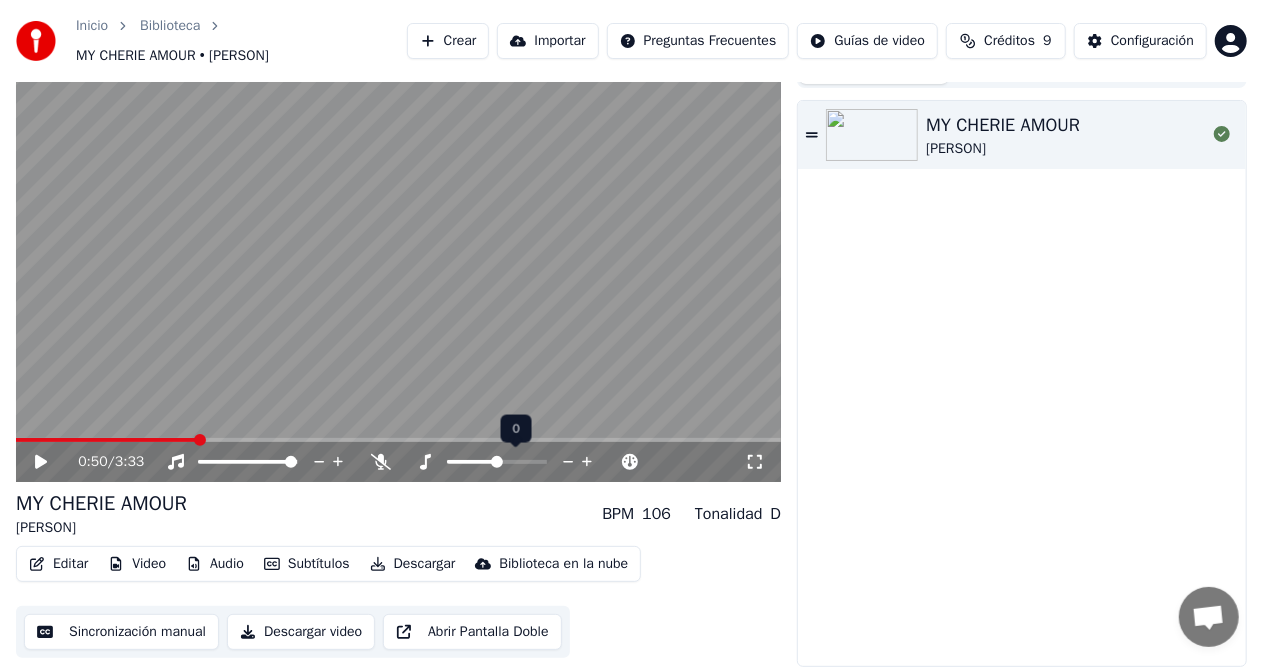 click at bounding box center (587, 462) 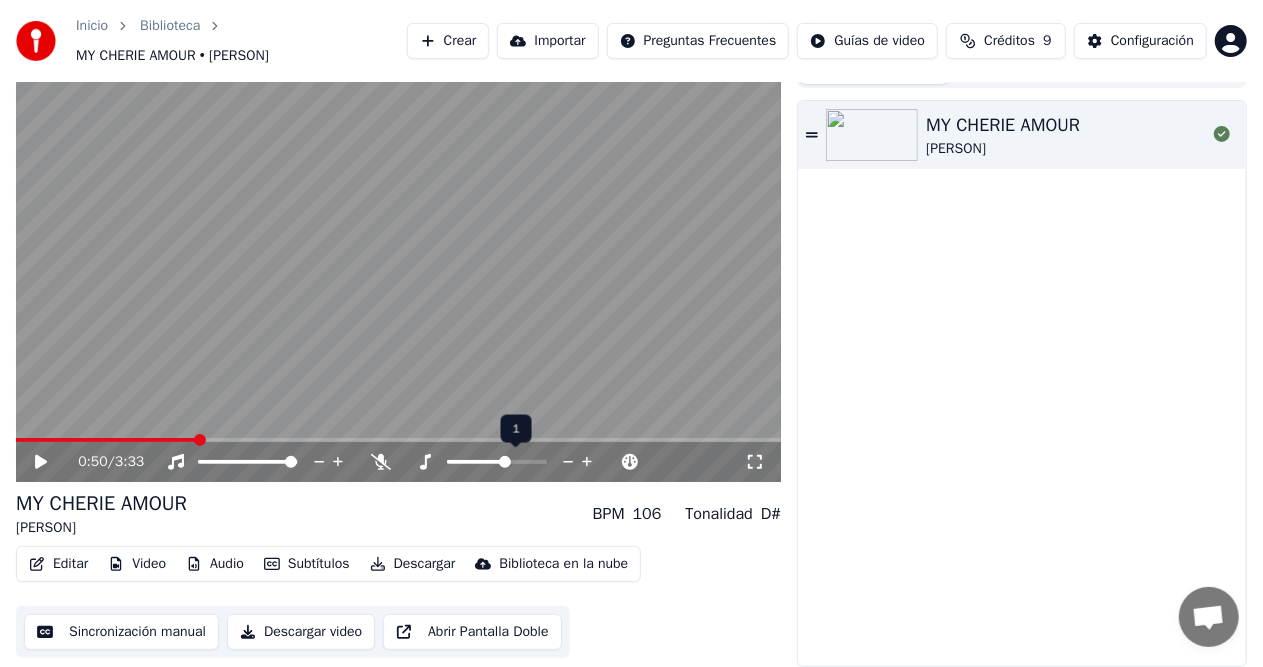 click at bounding box center [587, 462] 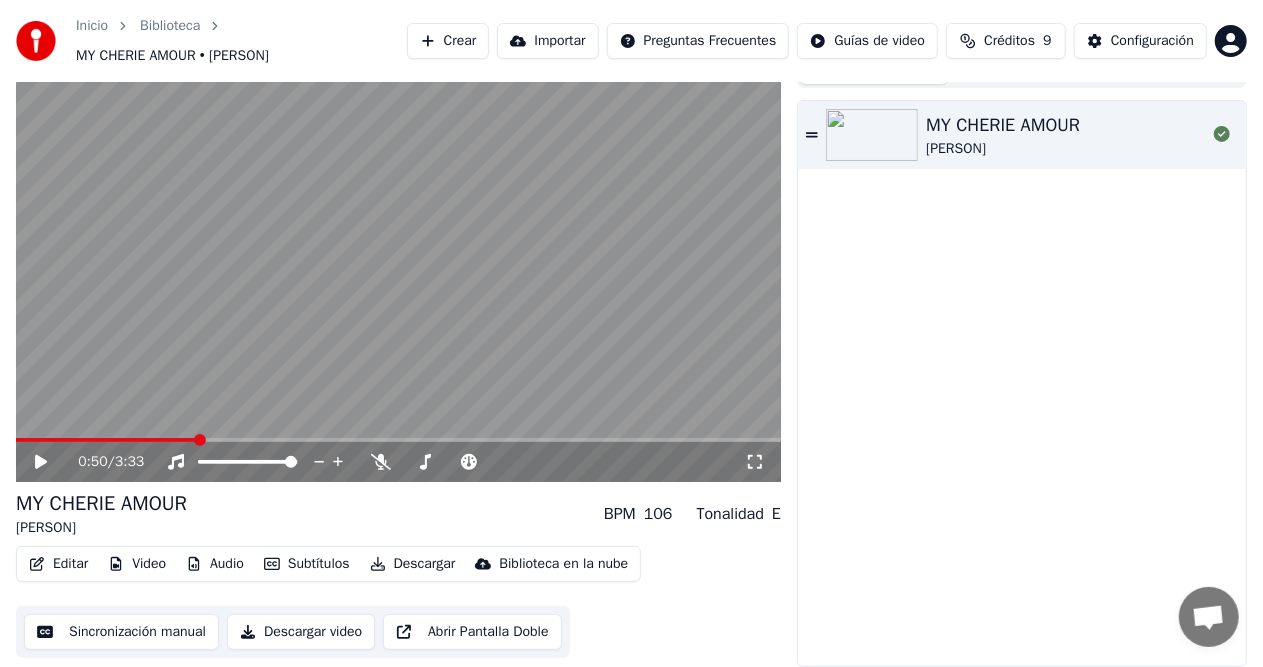 click at bounding box center [55, 462] 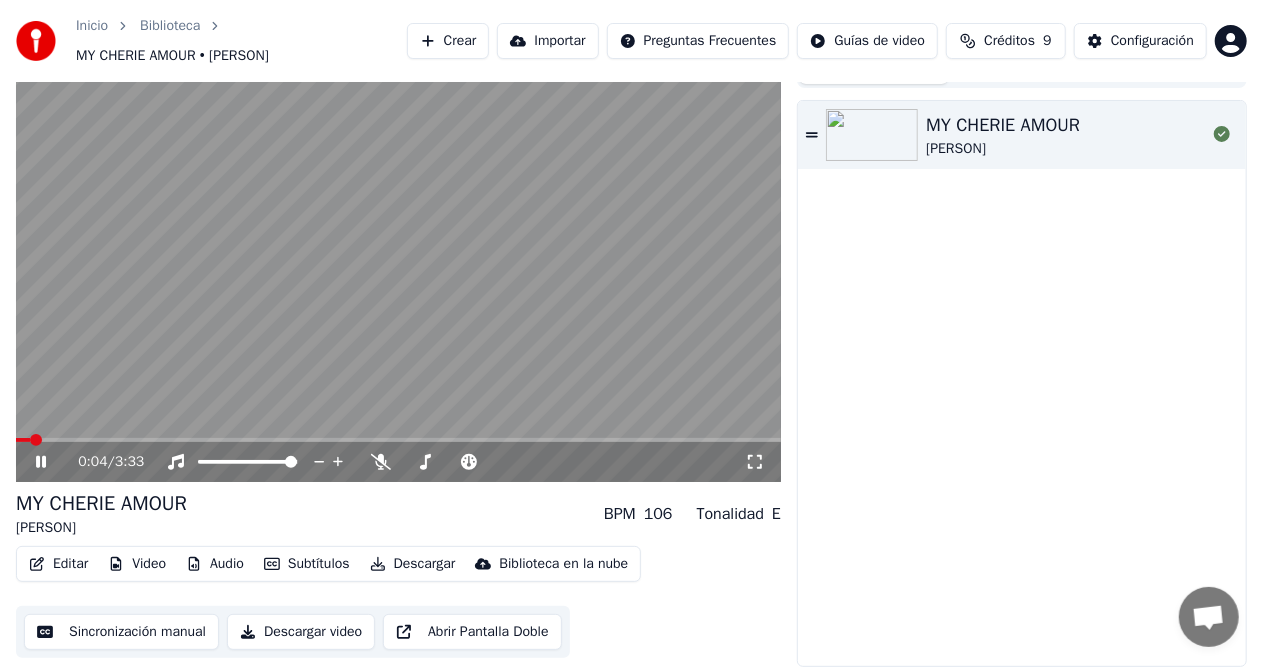 click at bounding box center (23, 440) 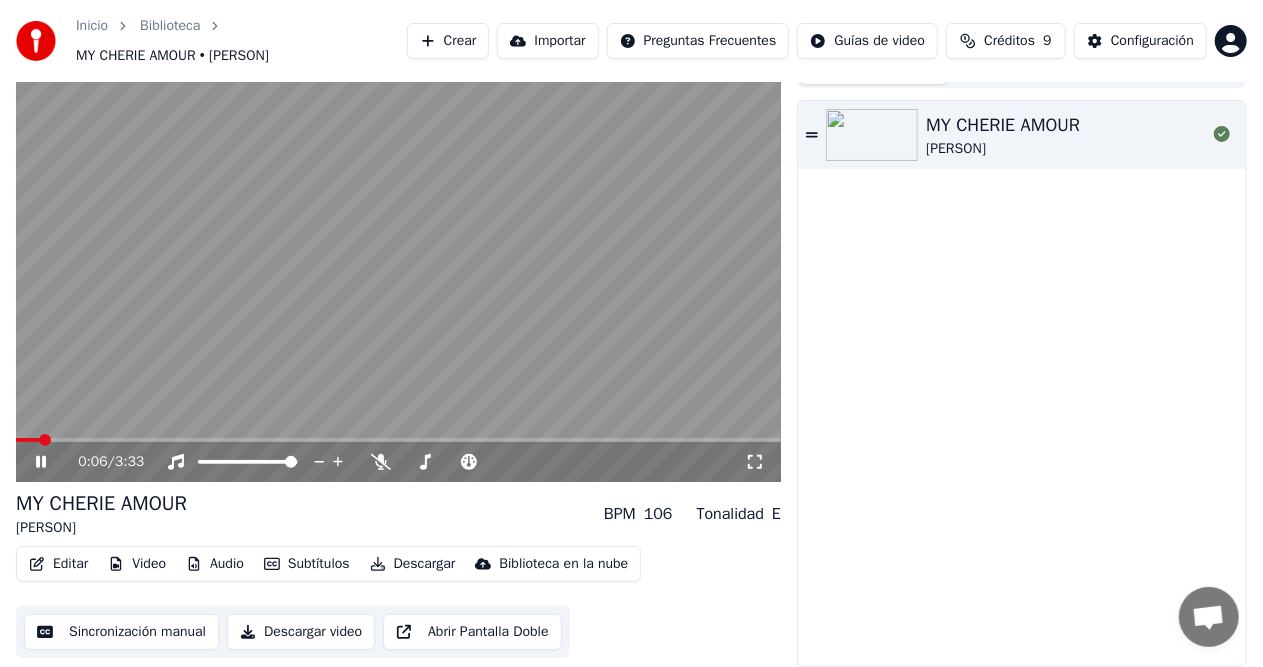 click at bounding box center [398, 267] 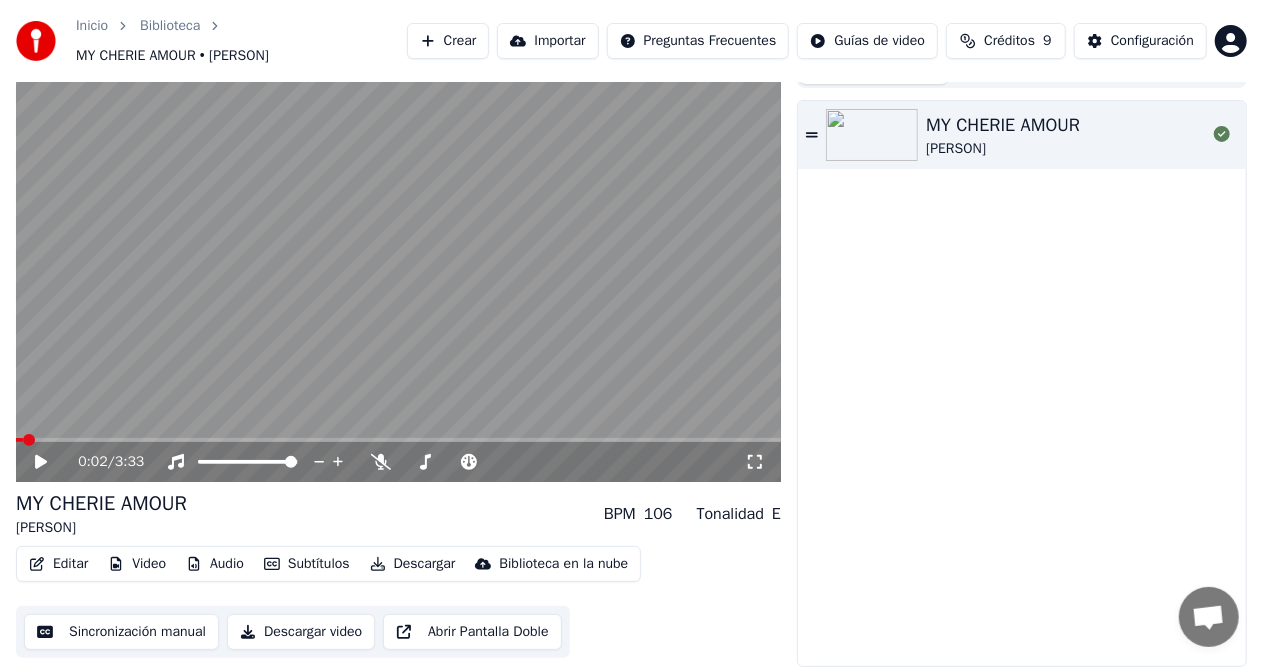 click at bounding box center (19, 440) 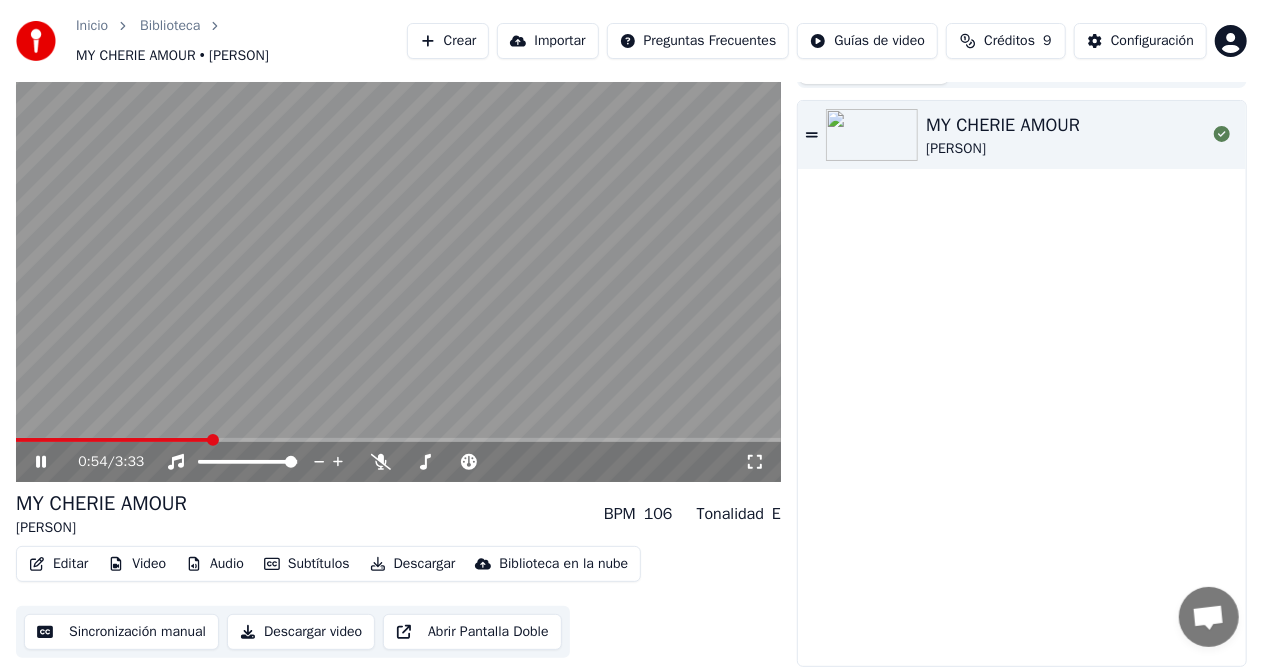 click at bounding box center [113, 440] 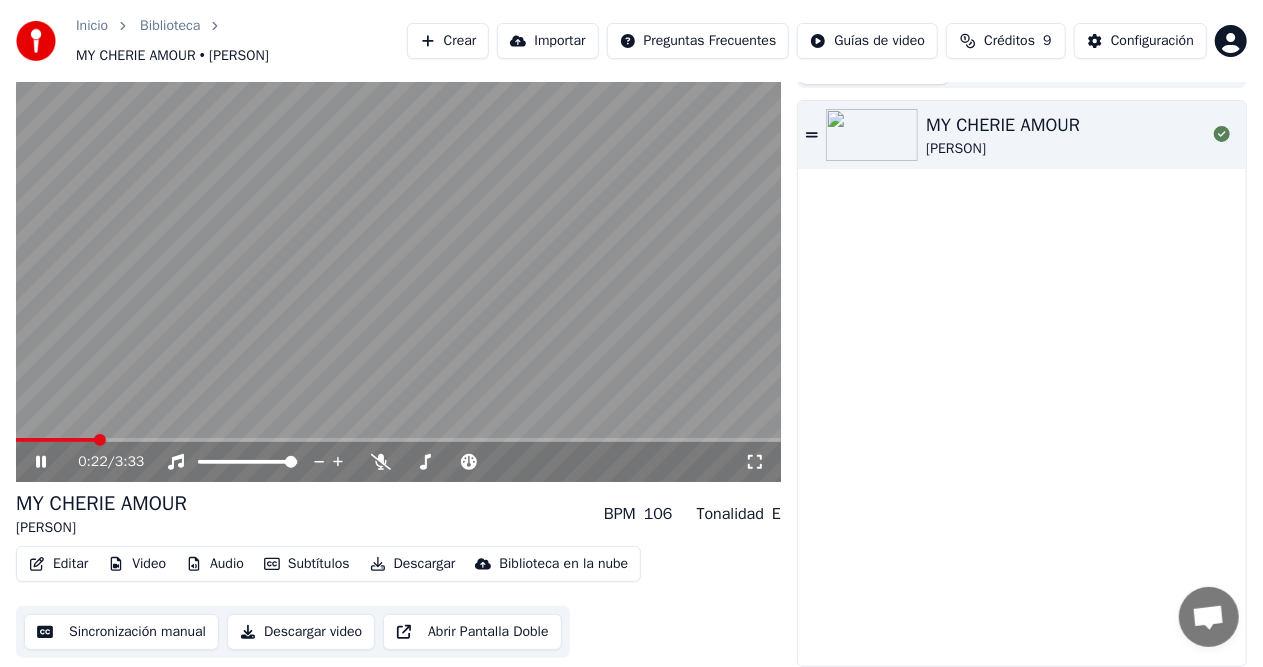 click at bounding box center (55, 440) 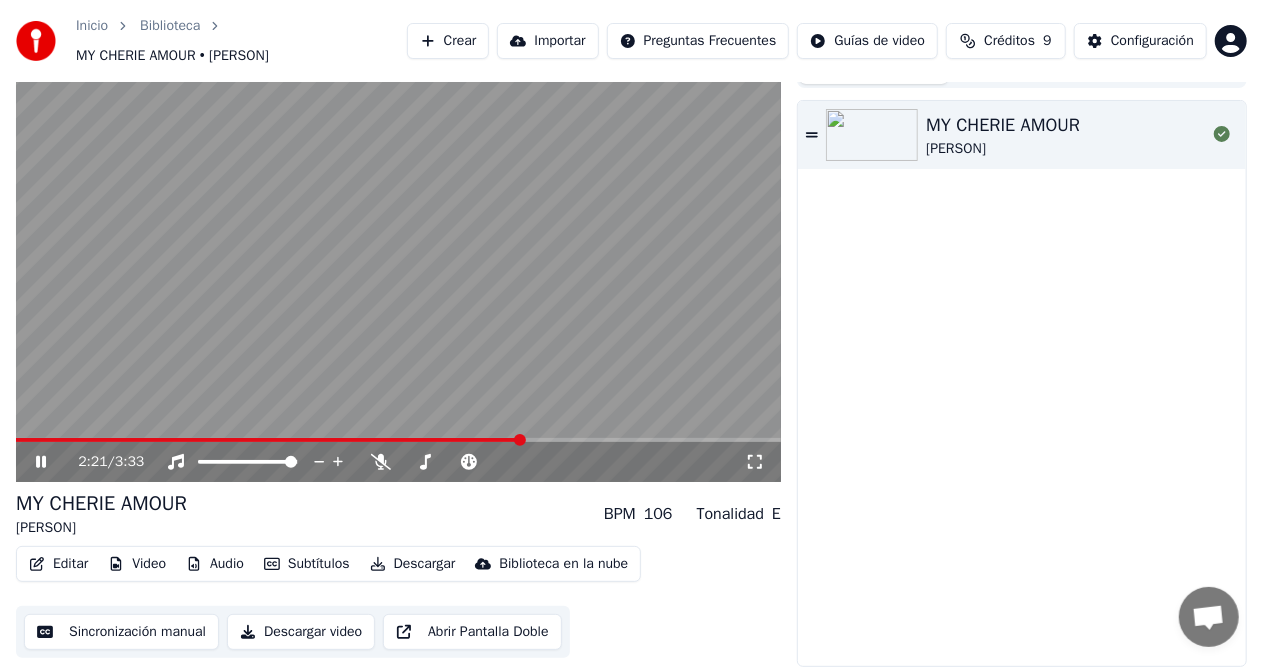 click at bounding box center [55, 462] 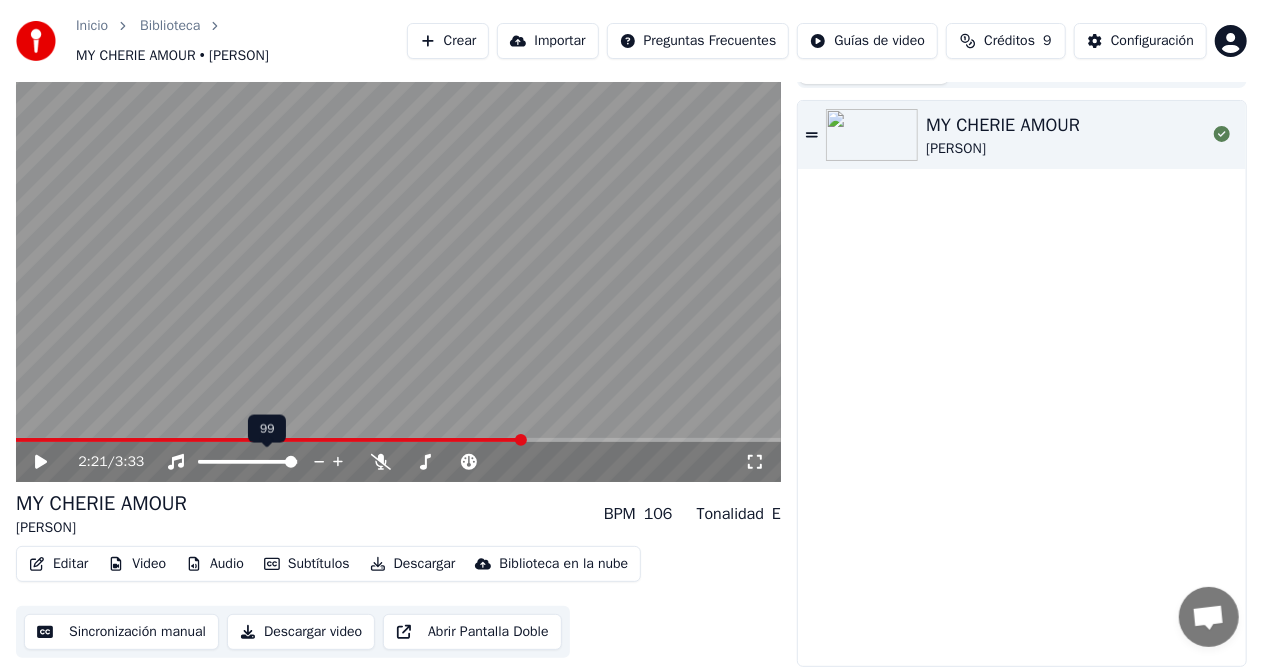 click at bounding box center [320, 463] 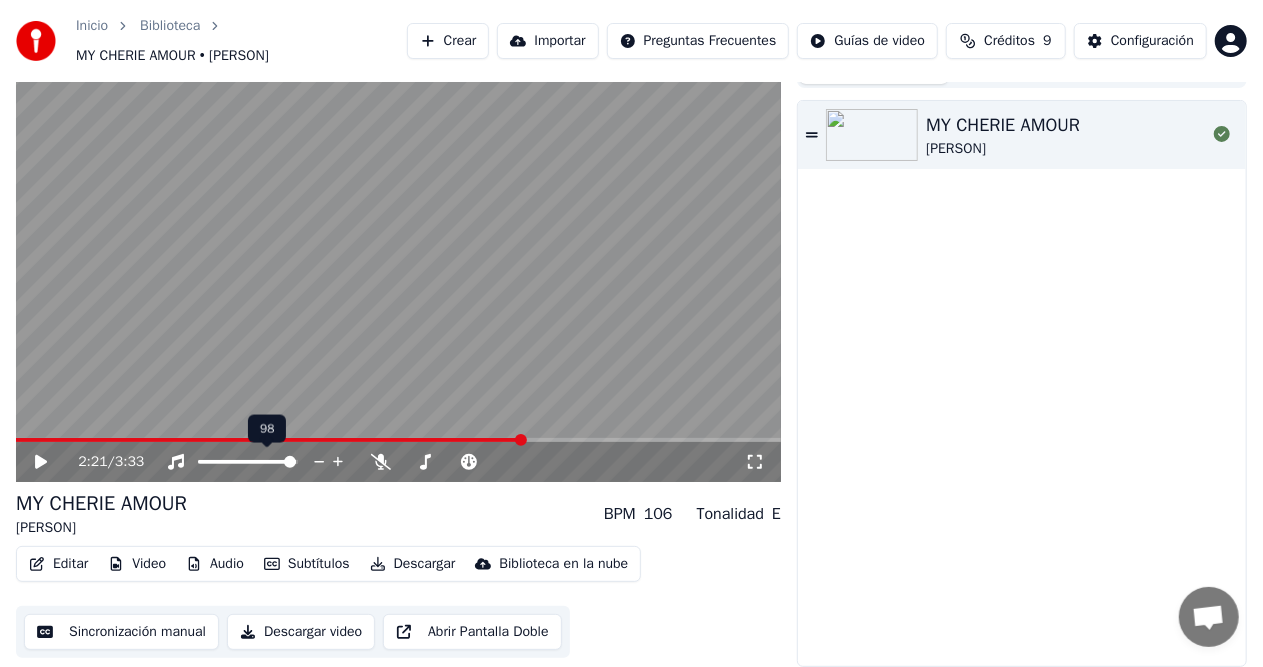 click at bounding box center (320, 463) 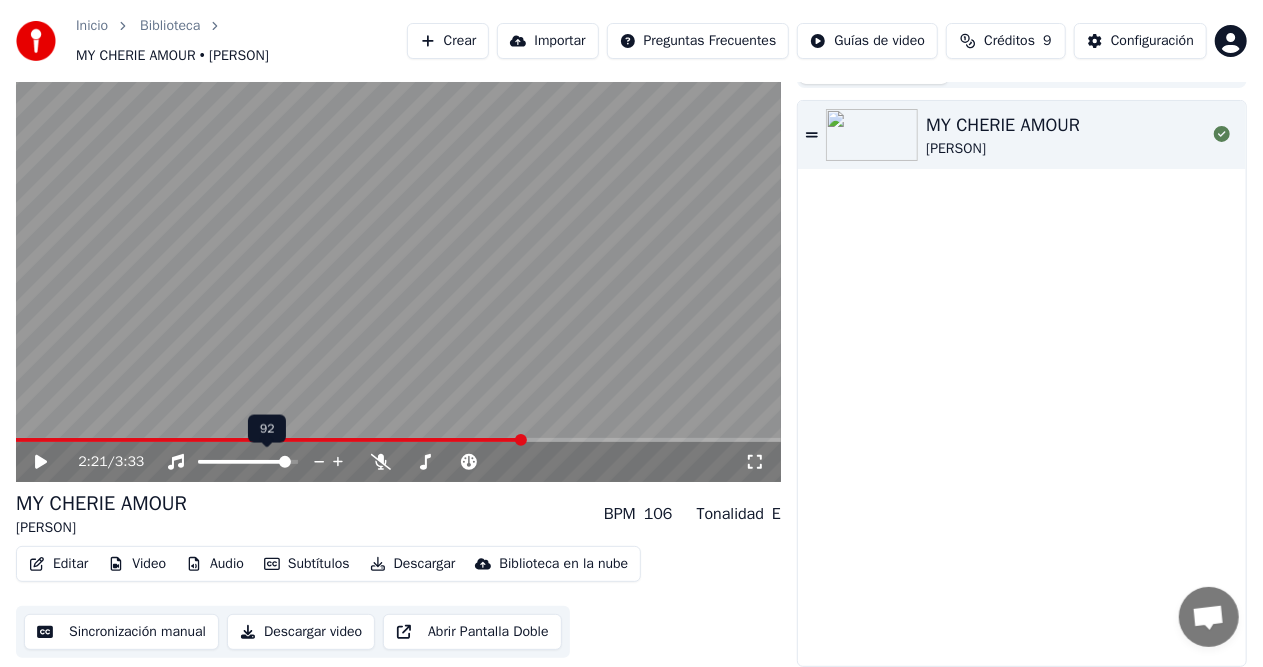 click at bounding box center [285, 462] 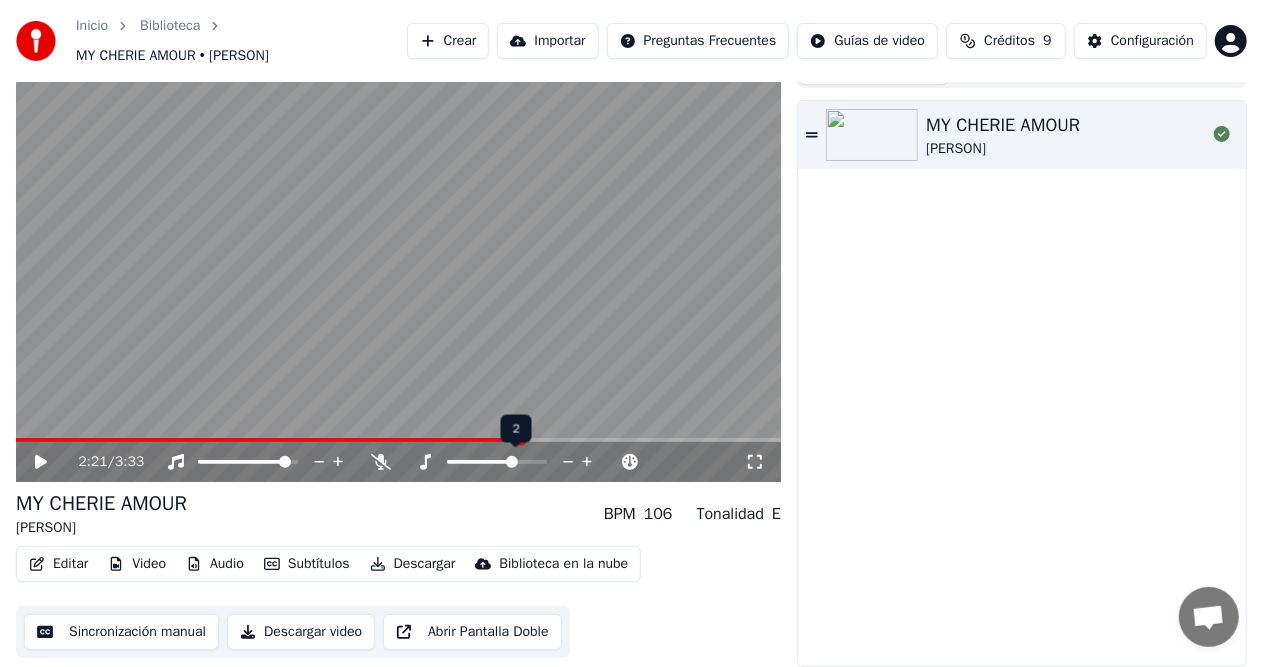 click at bounding box center [512, 462] 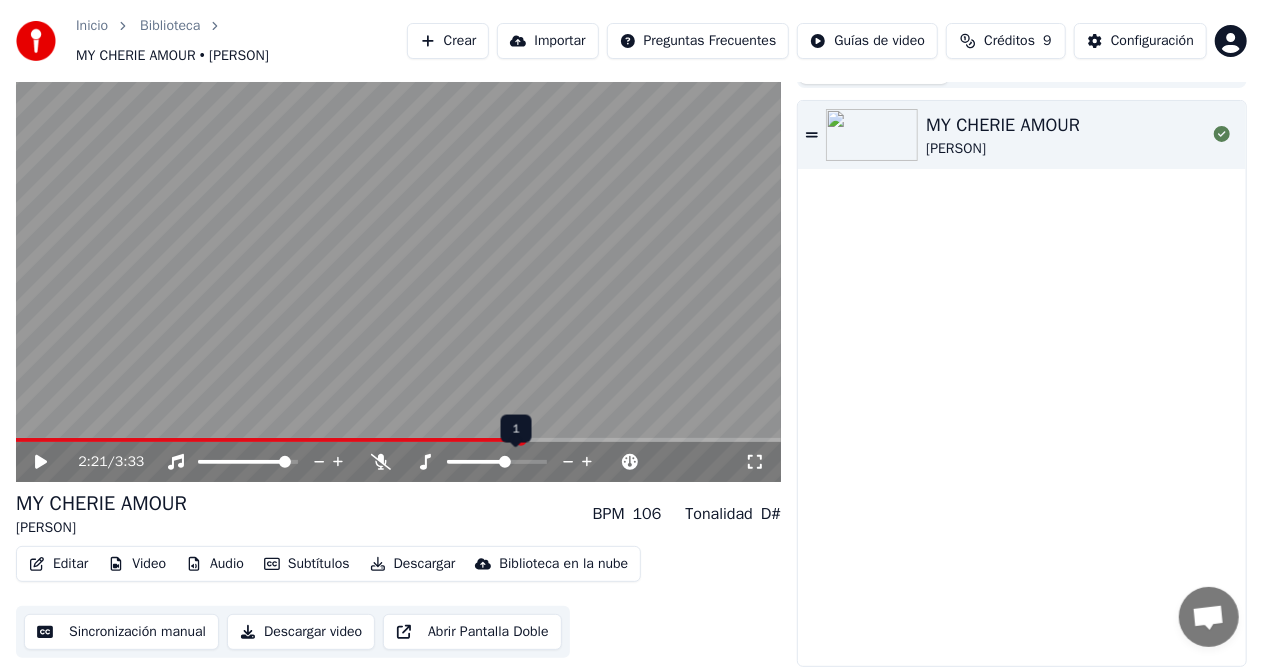 click at bounding box center (568, 462) 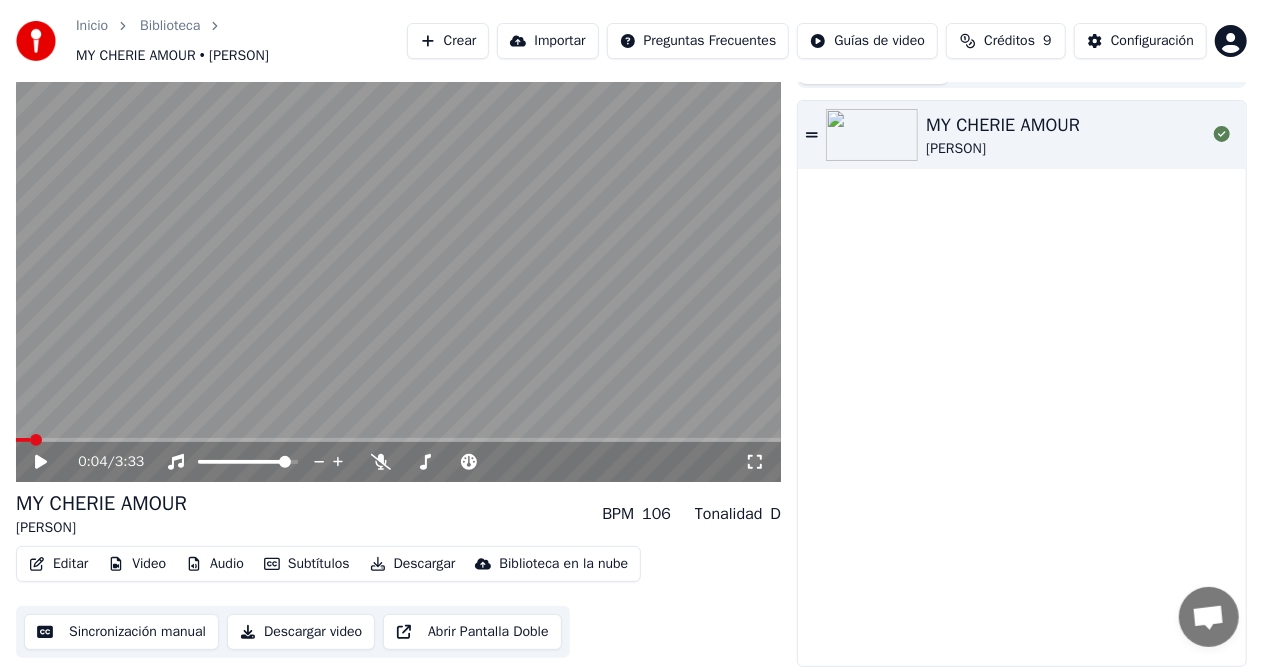 click at bounding box center (23, 440) 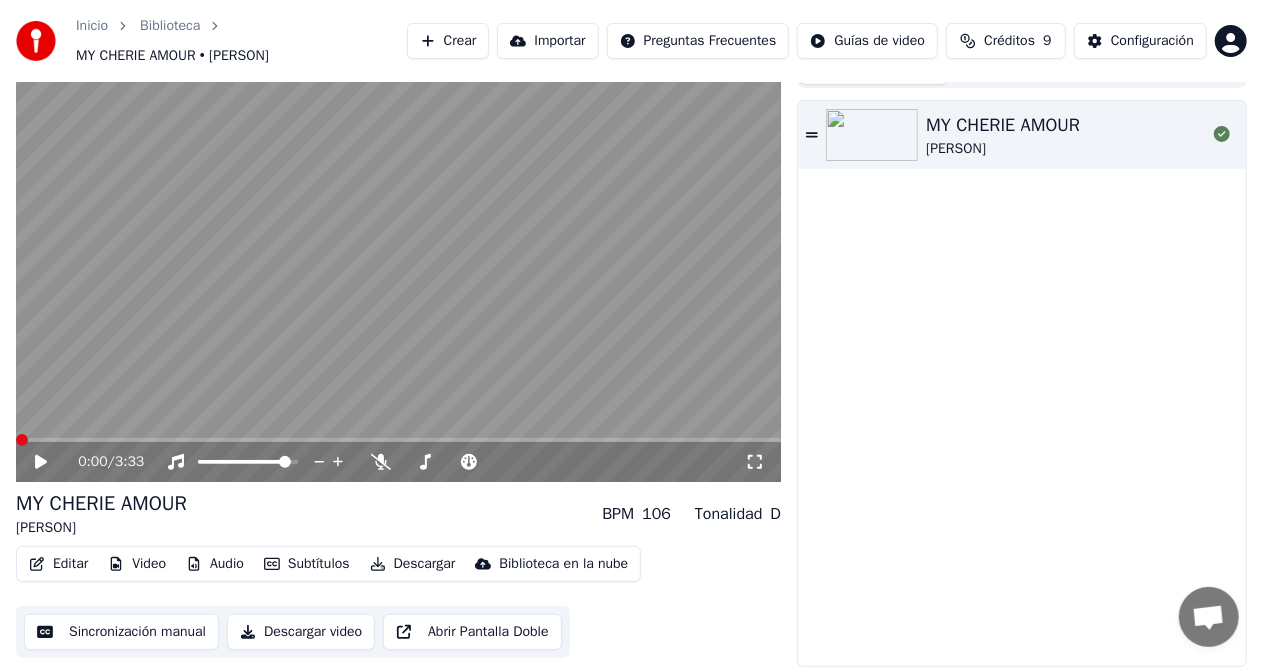 click at bounding box center (16, 440) 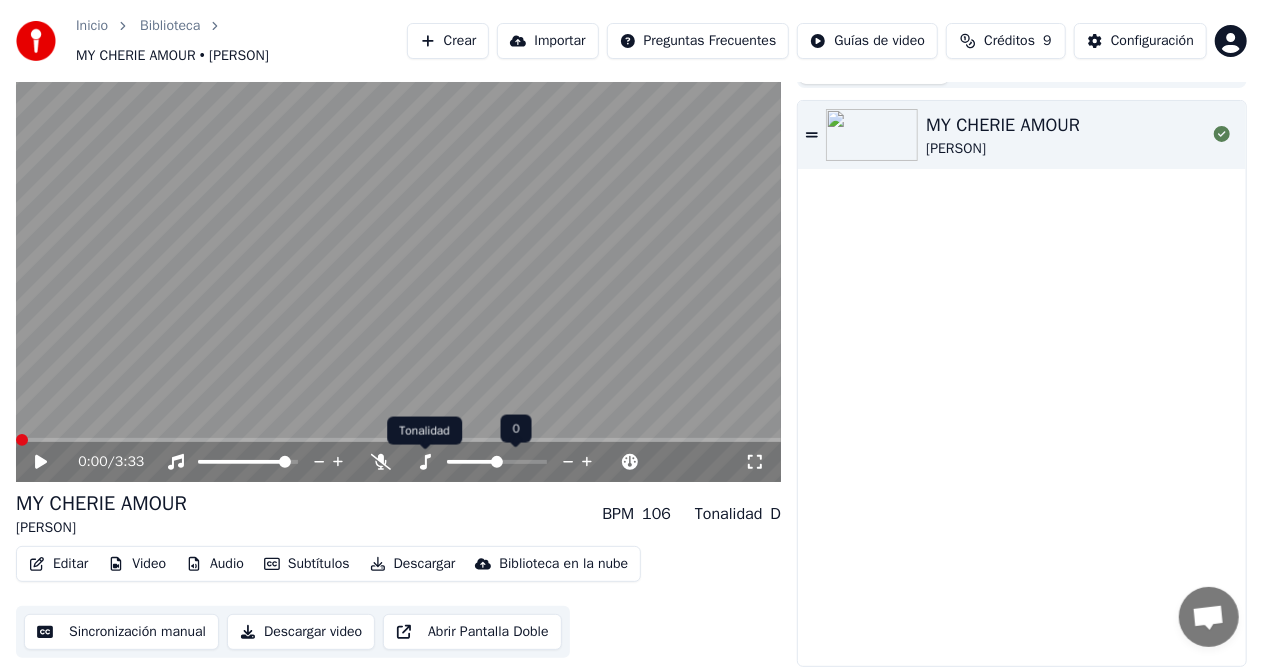 click at bounding box center (425, 462) 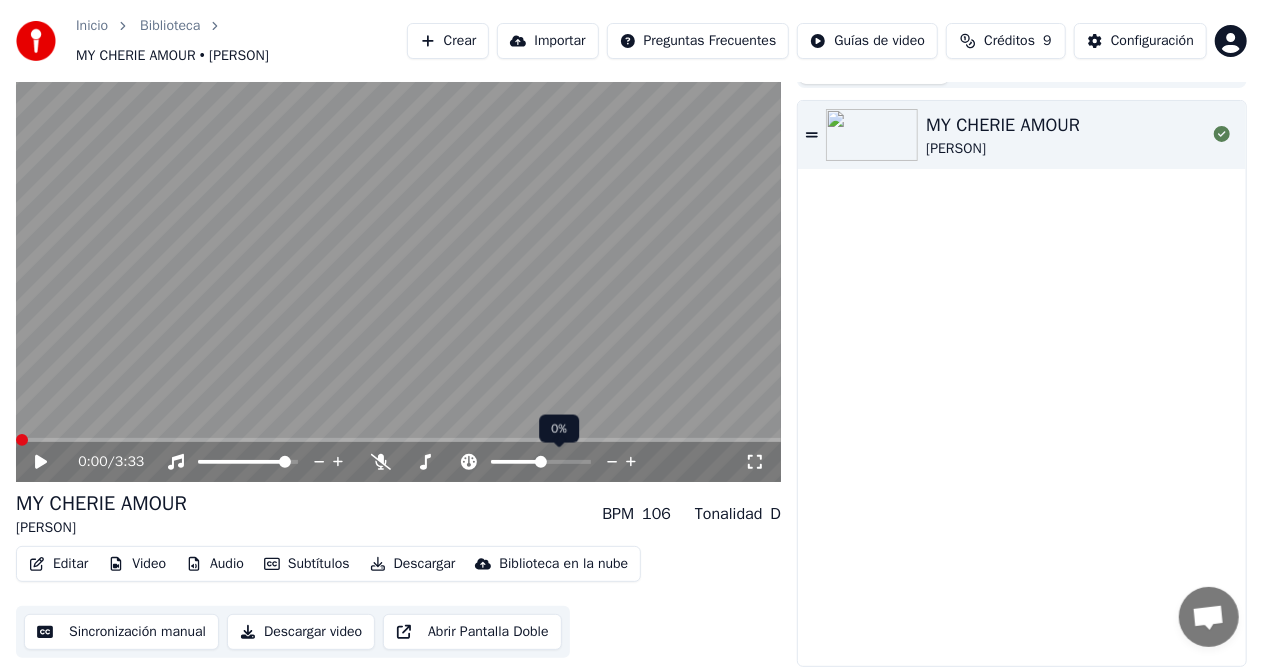 click at bounding box center [541, 462] 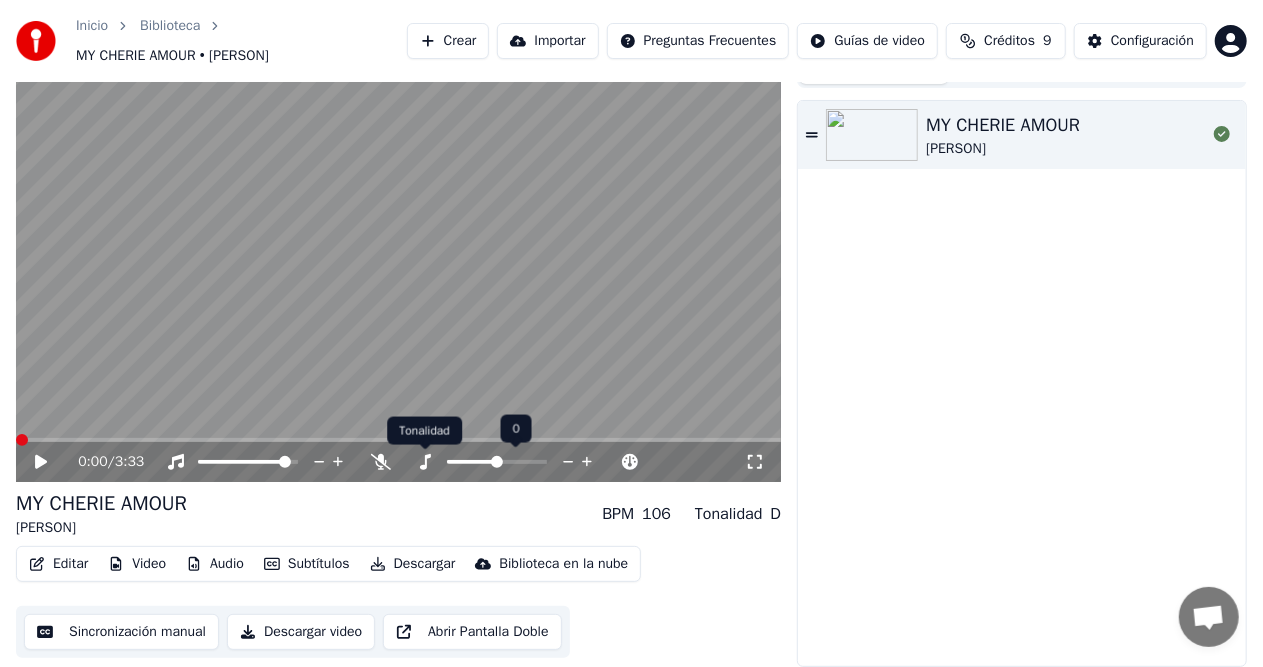 click at bounding box center (425, 462) 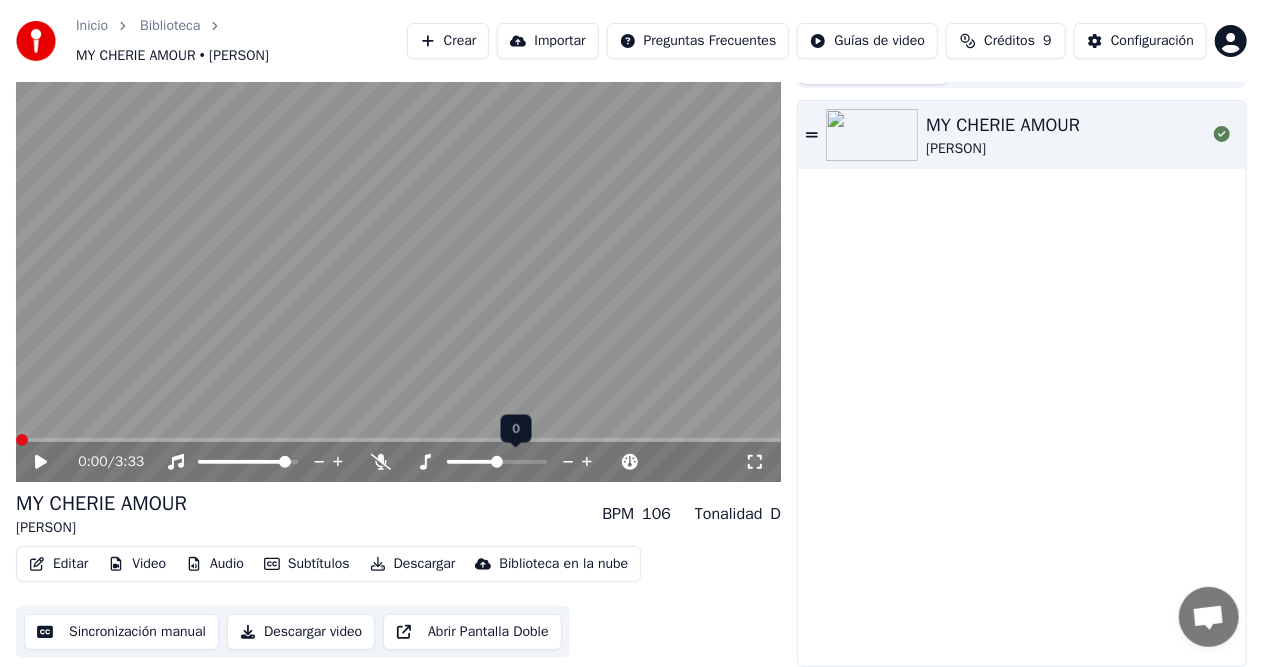 click at bounding box center [425, 462] 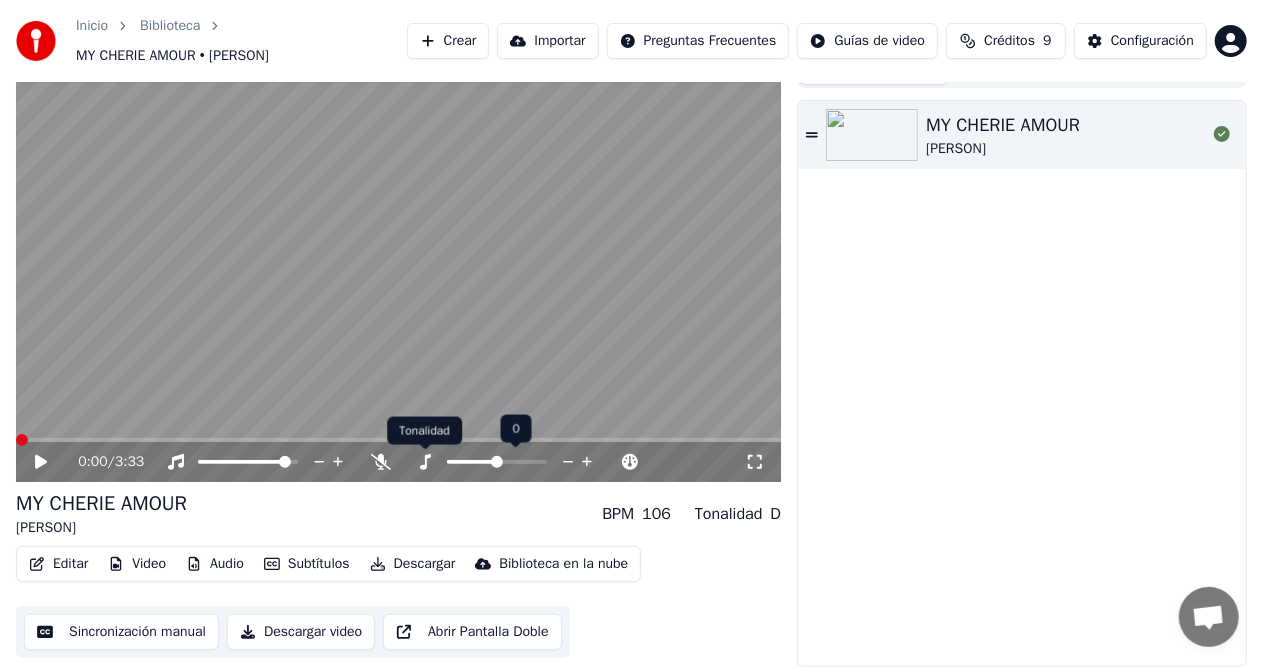 click at bounding box center (505, 462) 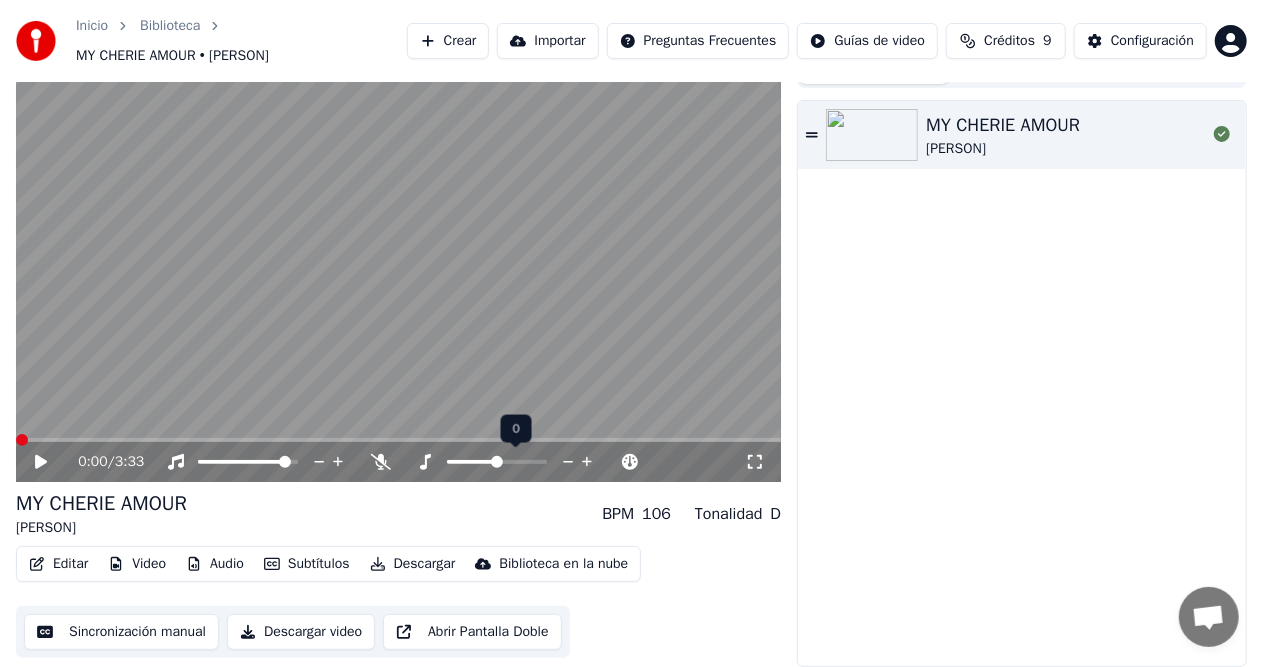 click at bounding box center [568, 462] 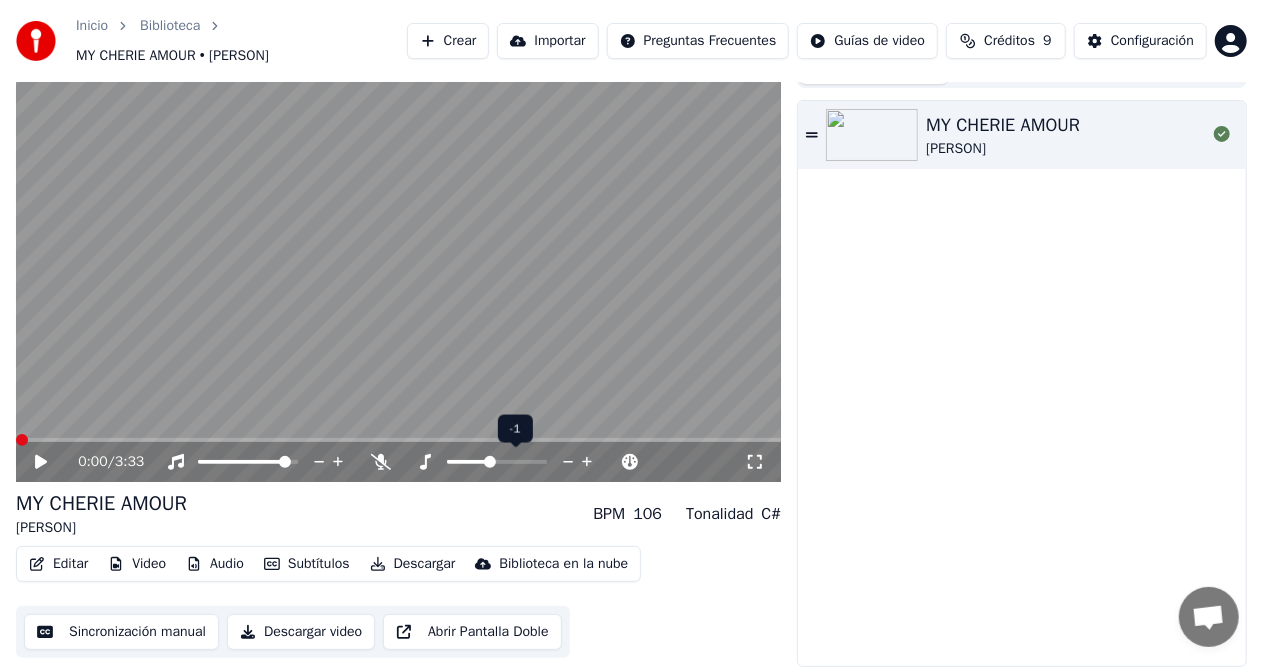 click at bounding box center [568, 462] 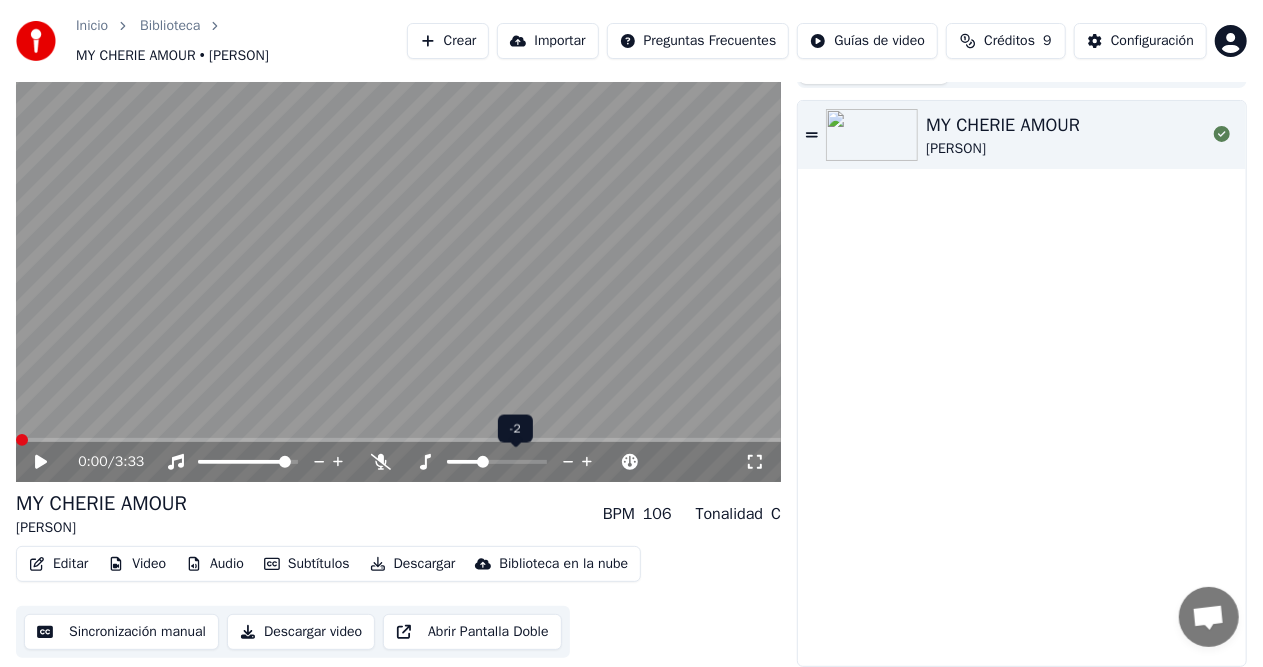 click at bounding box center (568, 462) 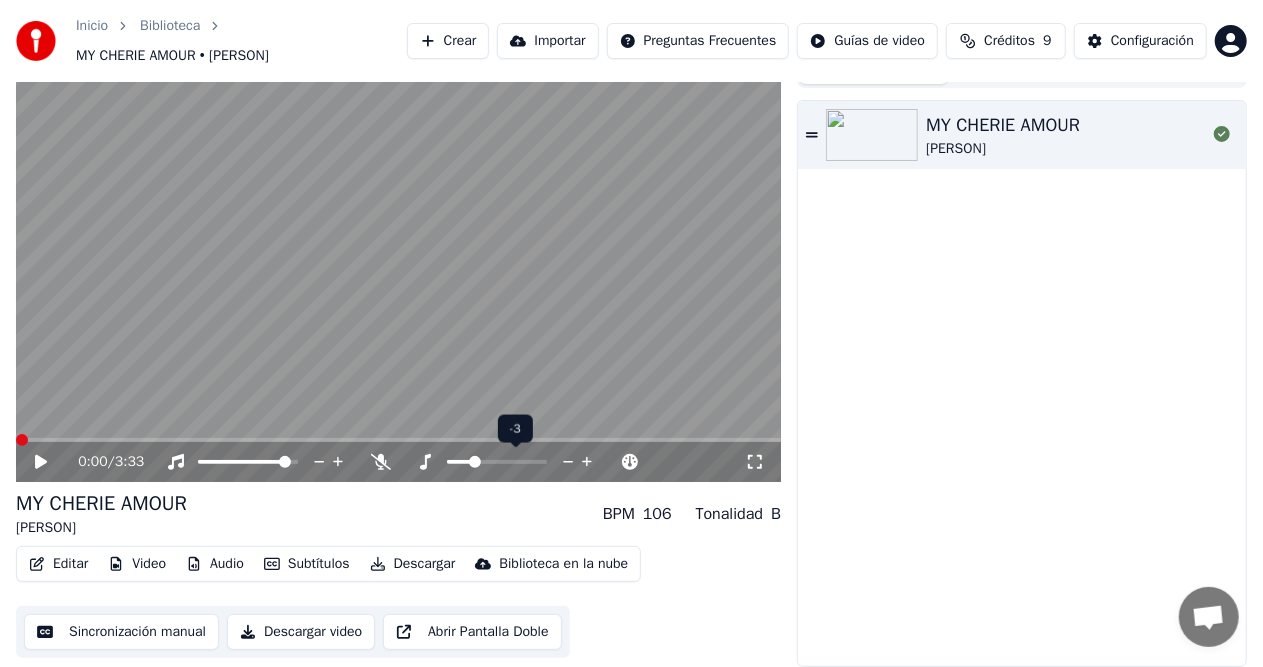 click at bounding box center [568, 462] 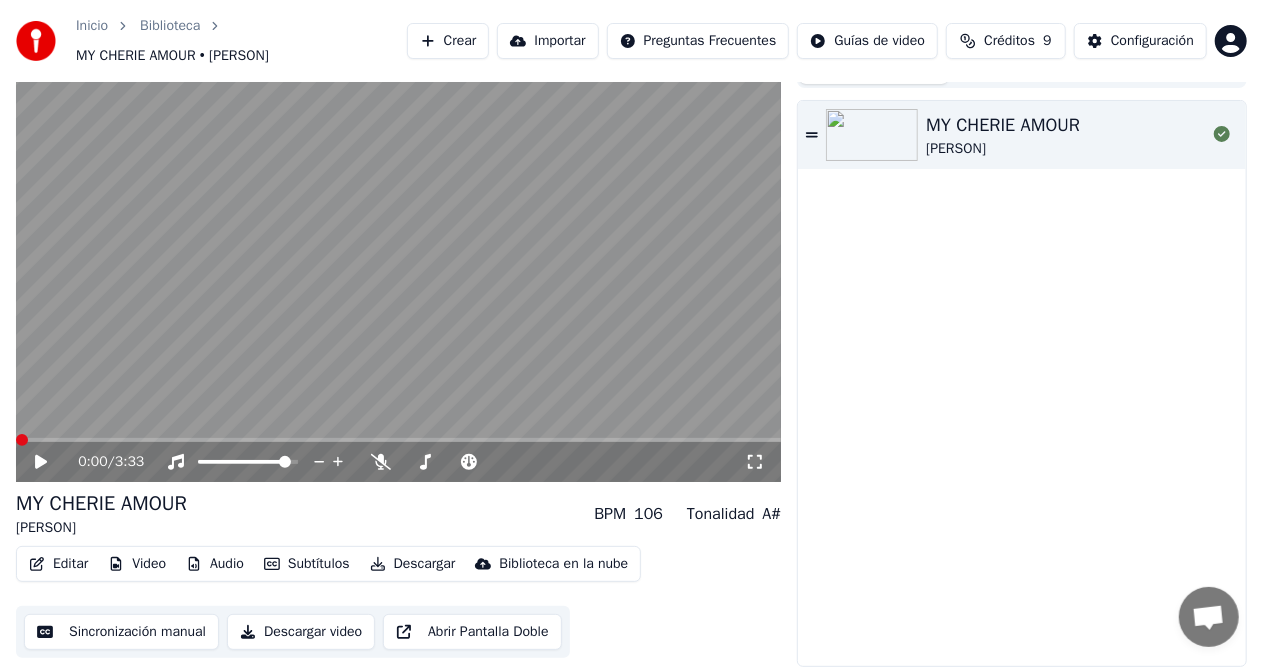 click at bounding box center [55, 462] 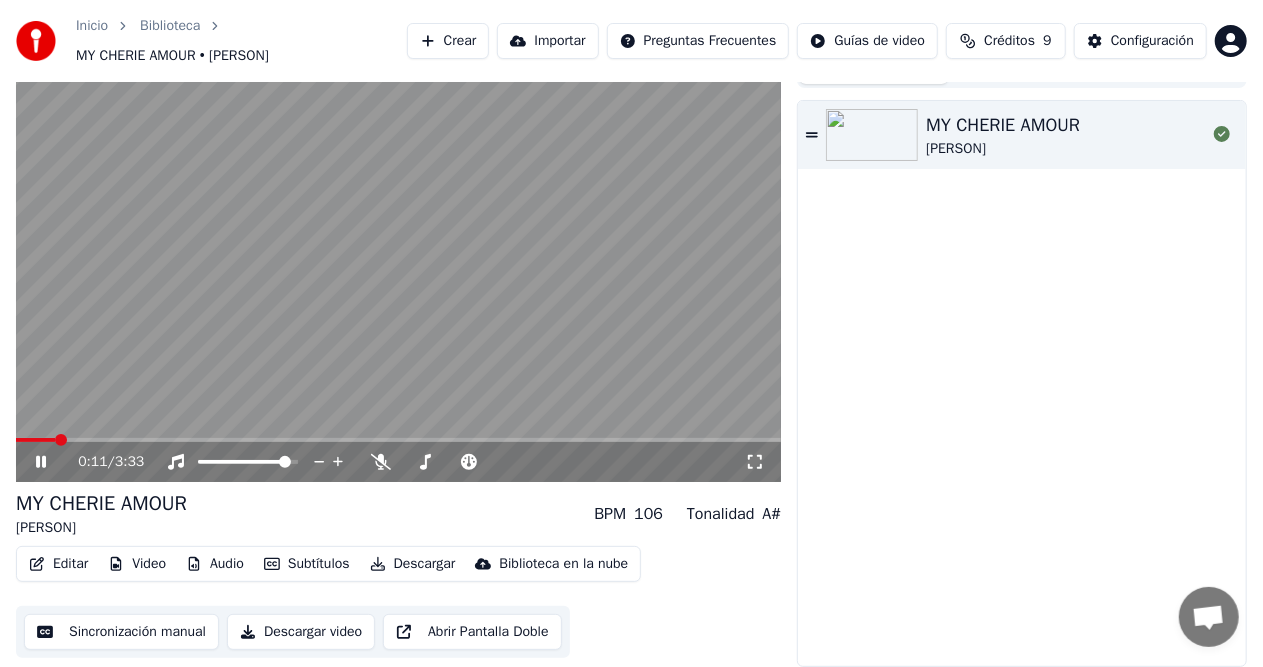 click at bounding box center [35, 440] 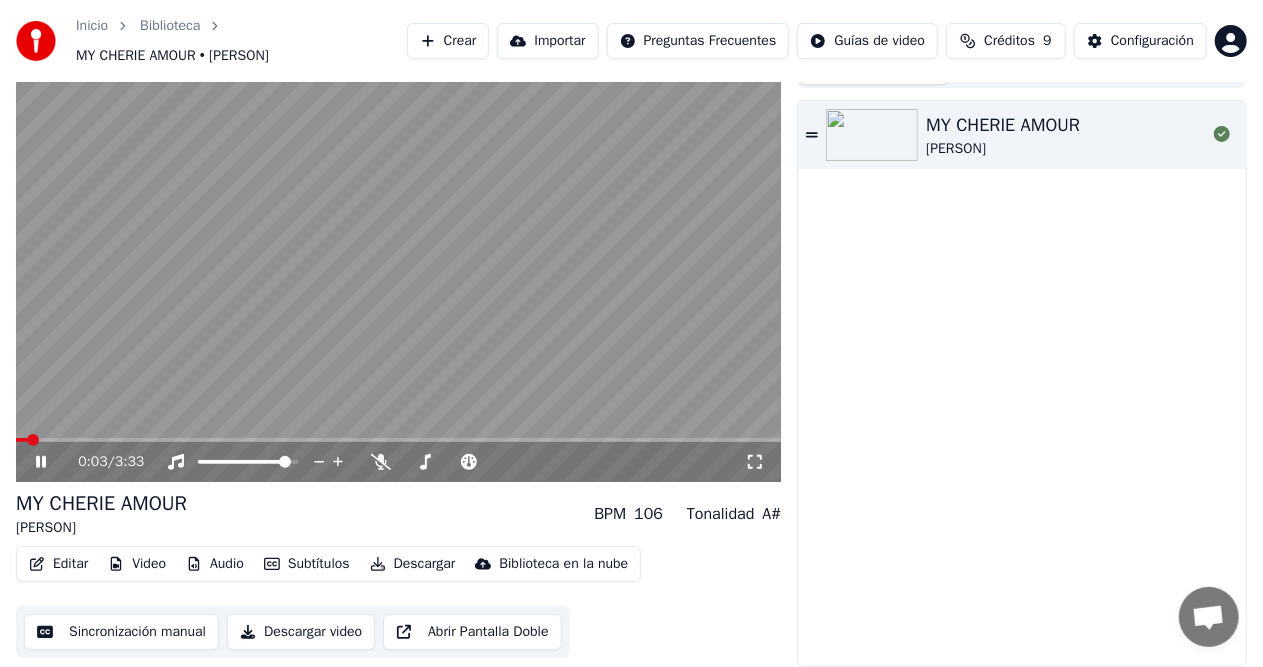 click at bounding box center [21, 440] 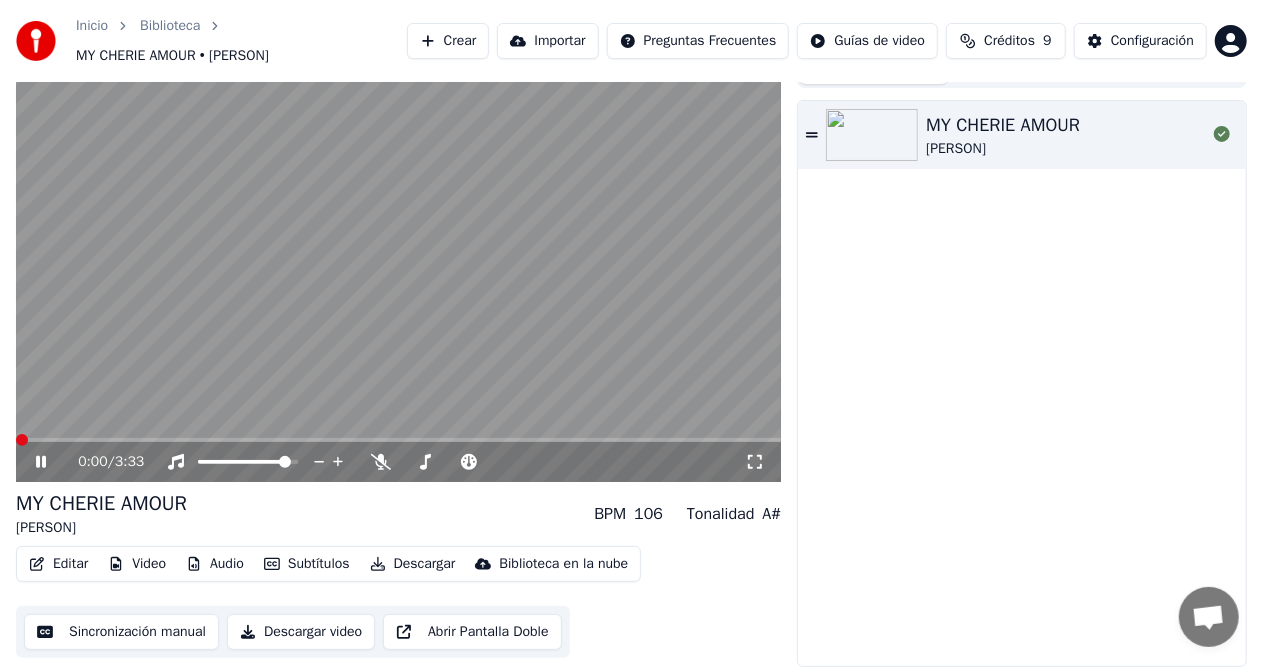 click at bounding box center [16, 440] 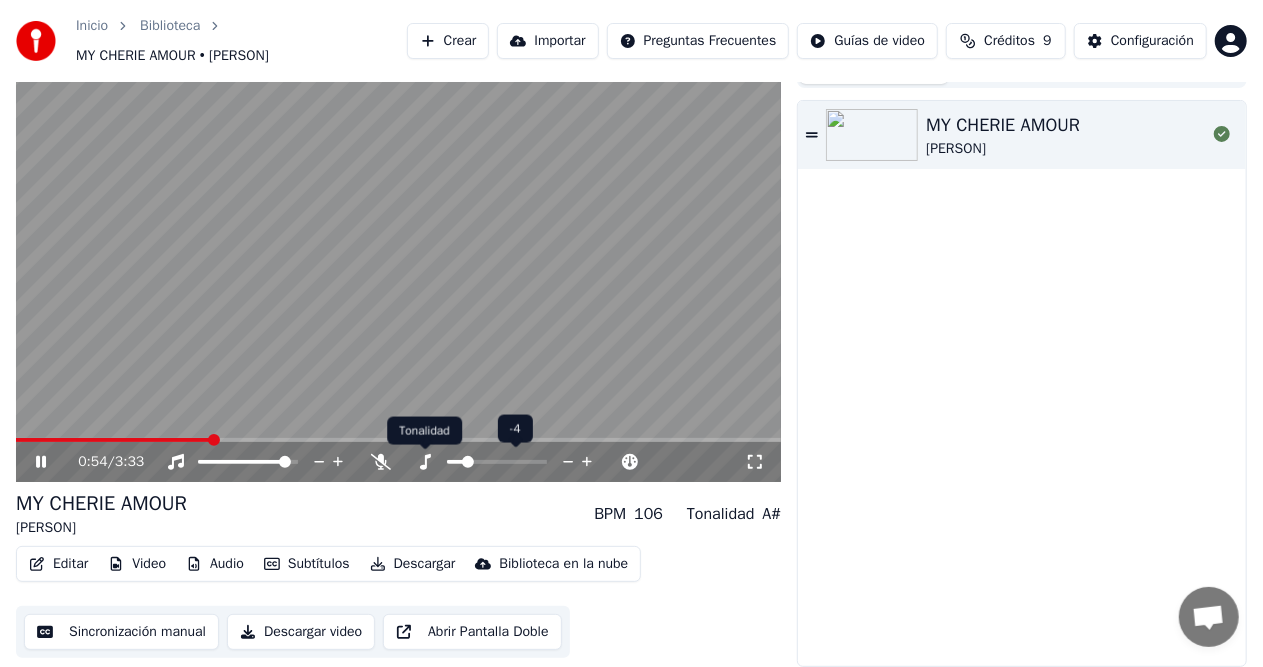 click at bounding box center [425, 462] 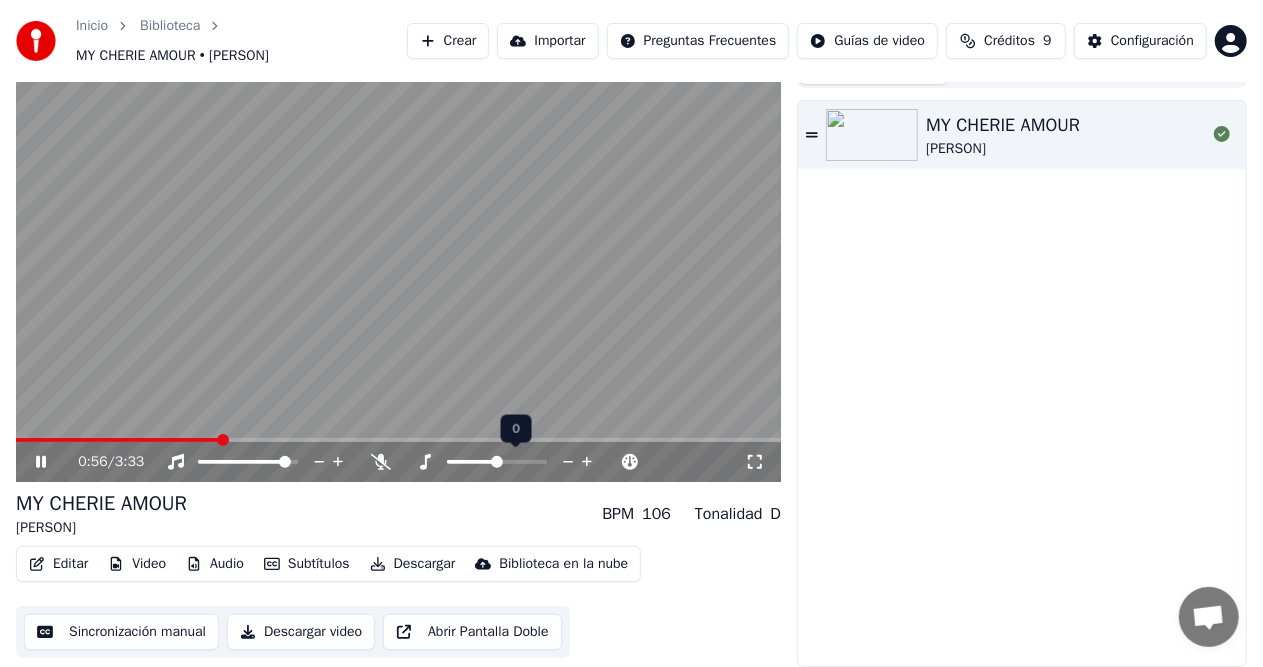 click at bounding box center [568, 462] 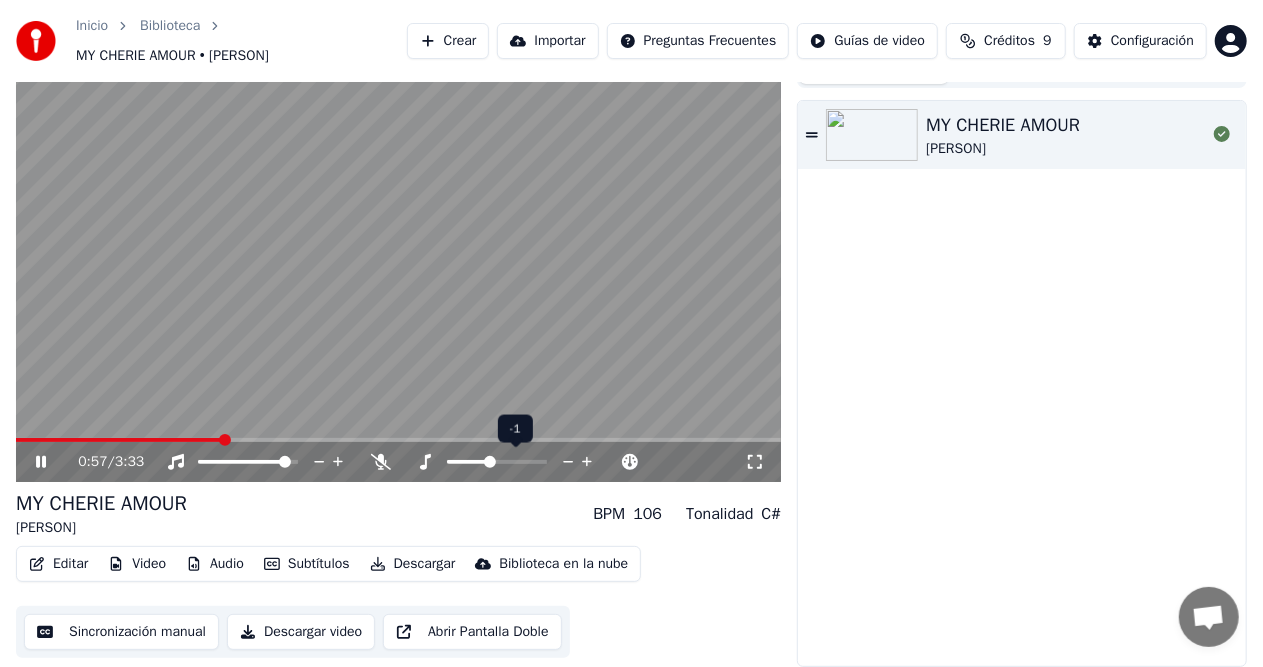 click at bounding box center (568, 462) 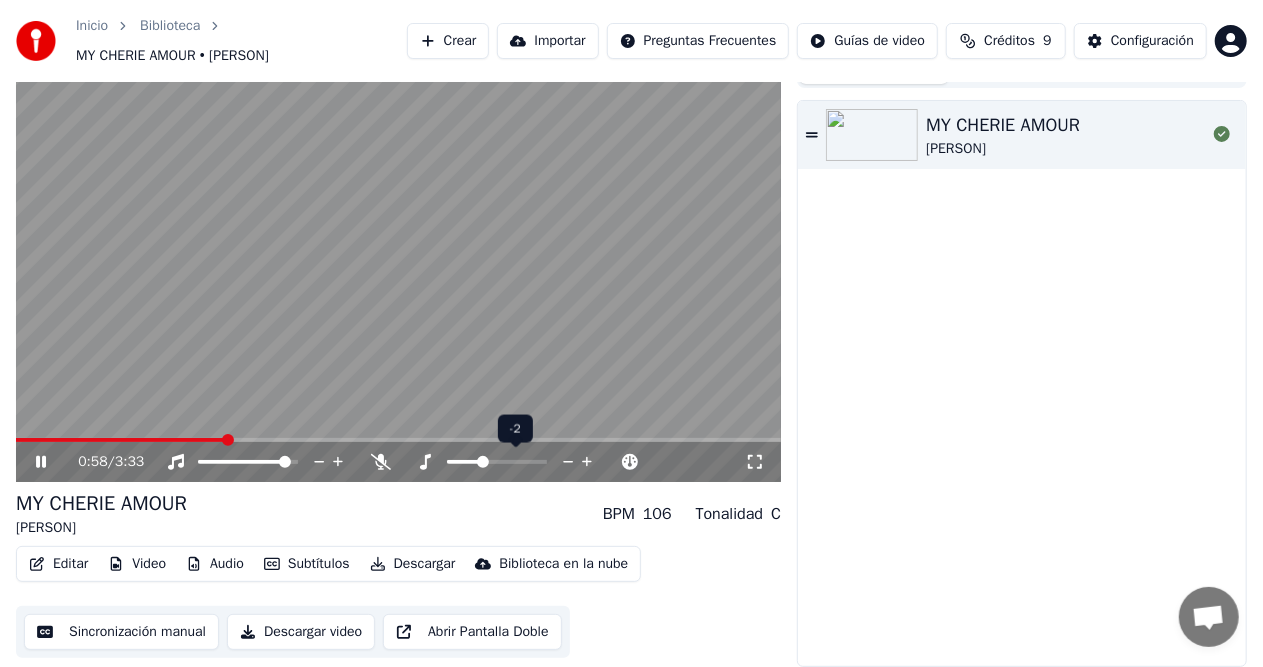 click at bounding box center (568, 462) 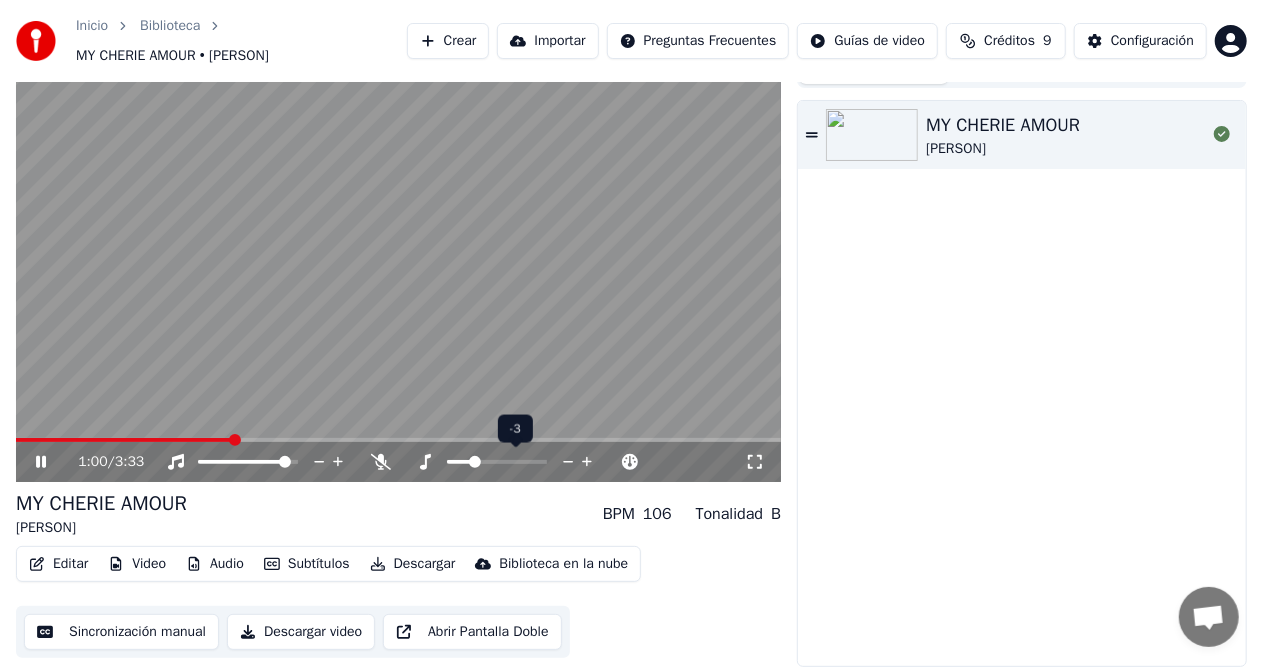 click at bounding box center [568, 462] 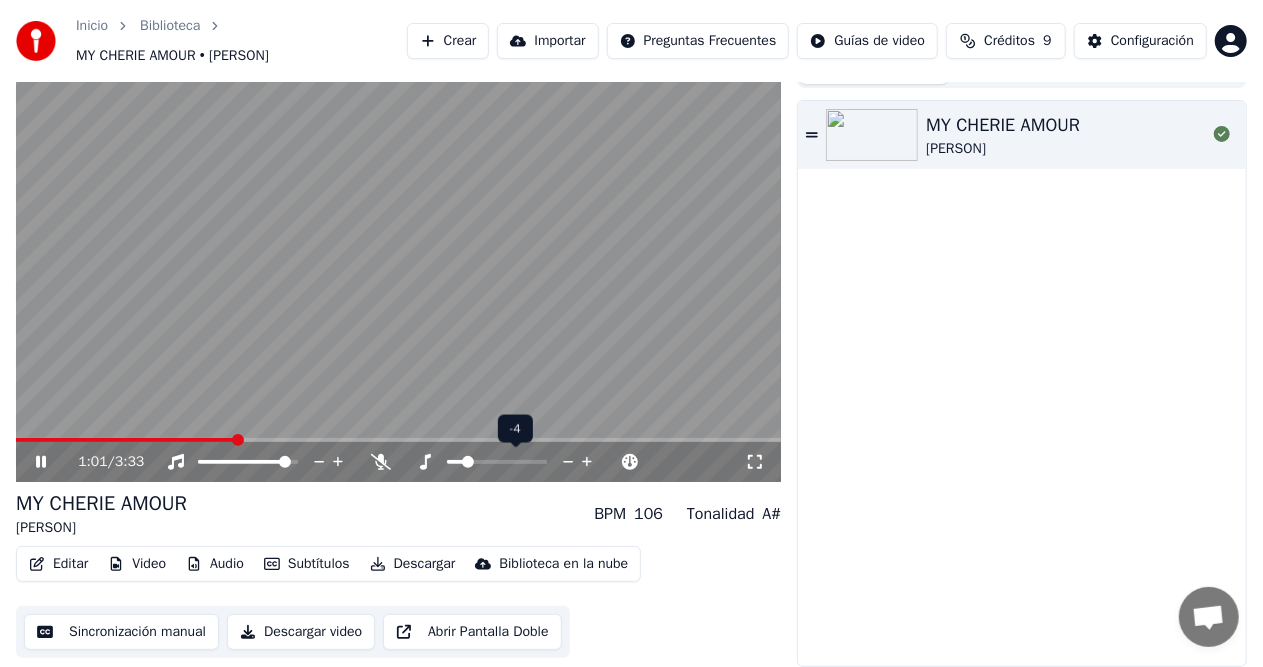 click at bounding box center (569, 463) 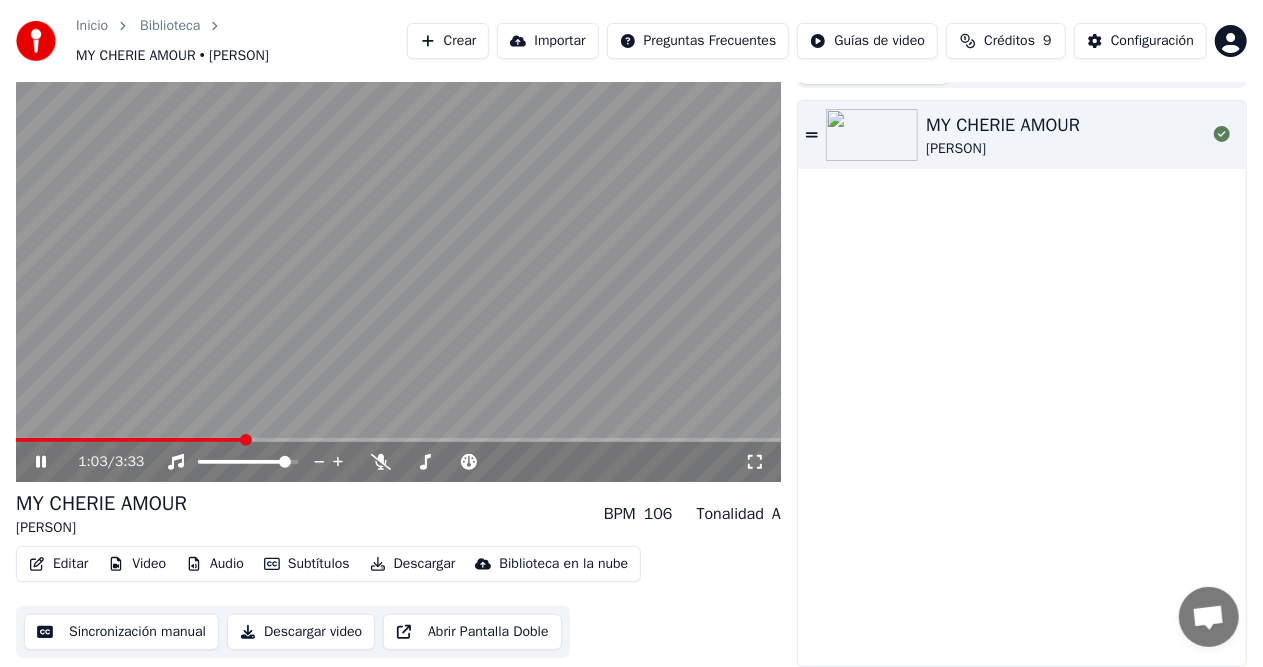 click at bounding box center [55, 462] 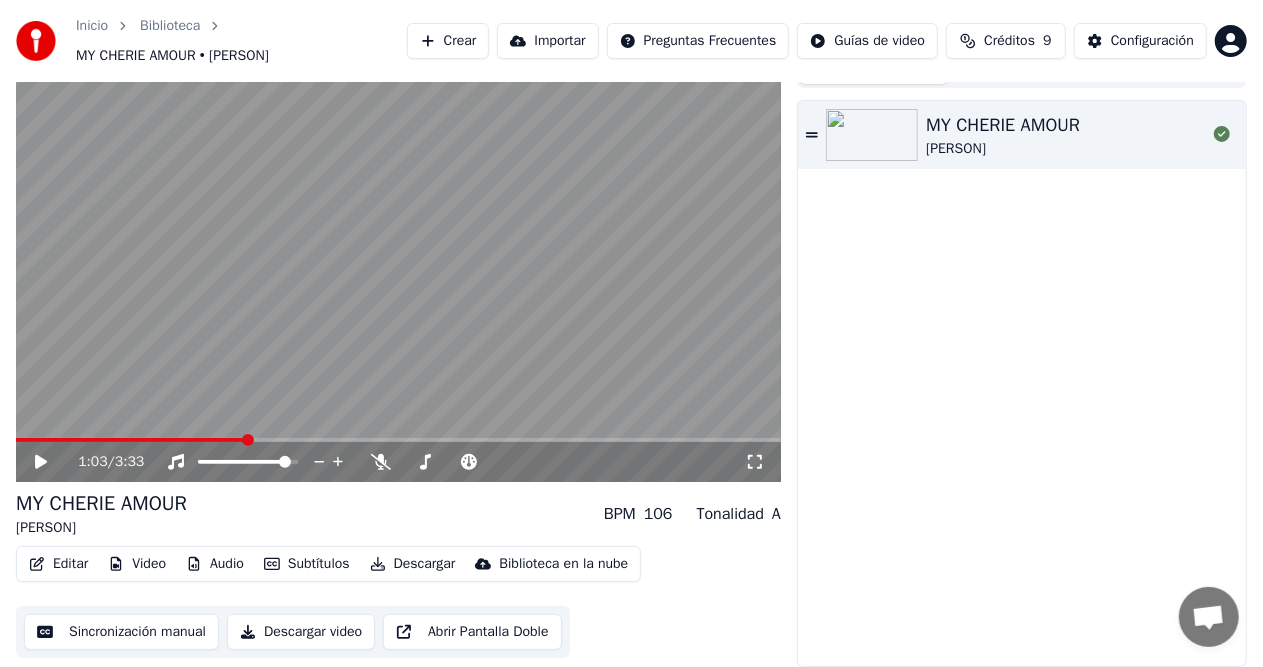 click at bounding box center [398, 267] 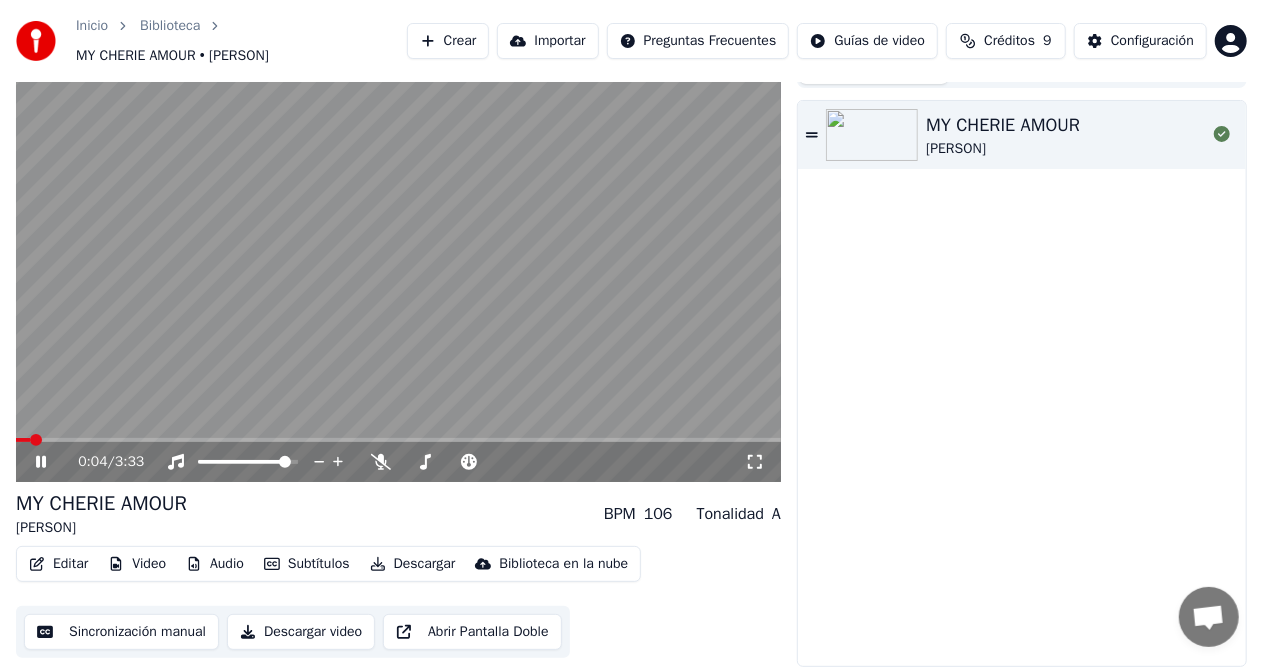 click at bounding box center (23, 440) 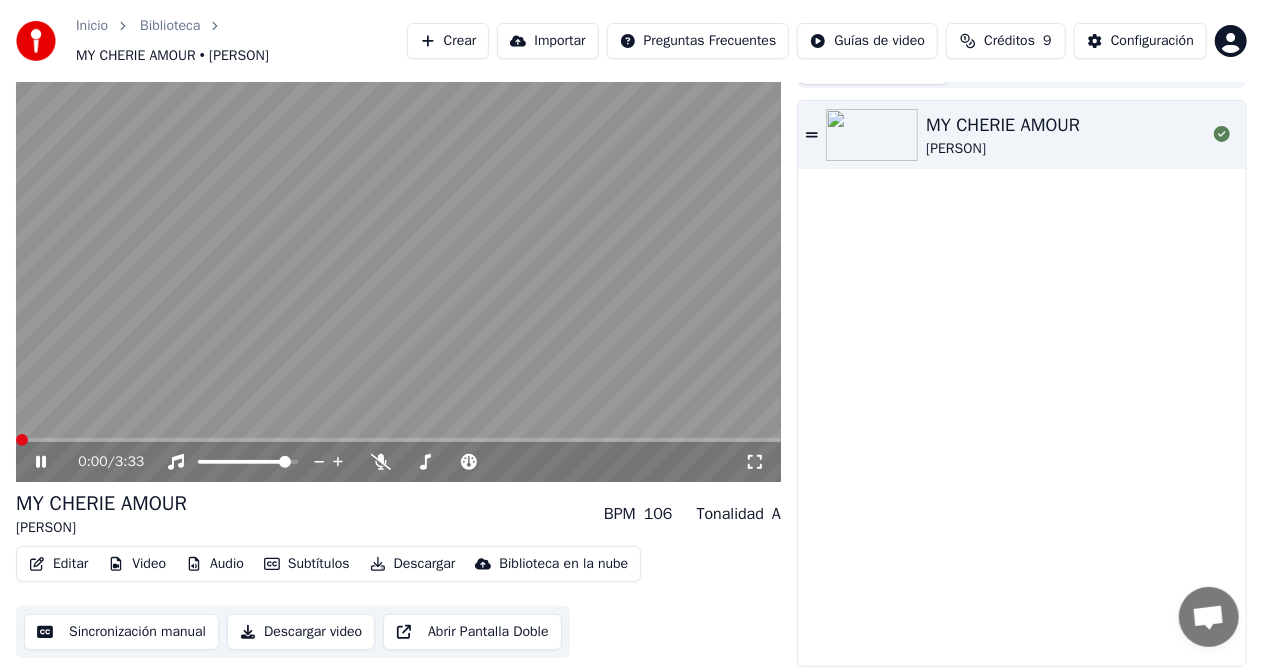 click at bounding box center (22, 440) 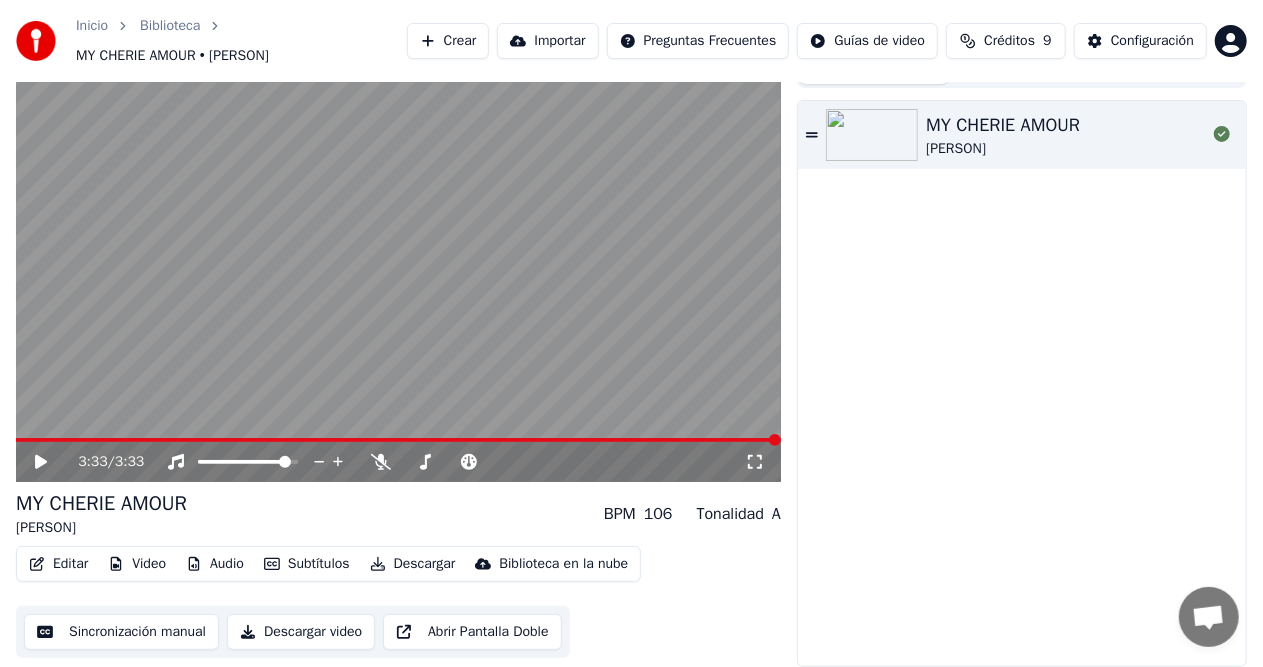 click at bounding box center [41, 462] 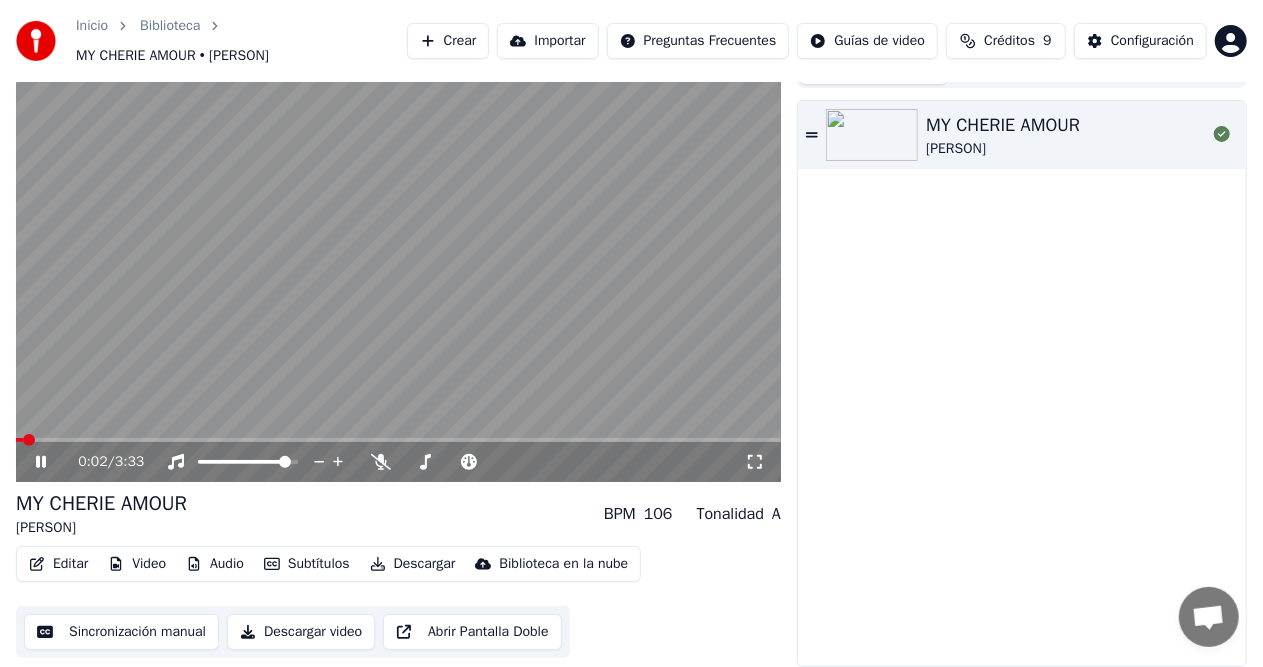 click at bounding box center (19, 440) 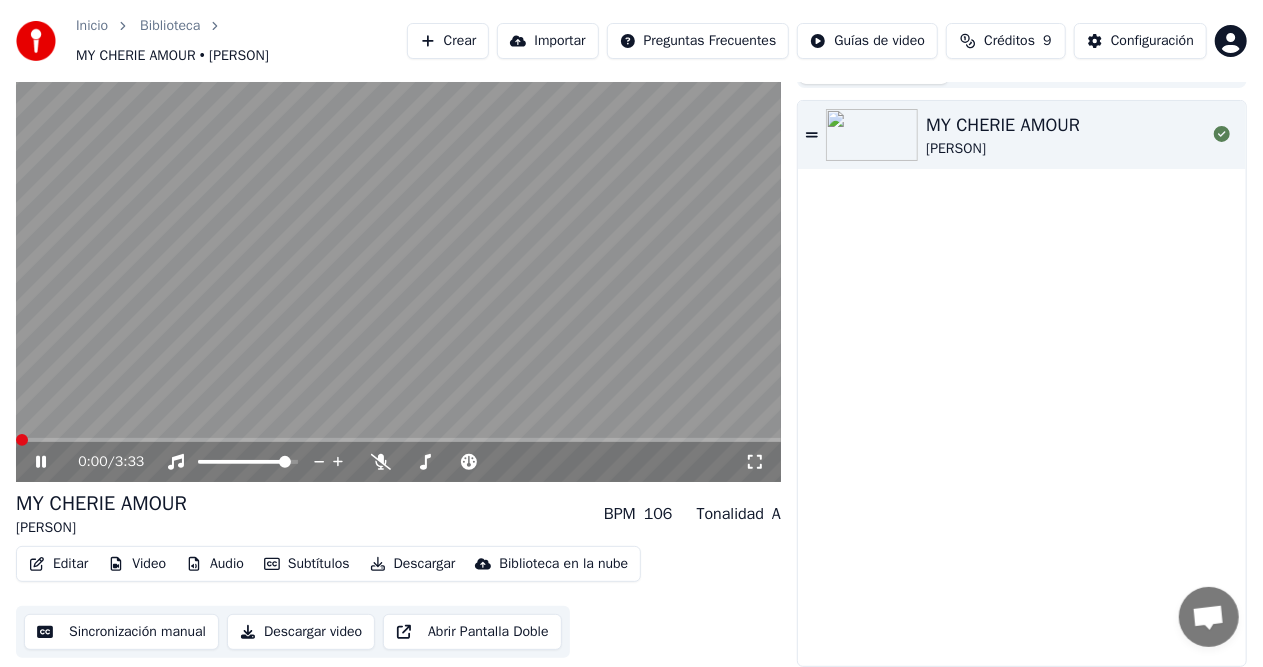click at bounding box center (22, 440) 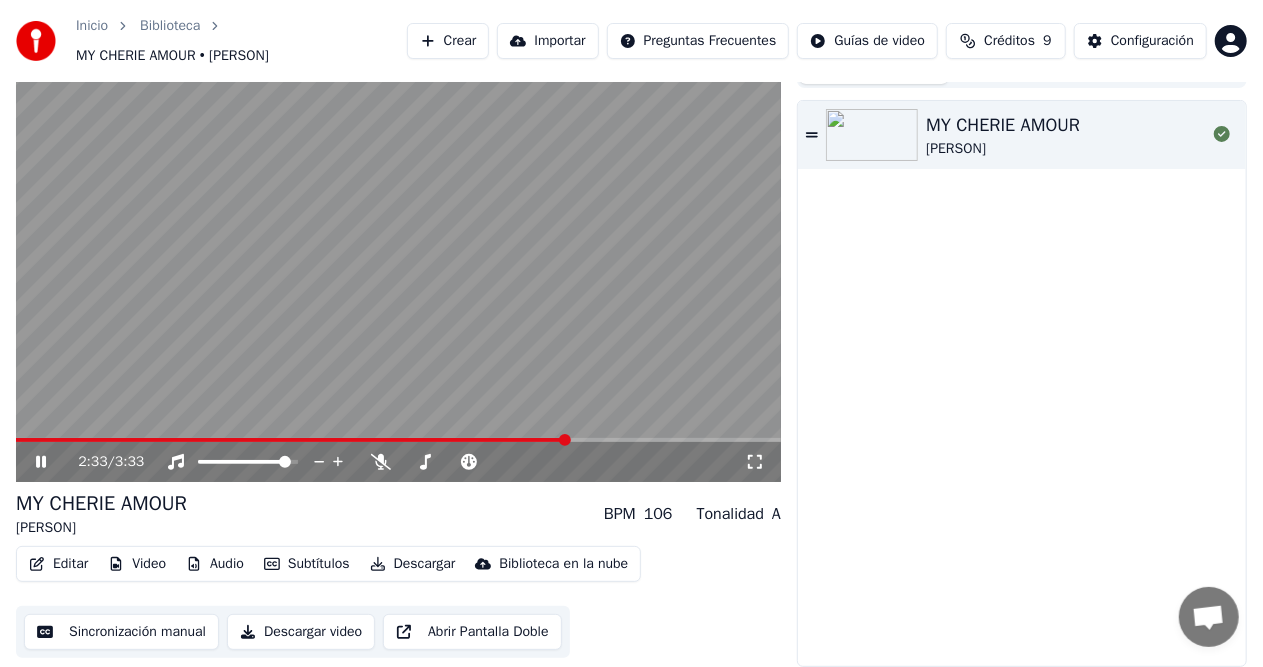 click at bounding box center (41, 462) 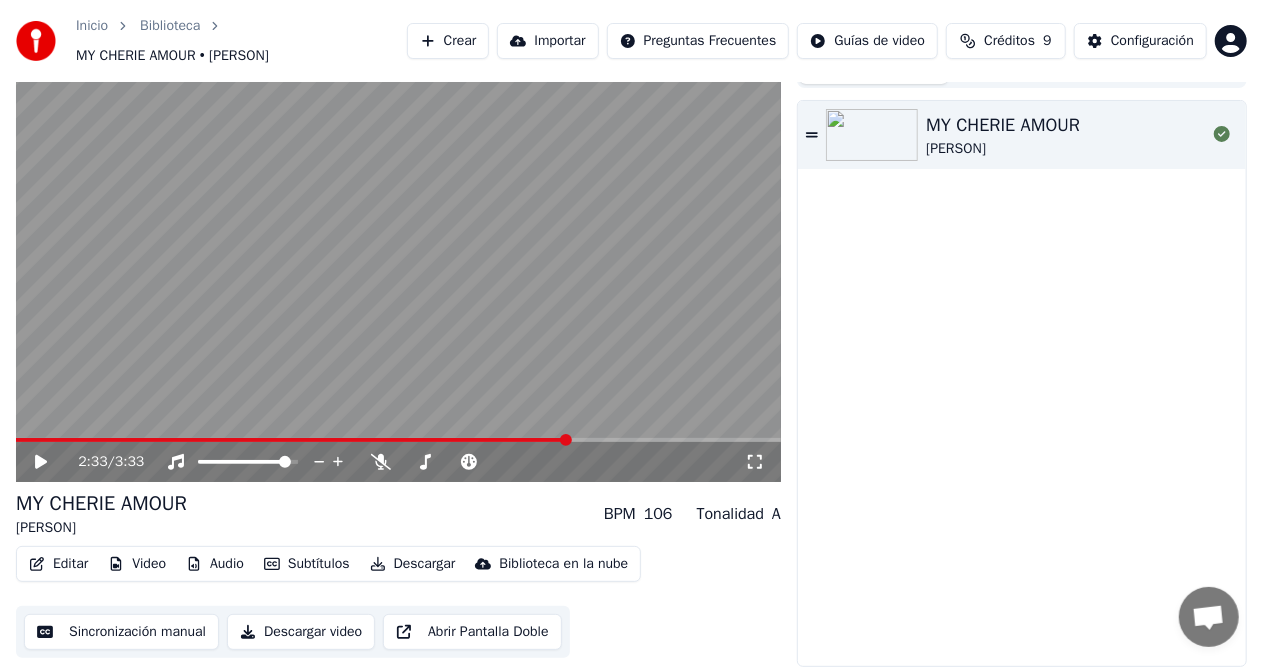scroll, scrollTop: 0, scrollLeft: 0, axis: both 